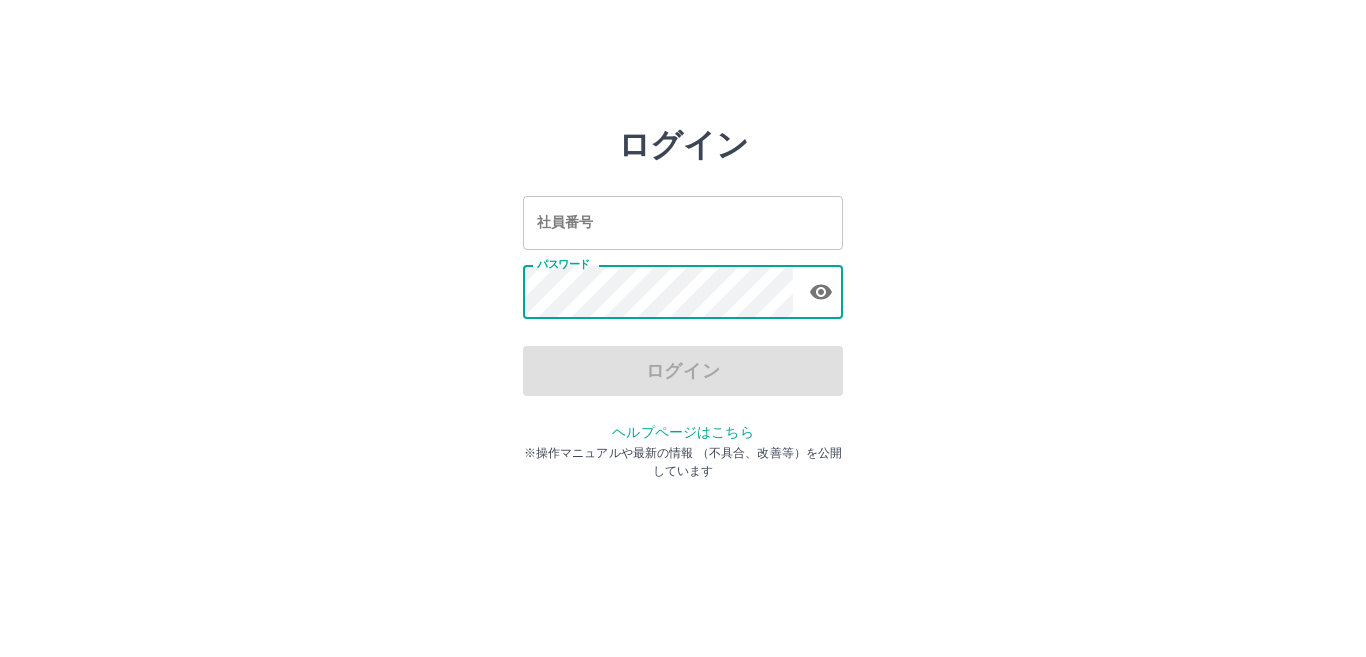 scroll, scrollTop: 0, scrollLeft: 0, axis: both 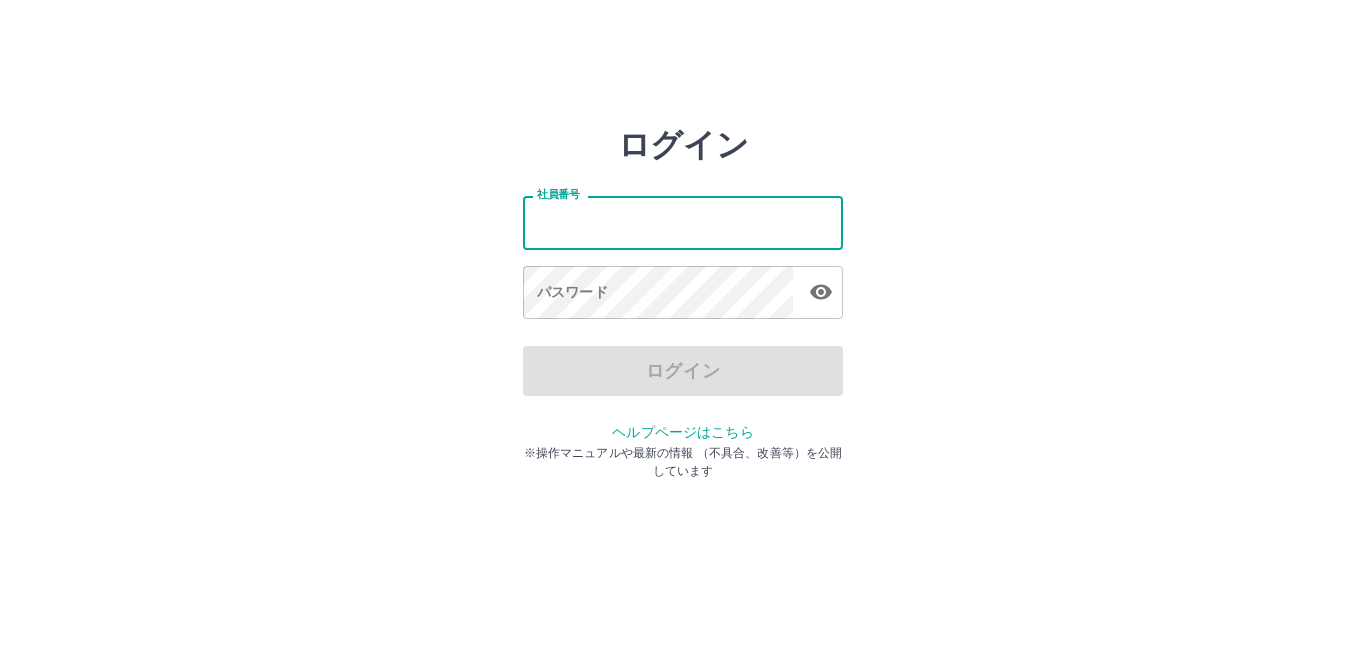 click on "社員番号" at bounding box center [683, 222] 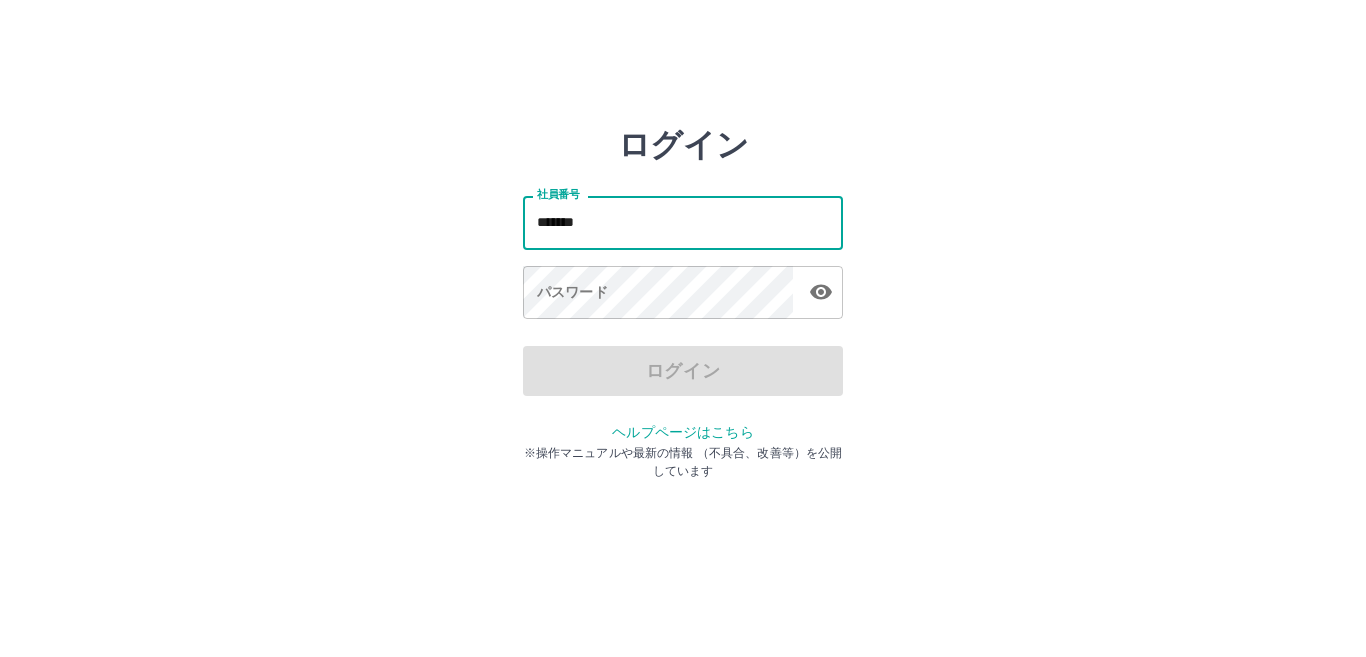 drag, startPoint x: 617, startPoint y: 249, endPoint x: 533, endPoint y: 228, distance: 86.58522 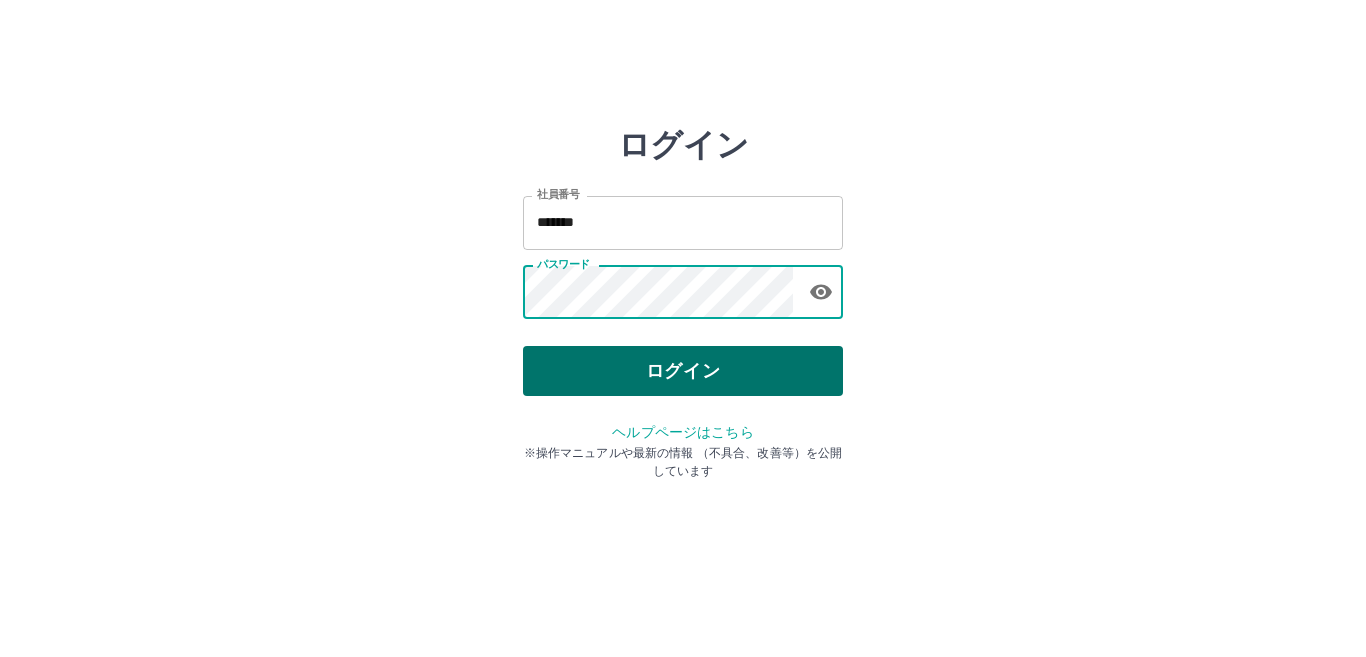 click on "ログイン" at bounding box center (683, 371) 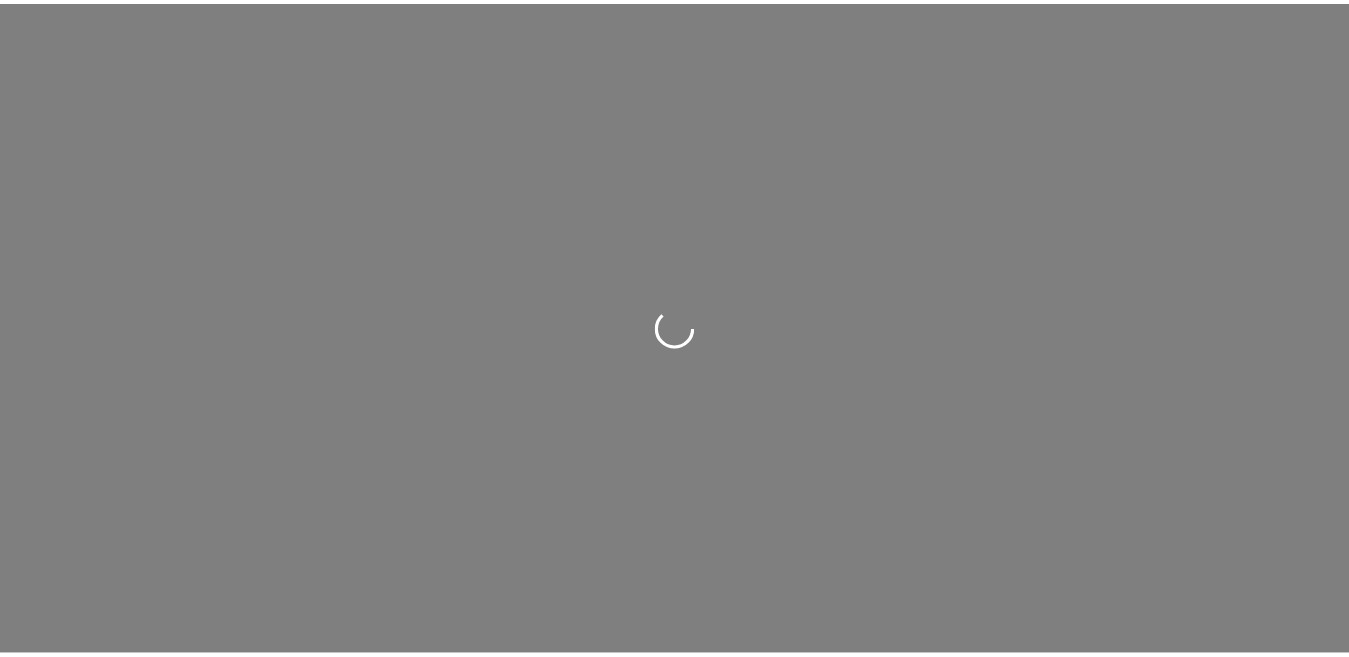 scroll, scrollTop: 0, scrollLeft: 0, axis: both 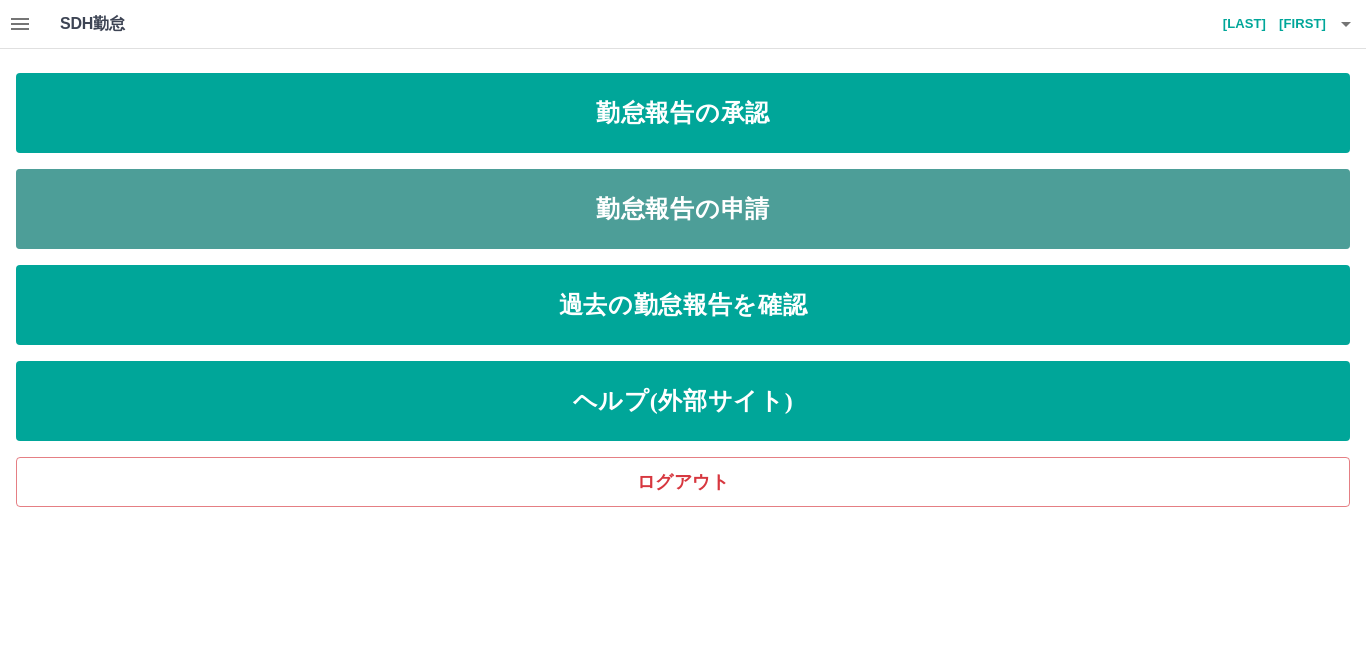 click on "勤怠報告の申請" at bounding box center [683, 209] 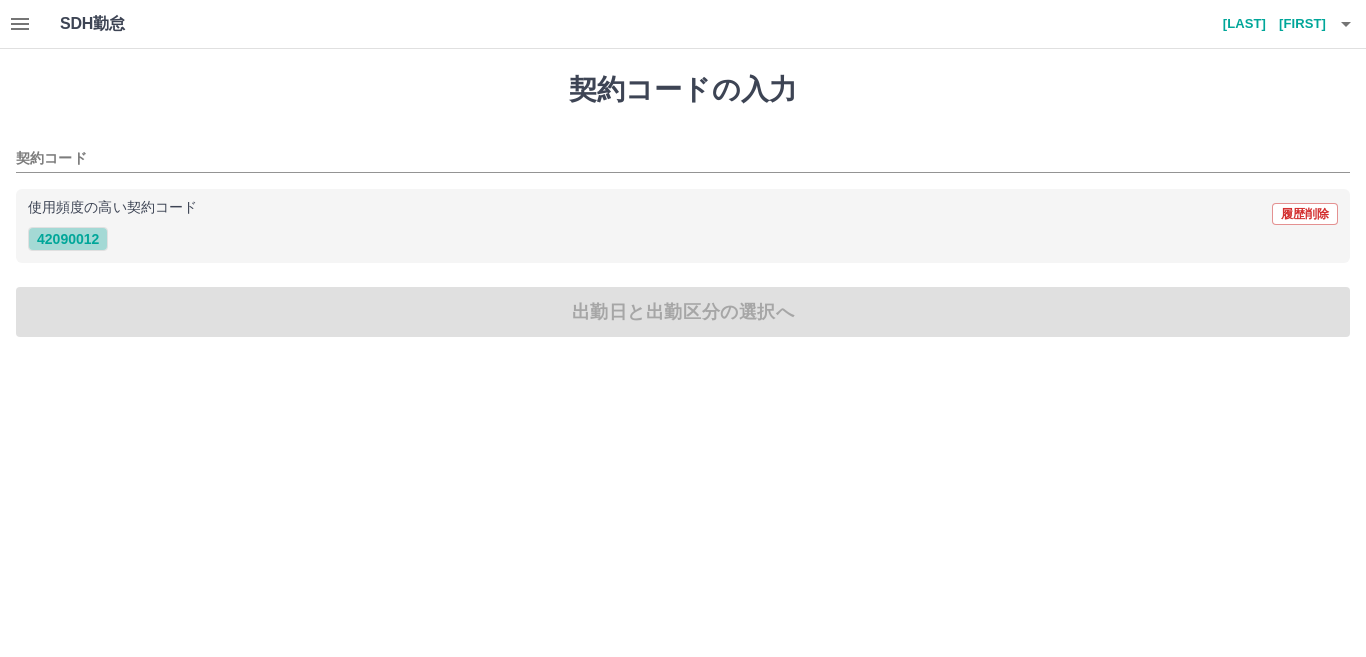 click on "42090012" at bounding box center (68, 239) 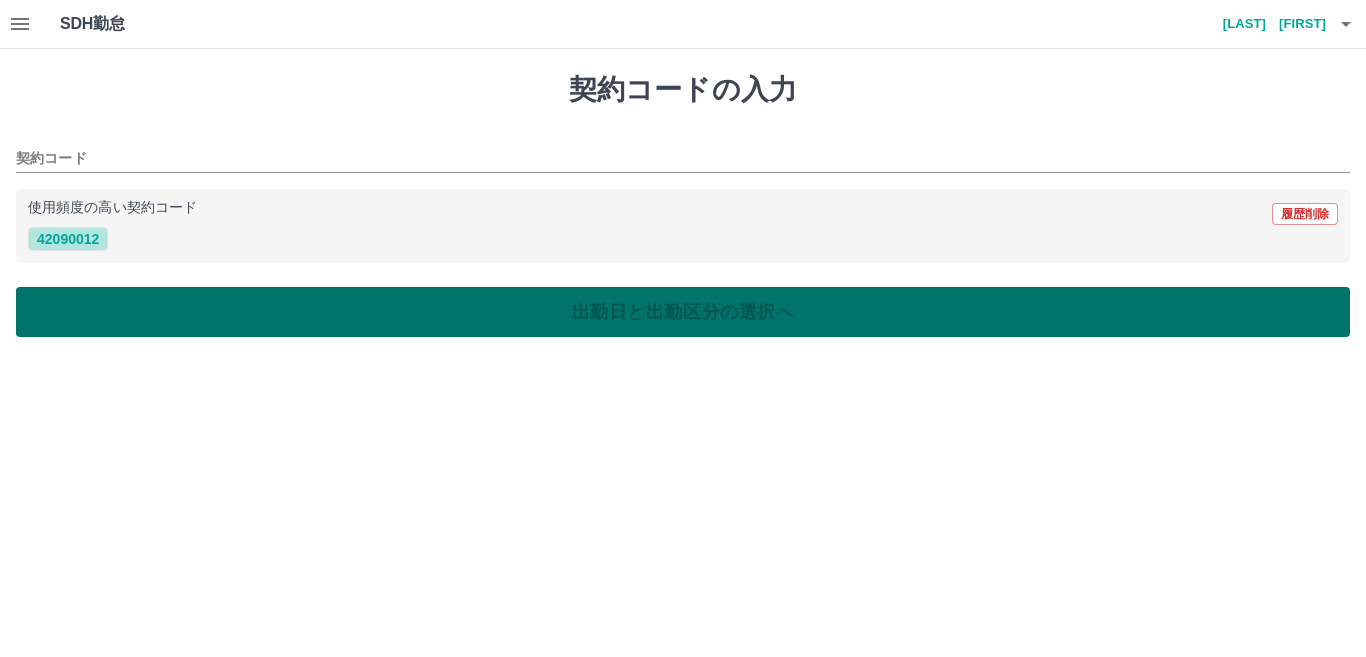 type on "********" 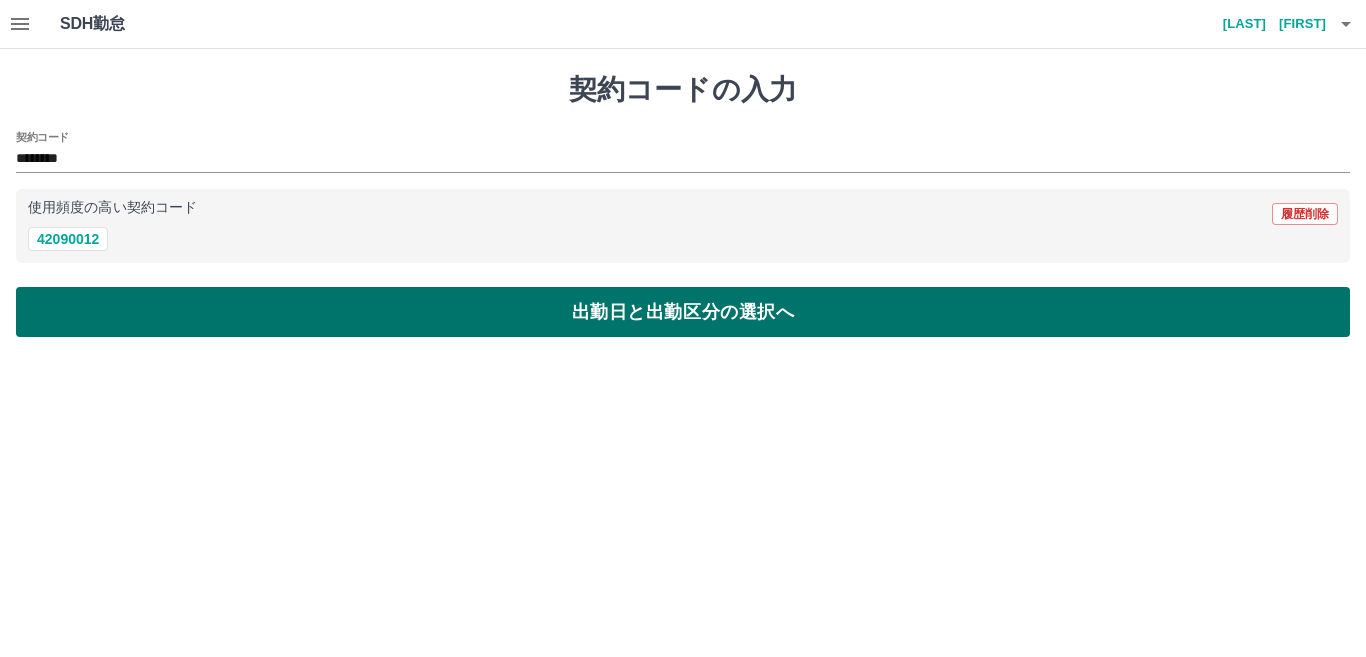 click on "出勤日と出勤区分の選択へ" at bounding box center [683, 312] 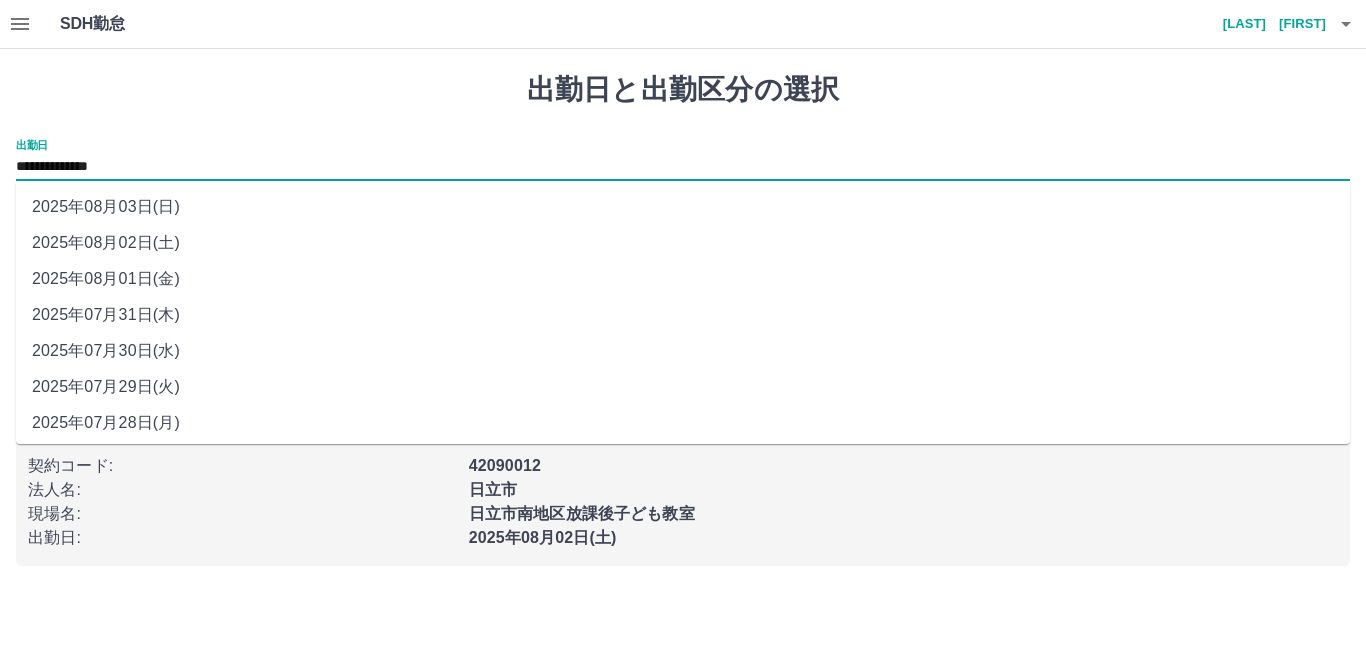 click on "**********" at bounding box center [683, 167] 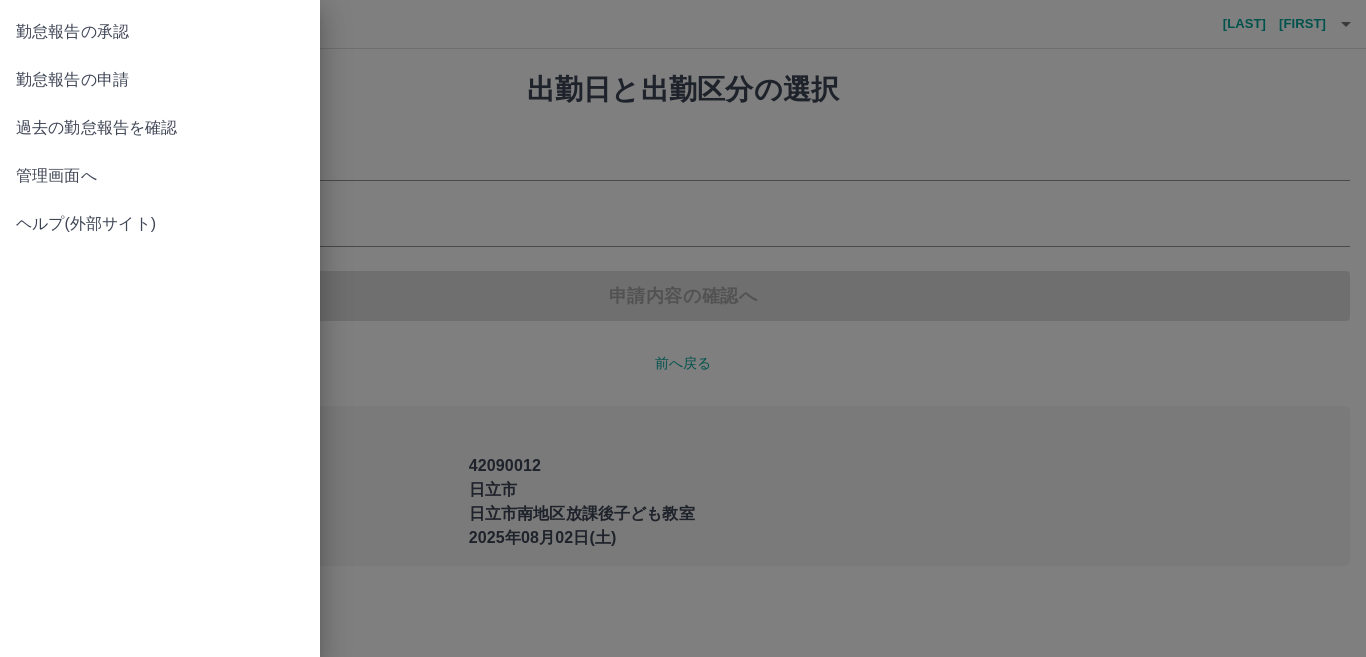 click on "過去の勤怠報告を確認" at bounding box center (160, 128) 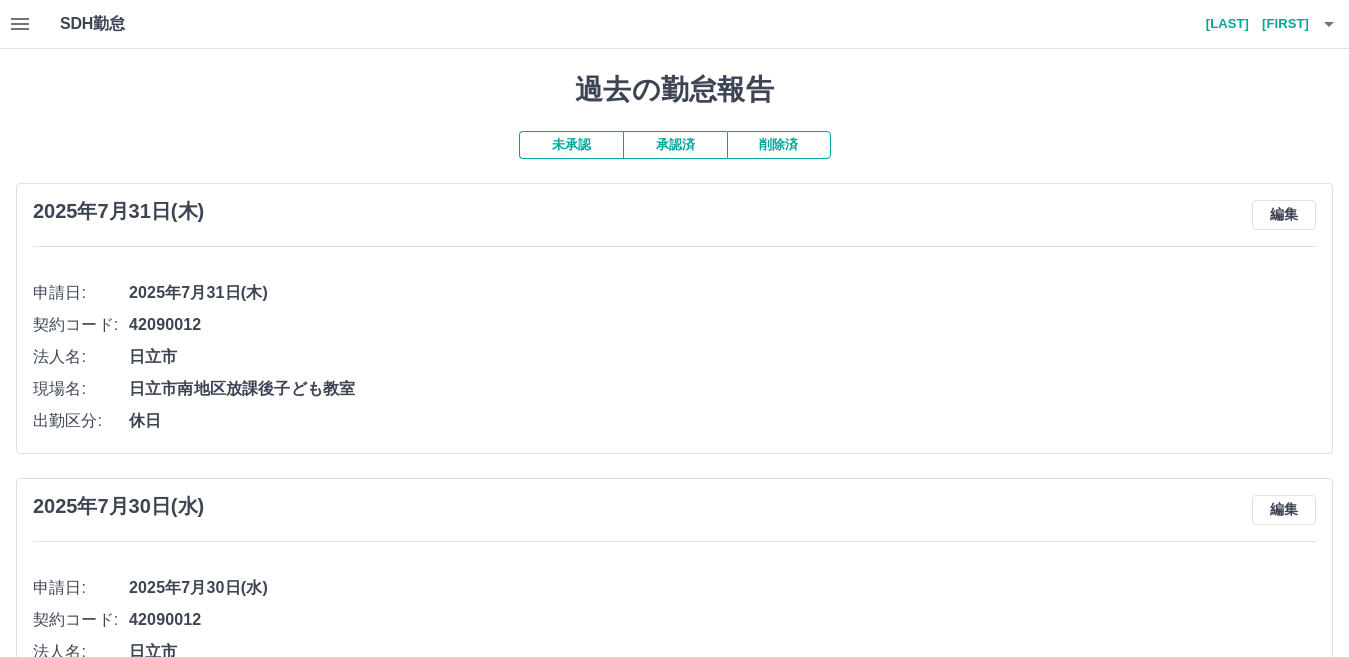 click on "承認済" at bounding box center (675, 145) 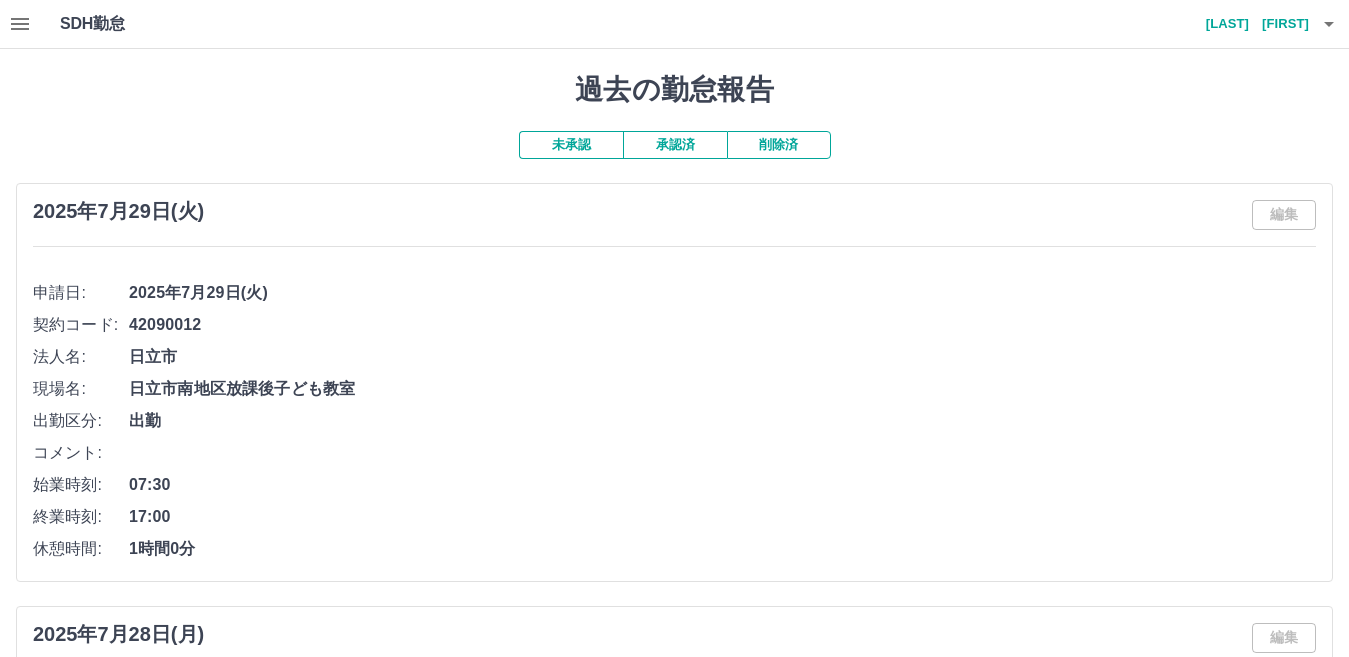 click on "未承認" at bounding box center [571, 145] 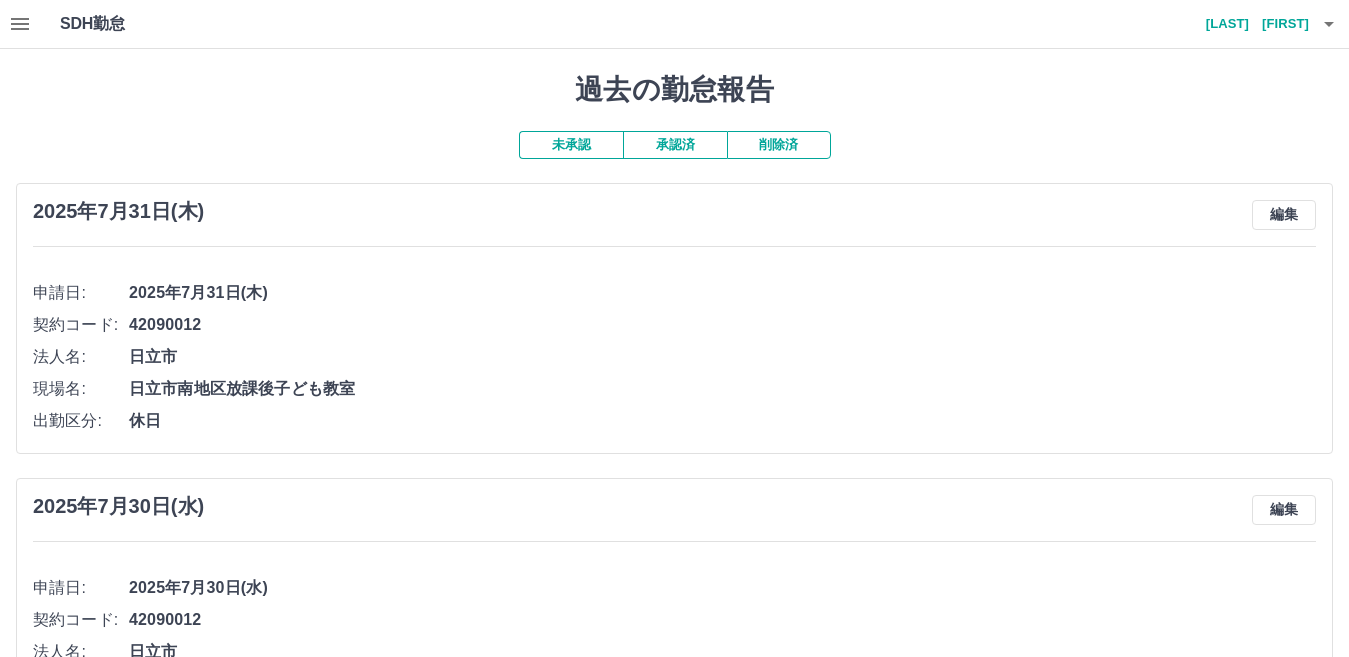 click on "承認済" at bounding box center [675, 145] 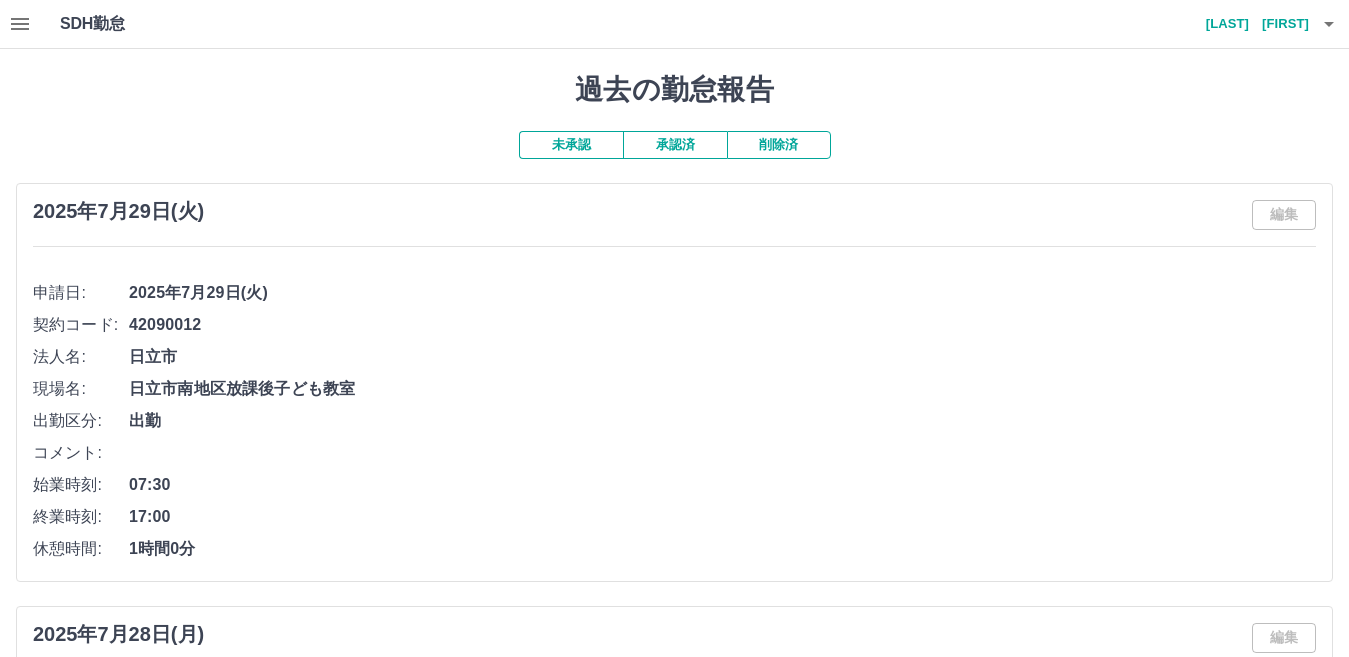 click 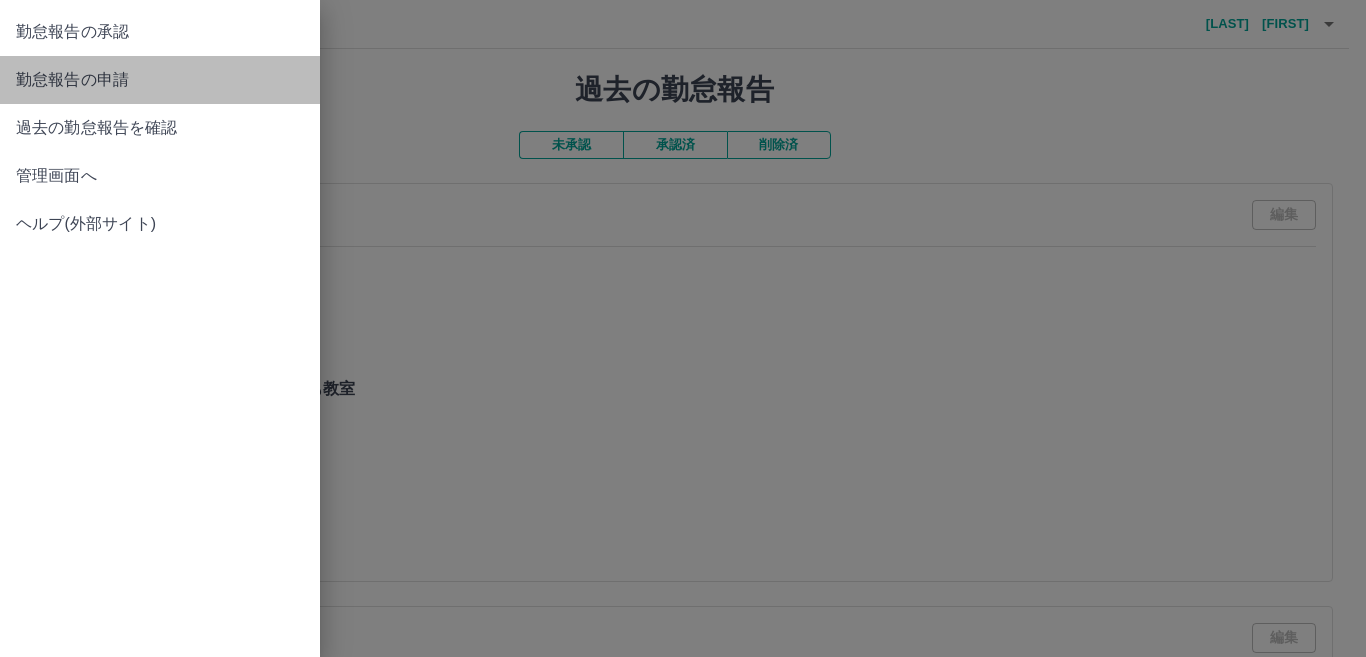 click on "勤怠報告の申請" at bounding box center [160, 80] 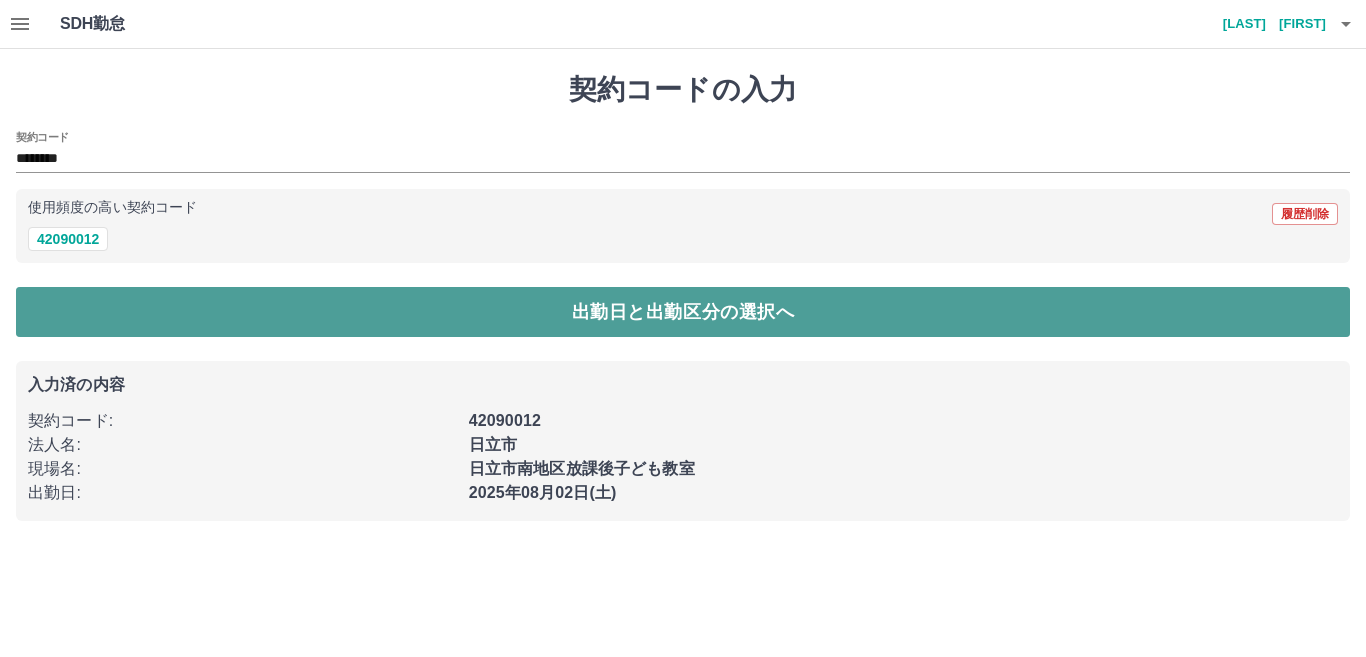 click on "出勤日と出勤区分の選択へ" at bounding box center [683, 312] 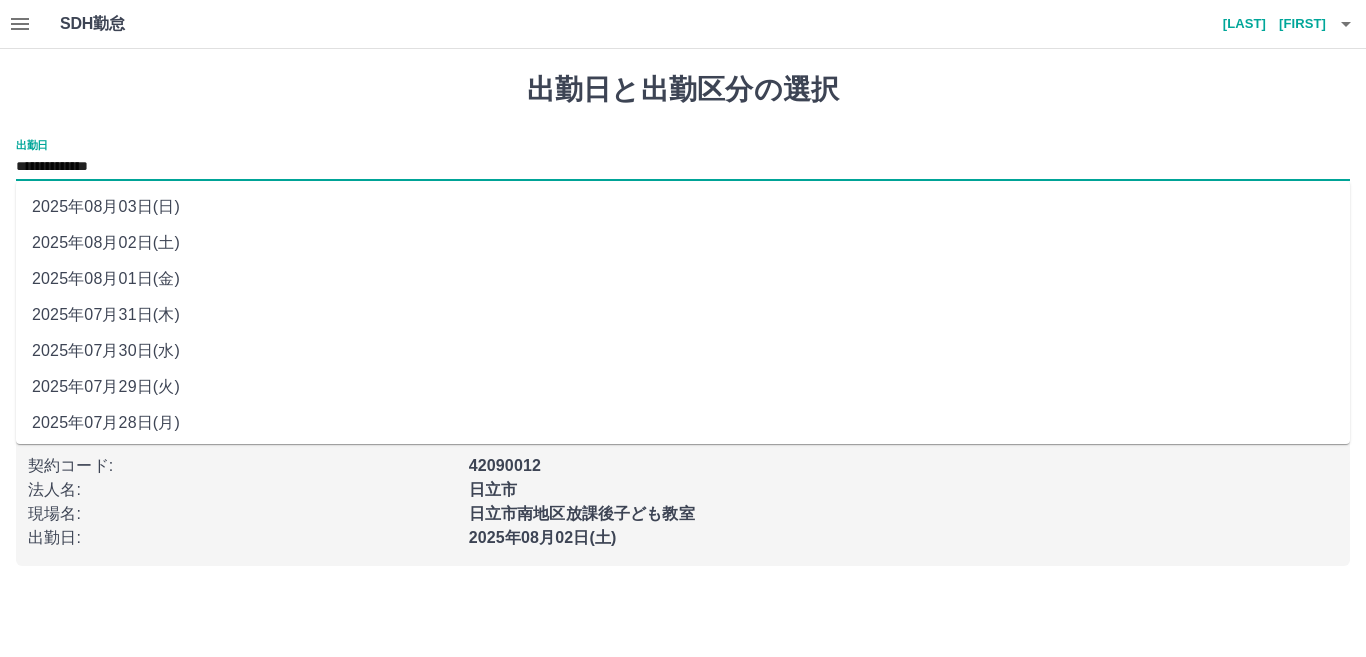 click on "**********" at bounding box center [683, 167] 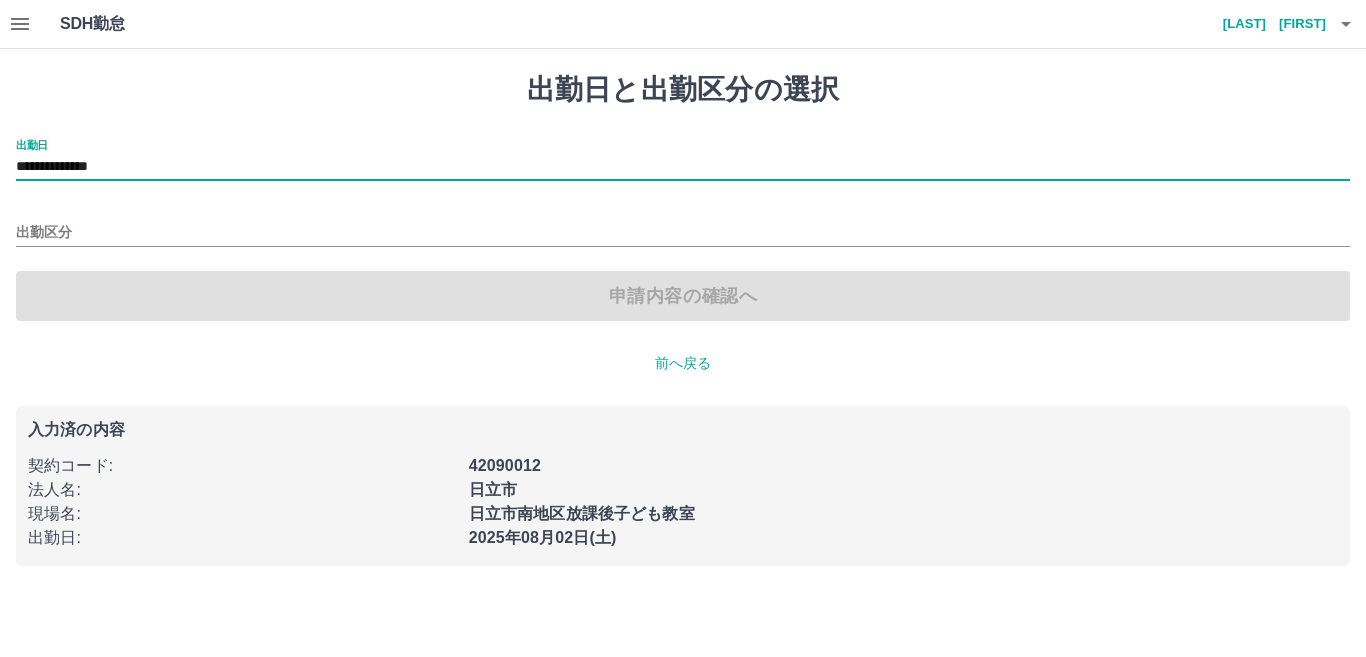 type on "**********" 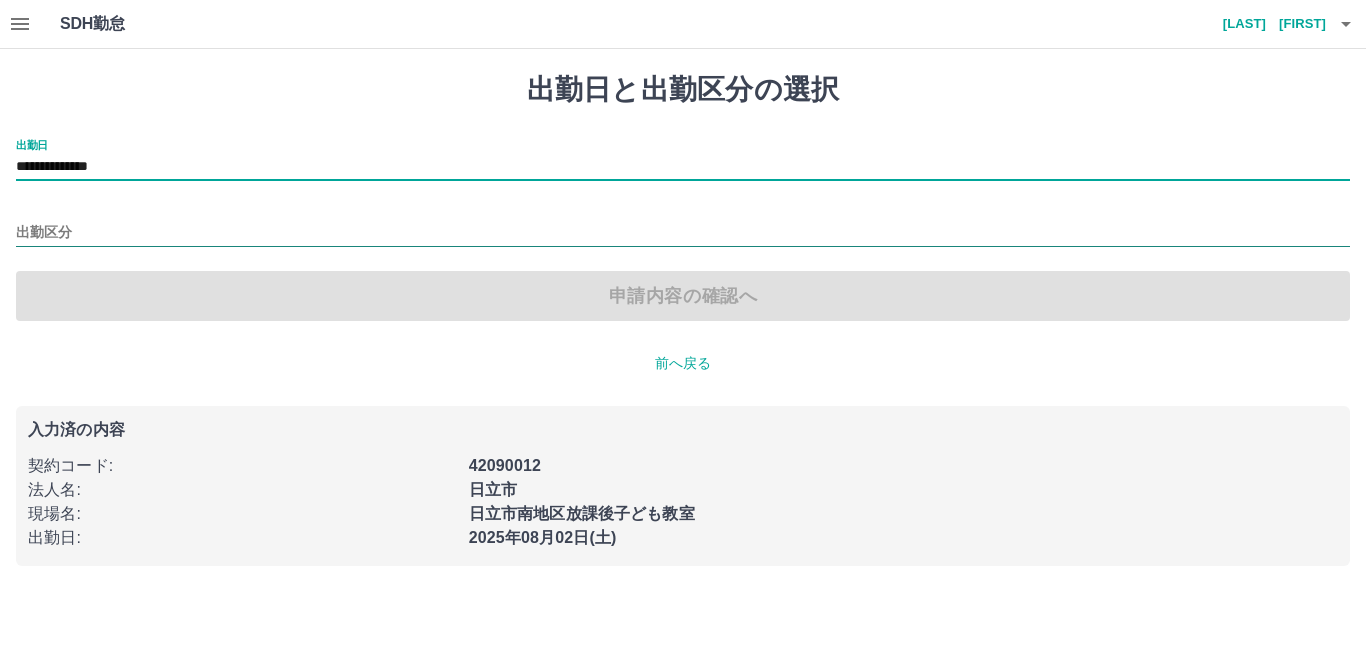 click on "出勤区分" at bounding box center (683, 233) 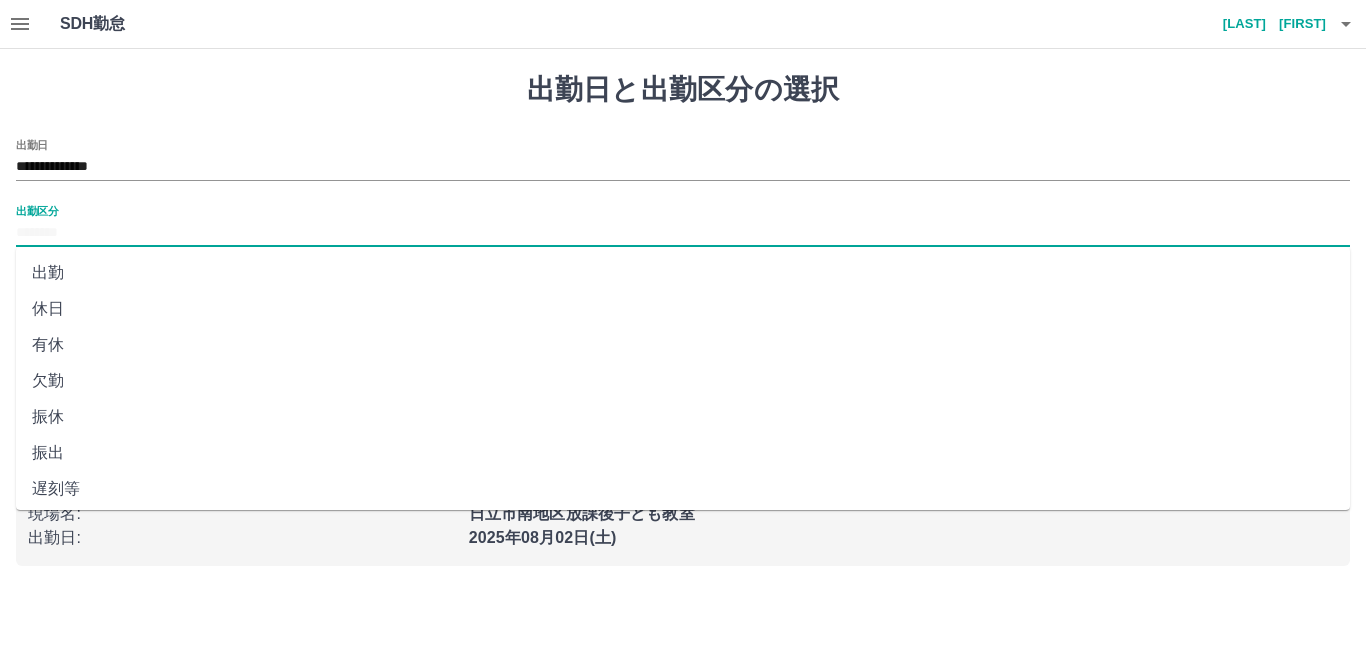 click on "出勤" at bounding box center (683, 273) 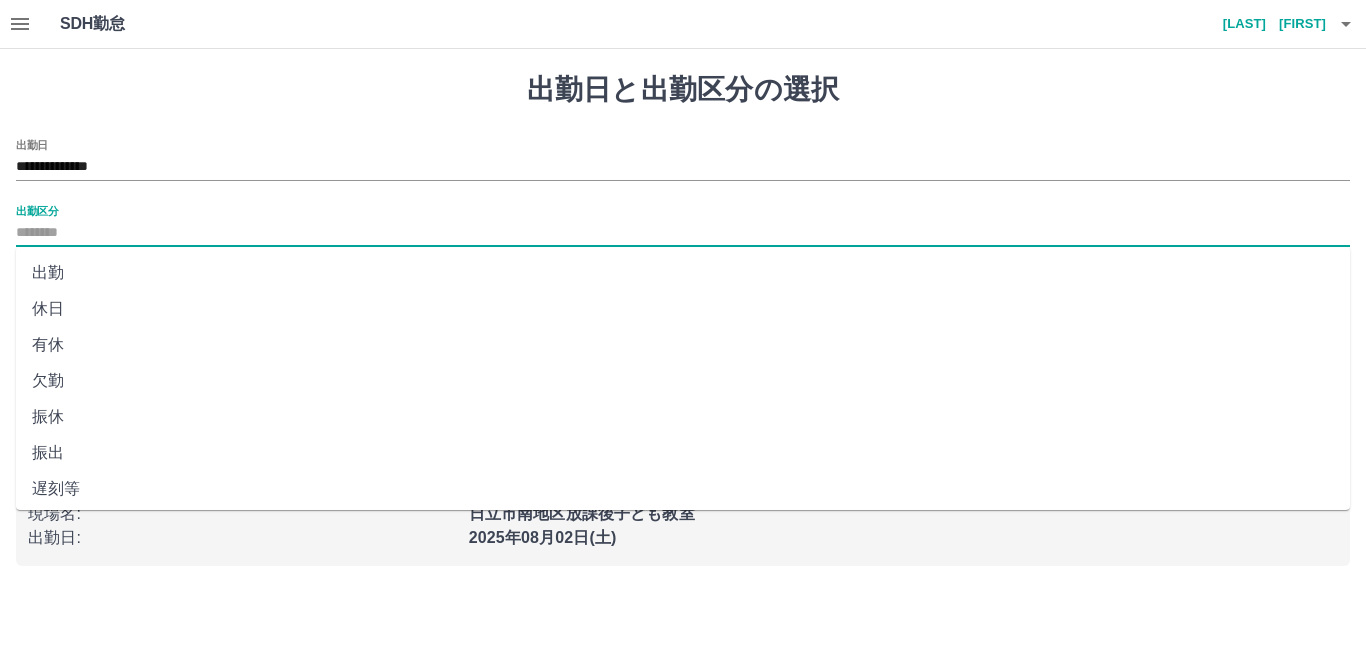 type on "**" 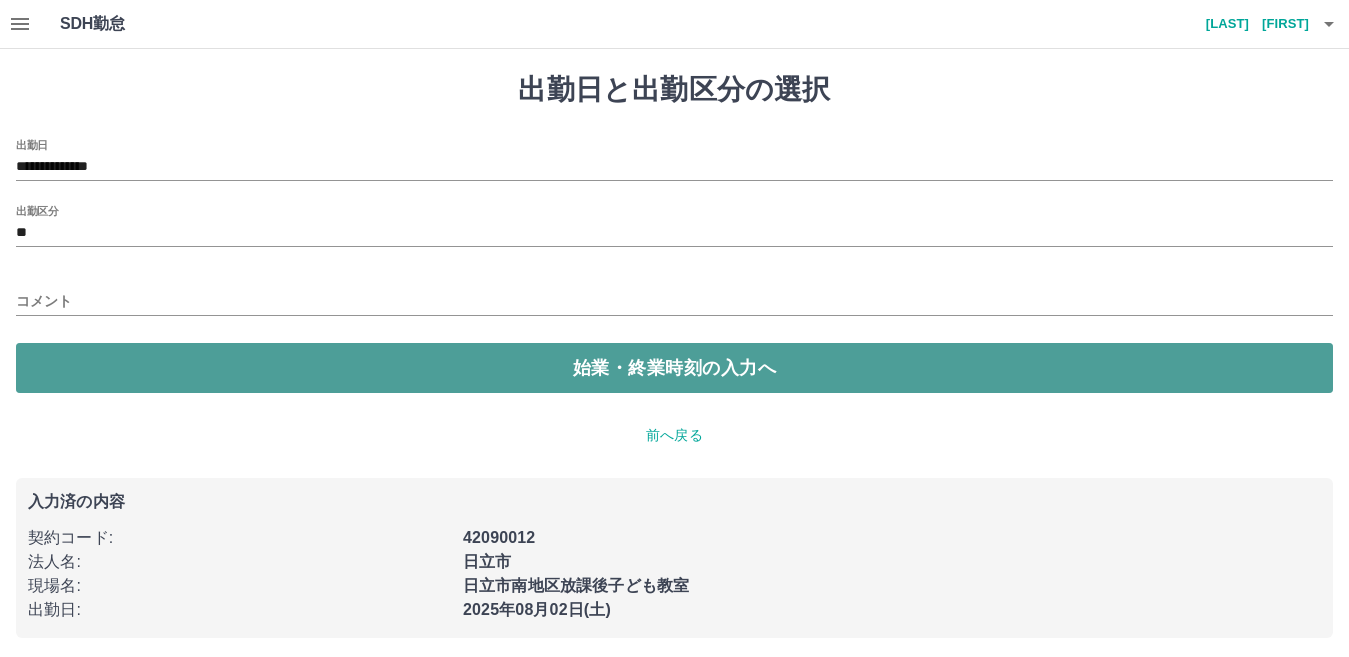 click on "始業・終業時刻の入力へ" at bounding box center (674, 368) 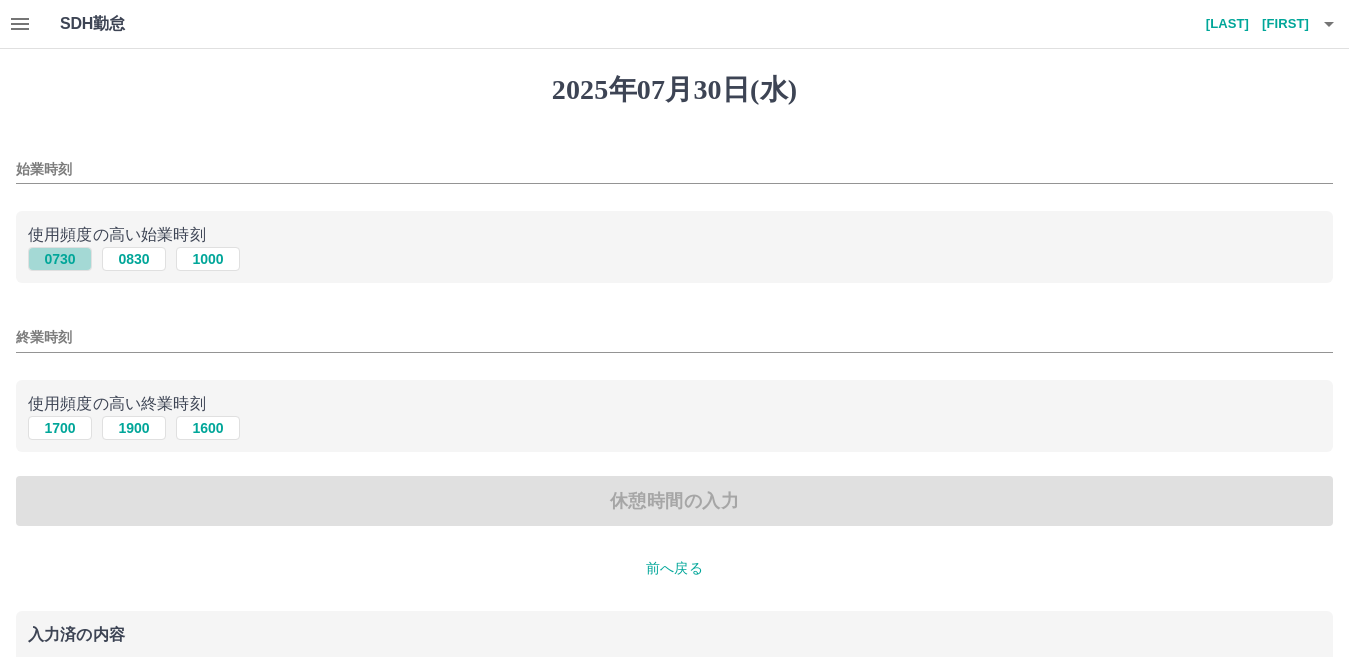 click on "0730" at bounding box center [60, 259] 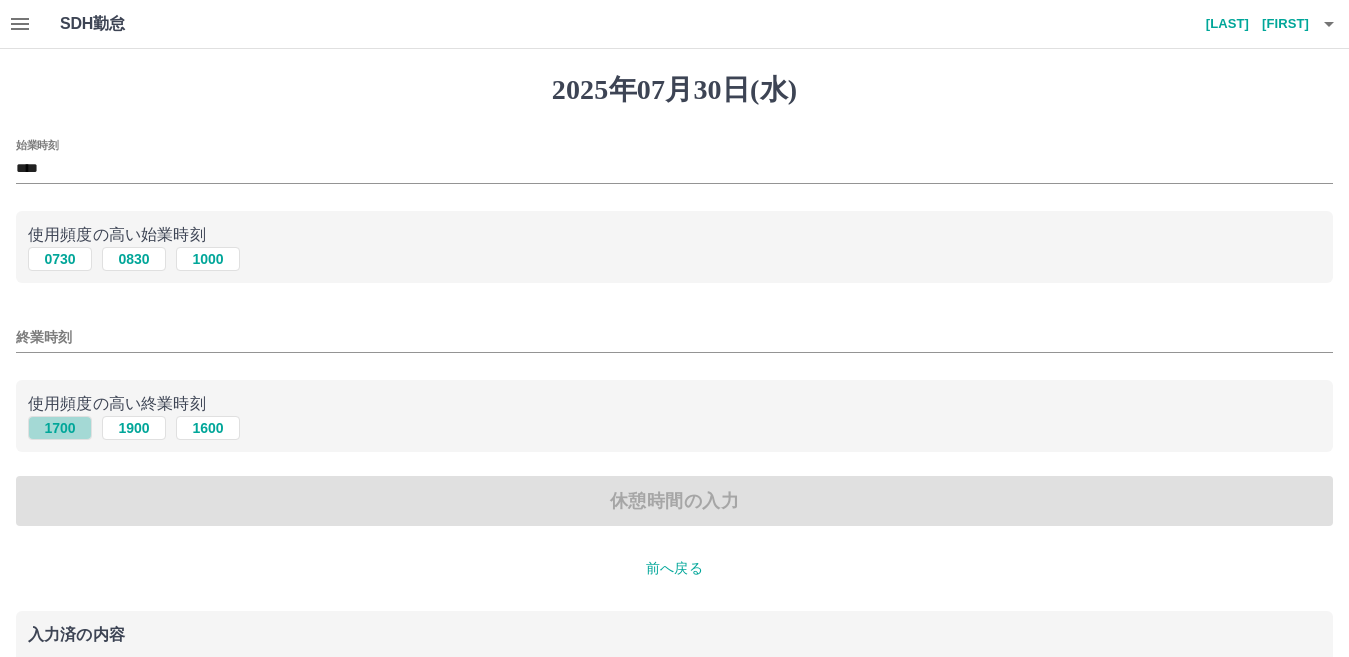 click on "1700" at bounding box center (60, 428) 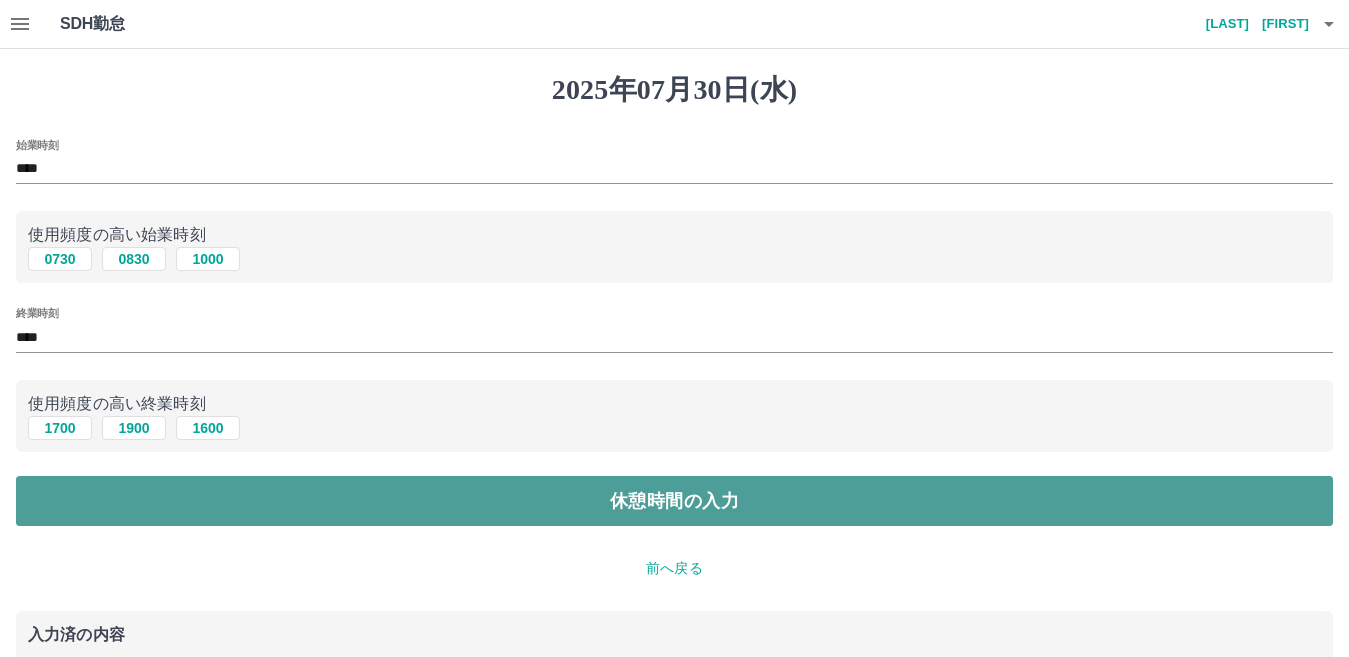 click on "休憩時間の入力" at bounding box center (674, 501) 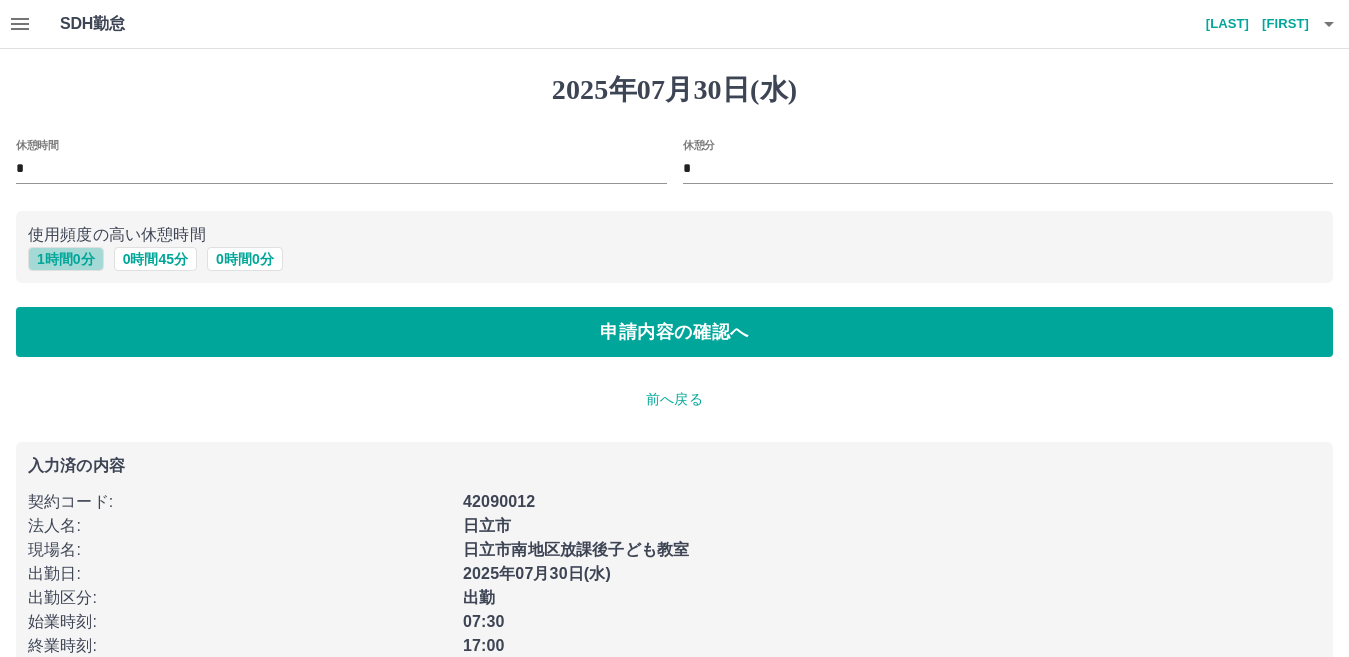 click on "1 時間 0 分" at bounding box center [66, 259] 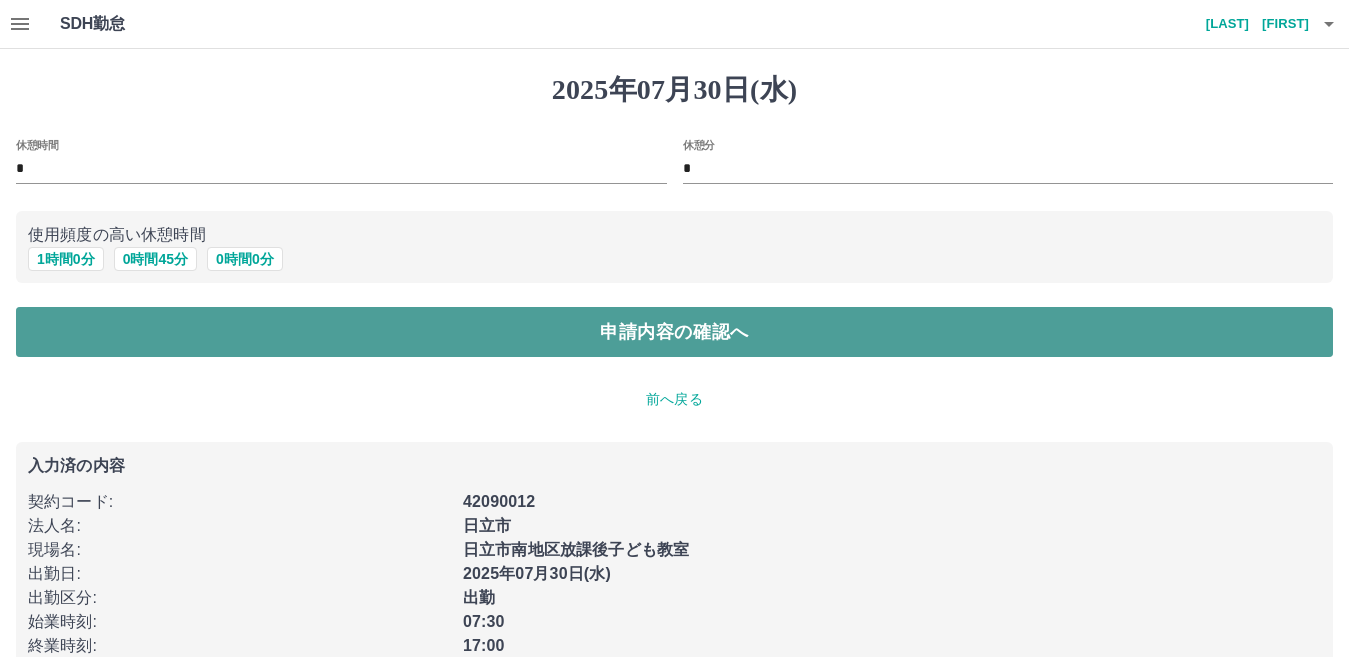 click on "申請内容の確認へ" at bounding box center (674, 332) 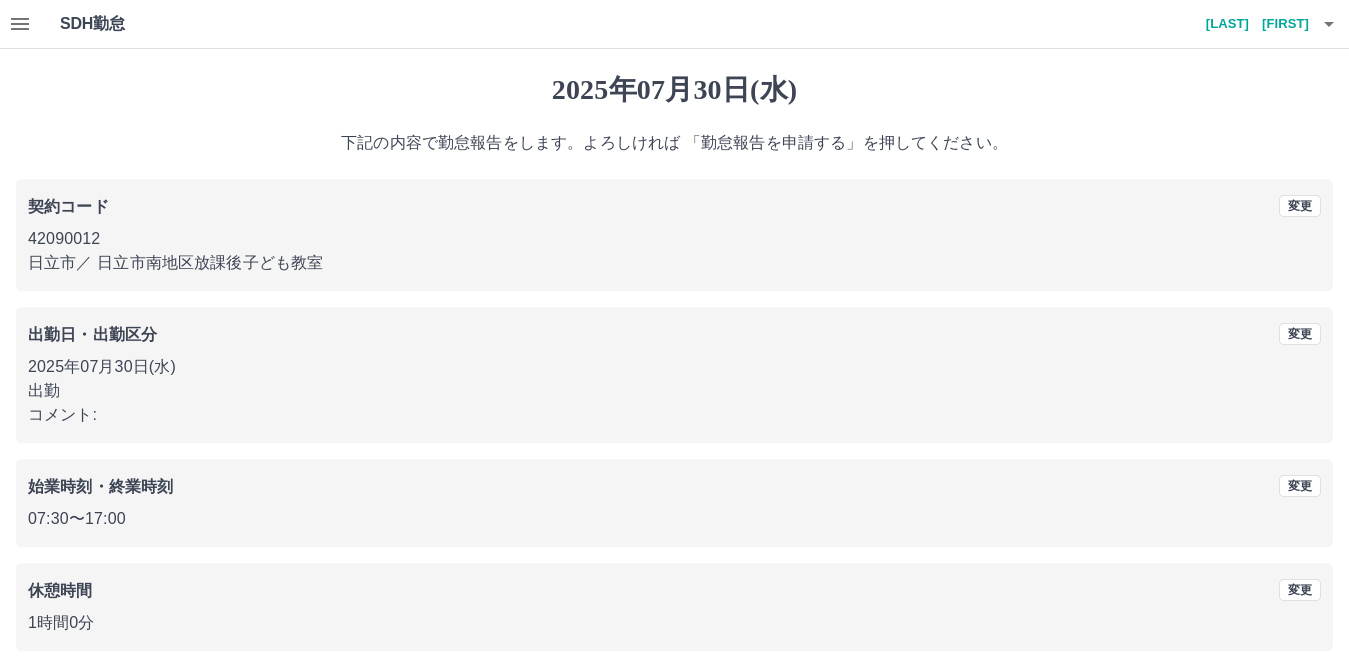 scroll, scrollTop: 92, scrollLeft: 0, axis: vertical 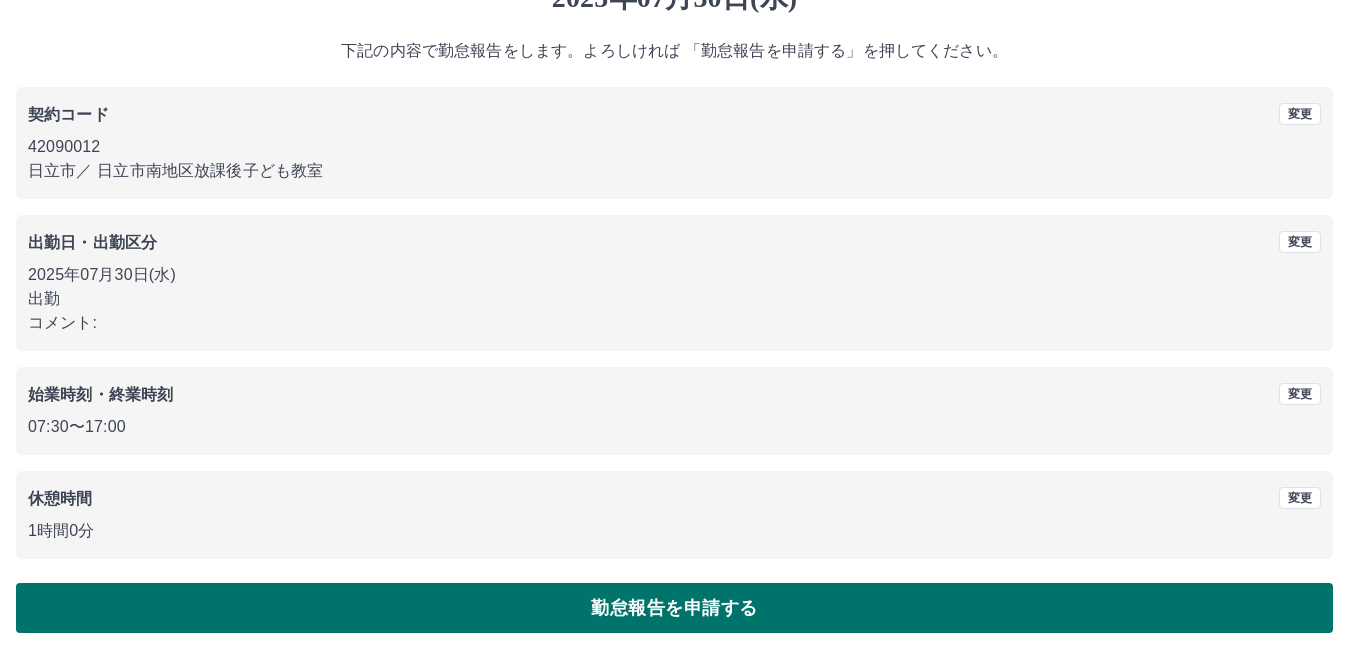 click on "勤怠報告を申請する" at bounding box center (674, 608) 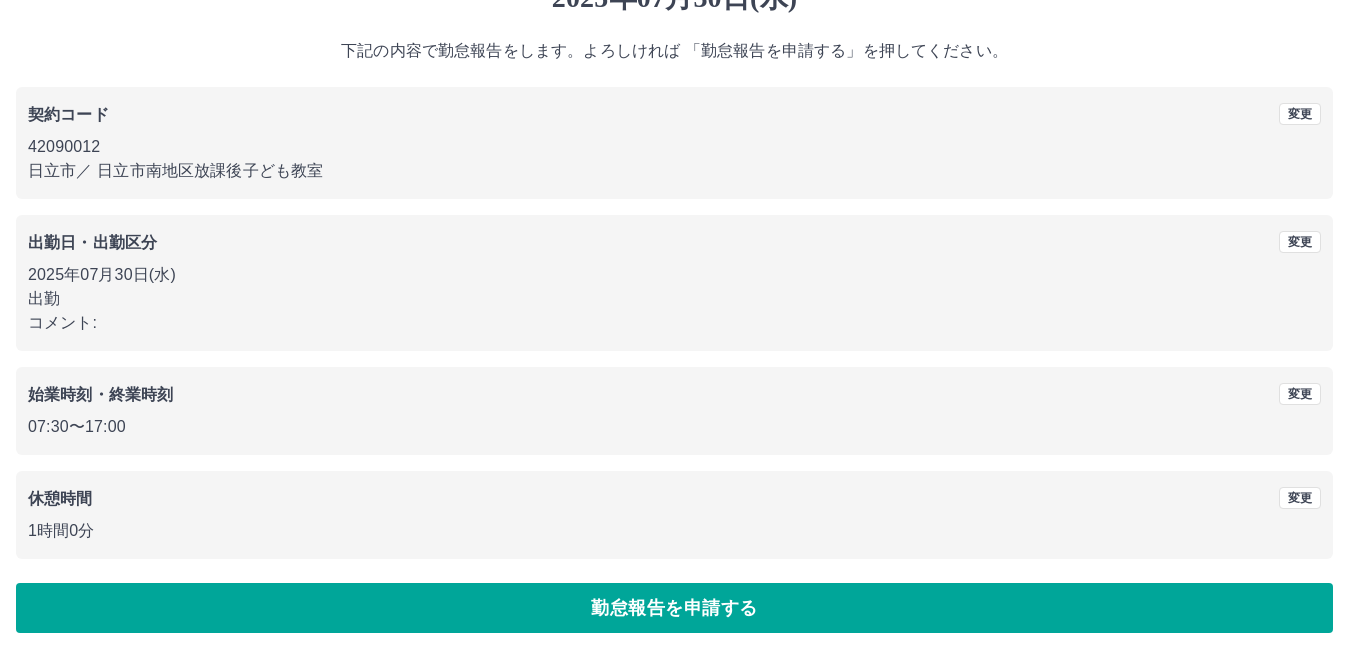 click on "勤怠報告を申請する" at bounding box center [674, 608] 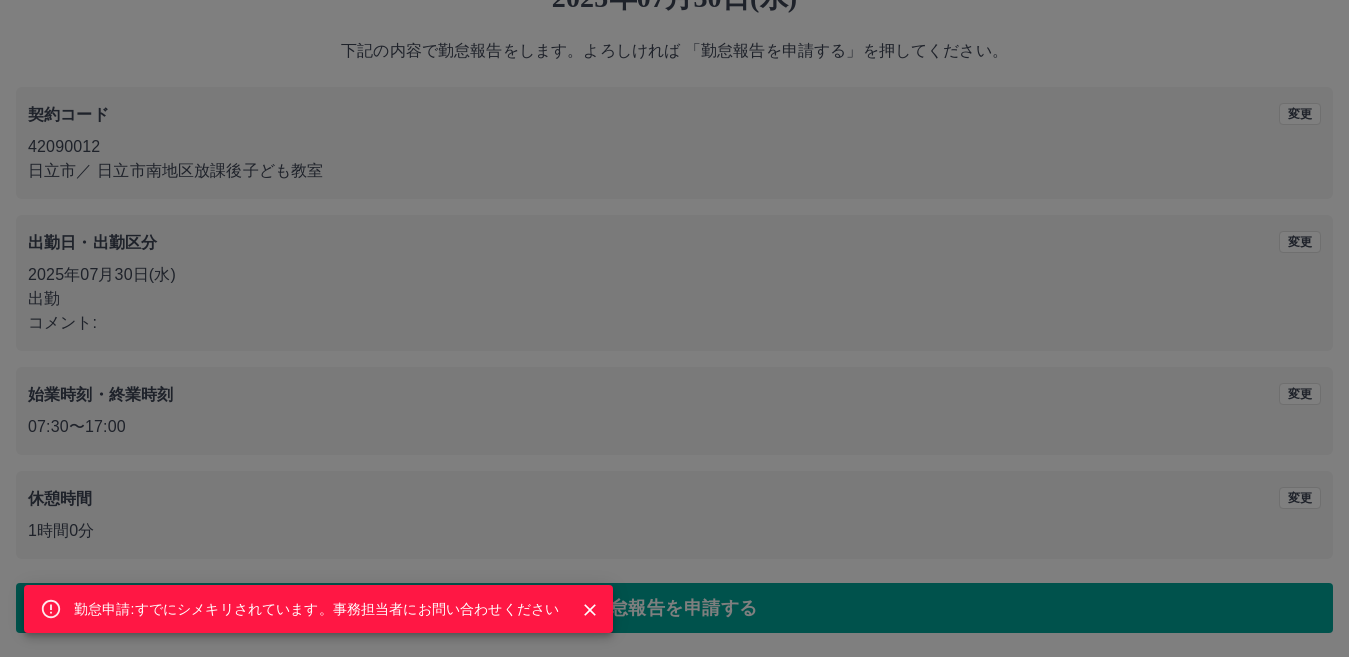 click on "勤怠申請:すでにシメキリされています。事務担当者にお問い合わせください" at bounding box center (674, 328) 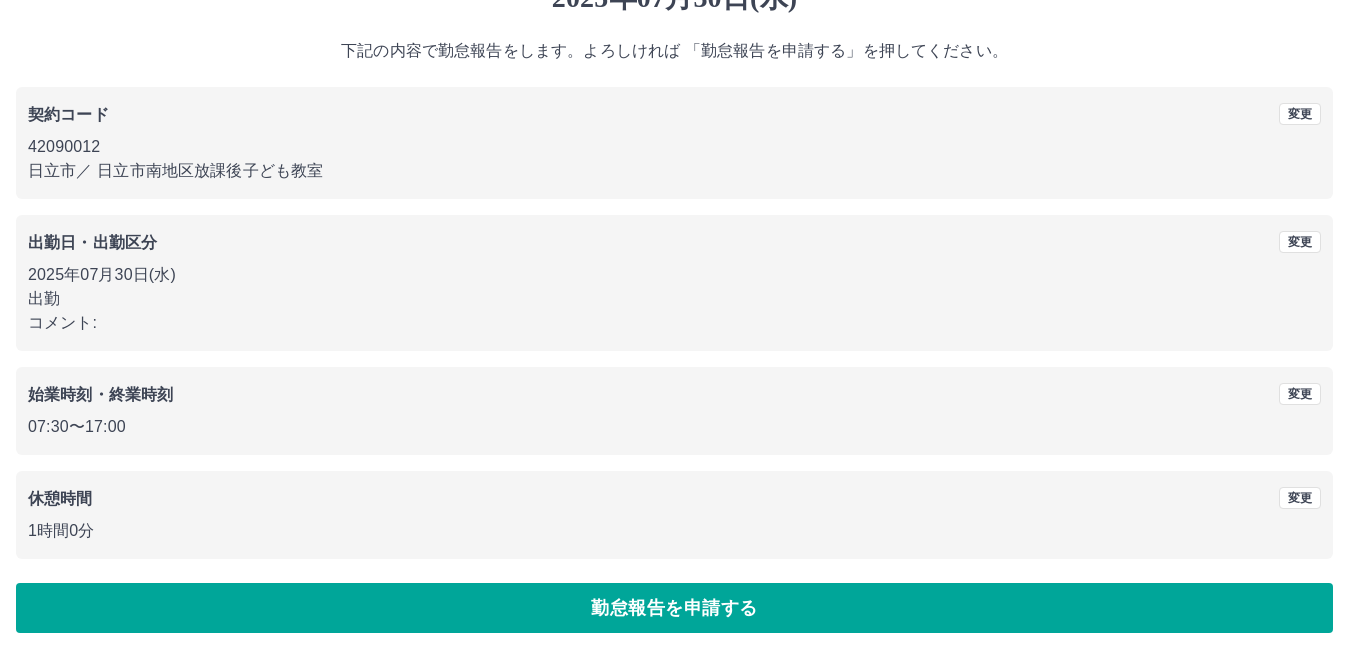 scroll, scrollTop: 0, scrollLeft: 0, axis: both 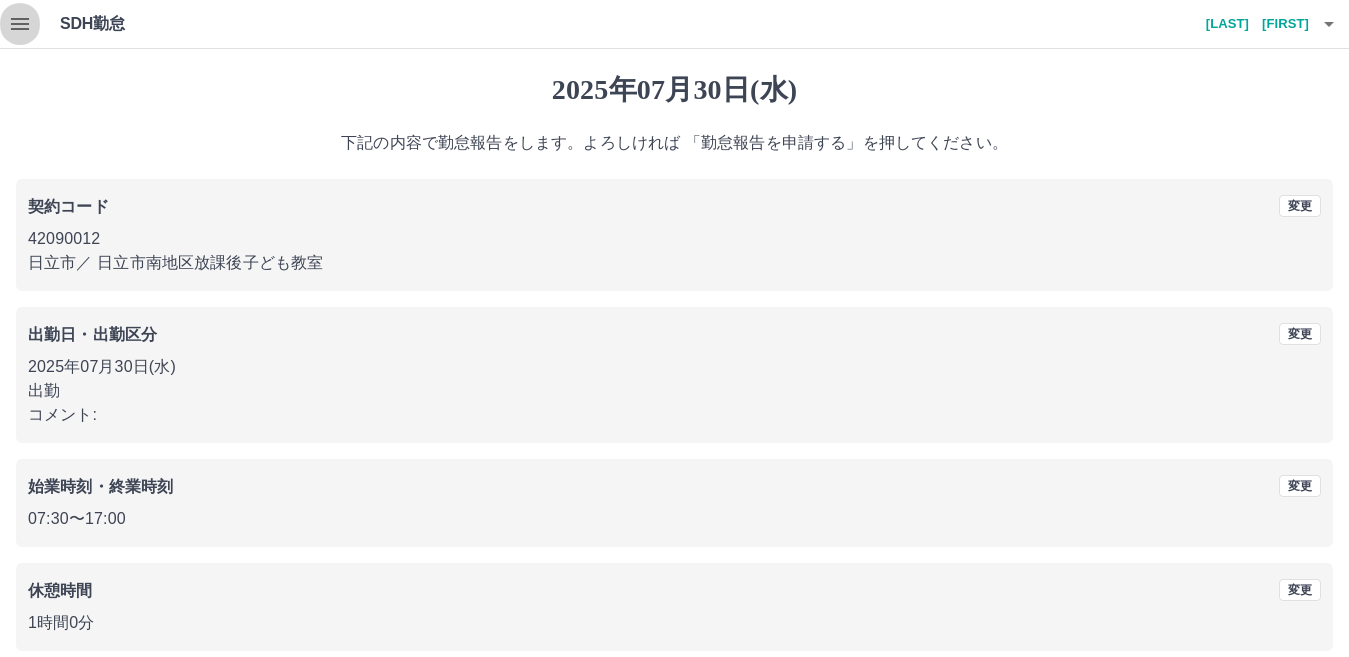 click 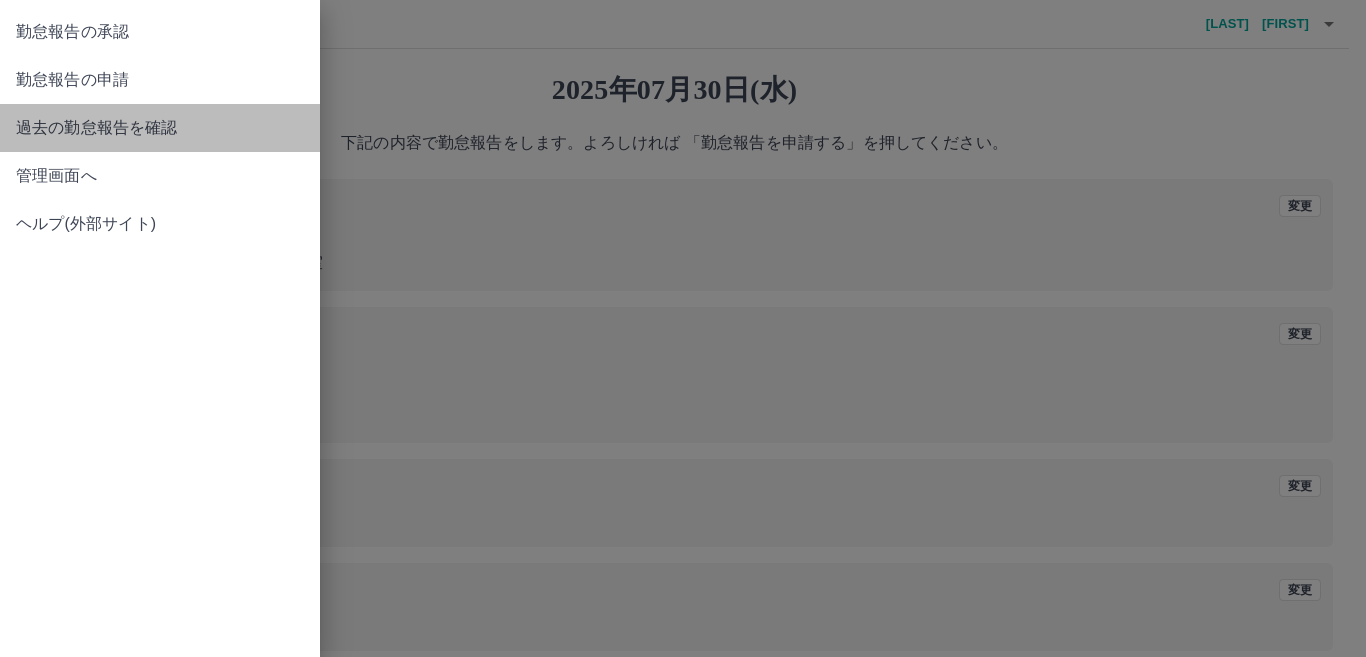 click on "過去の勤怠報告を確認" at bounding box center (160, 128) 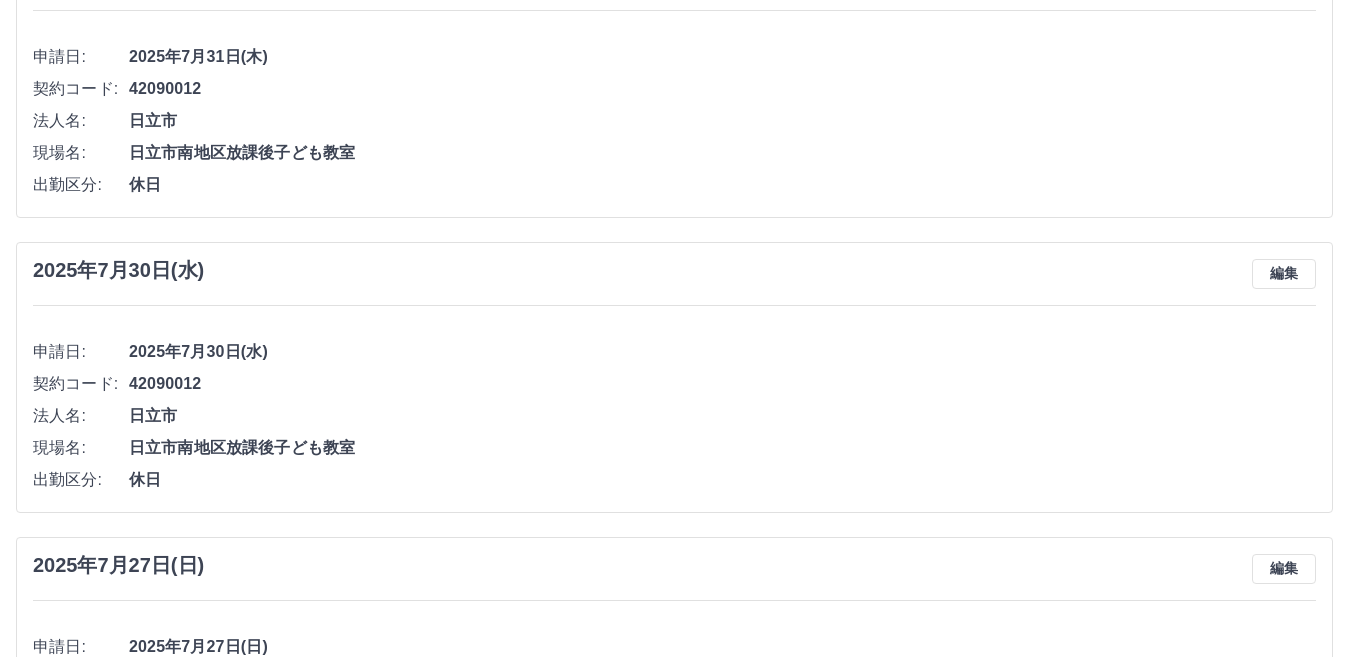 scroll, scrollTop: 300, scrollLeft: 0, axis: vertical 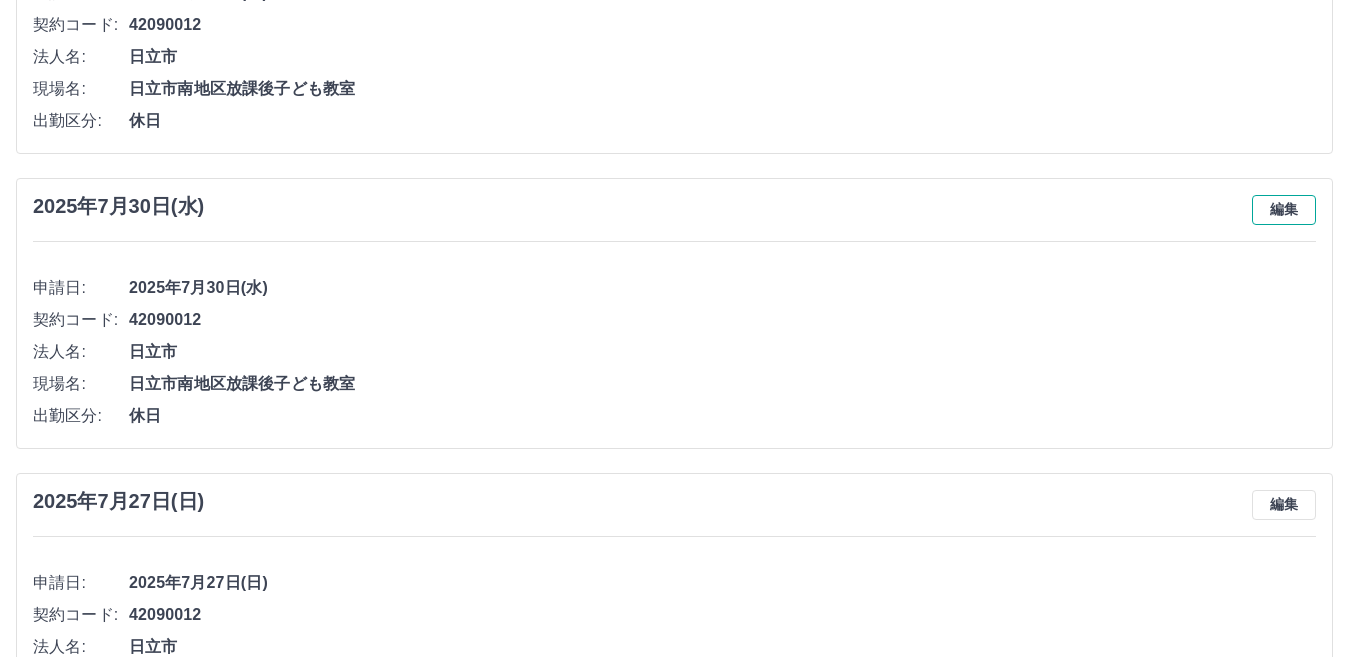 click on "編集" at bounding box center (1284, 210) 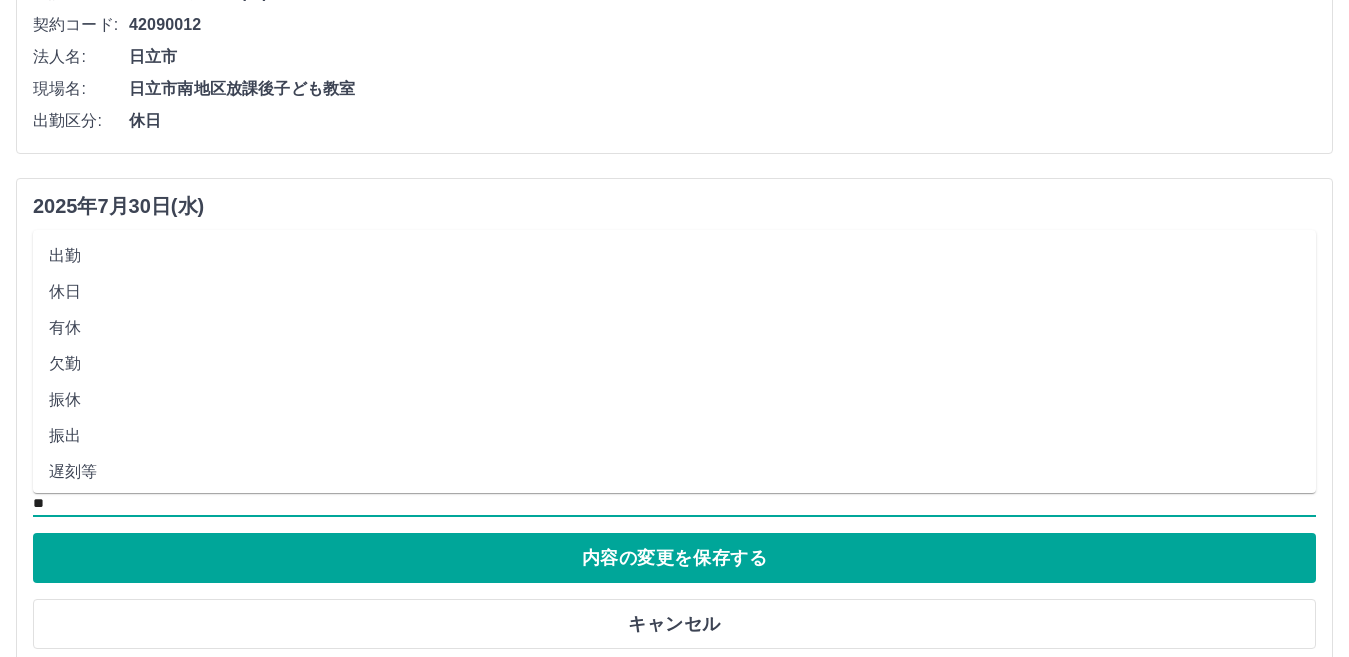 click on "**" at bounding box center (674, 503) 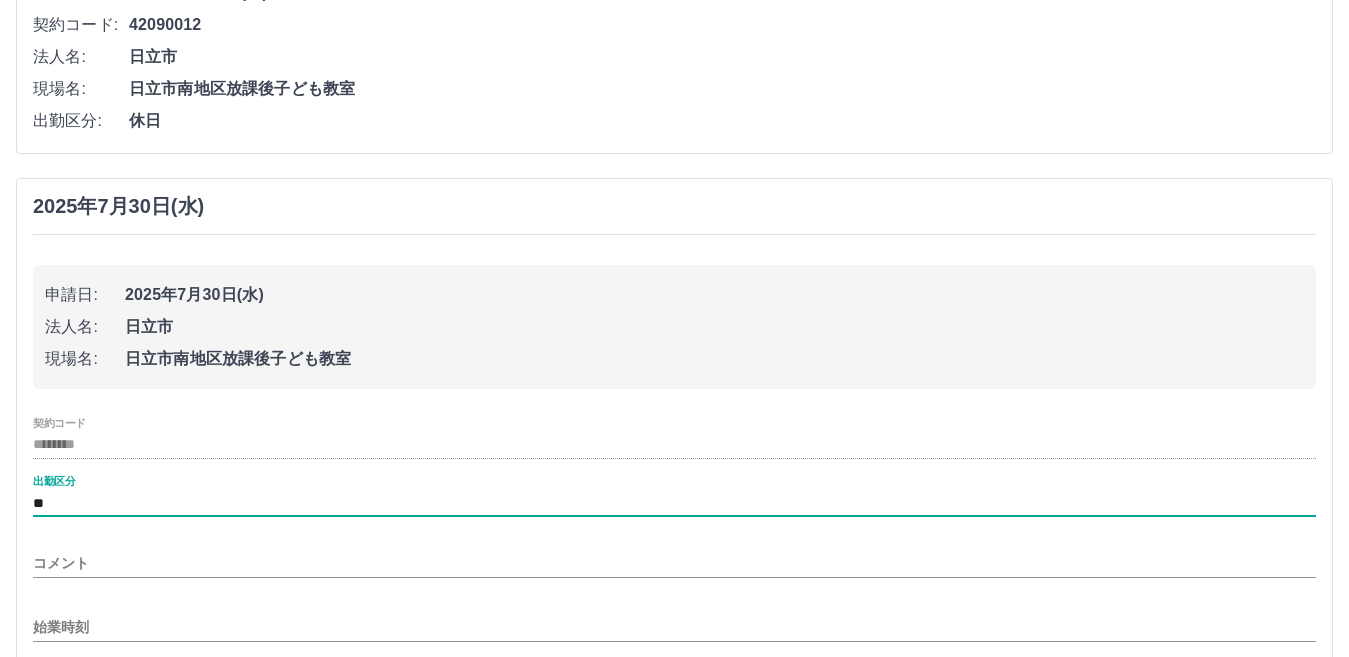 type on "**" 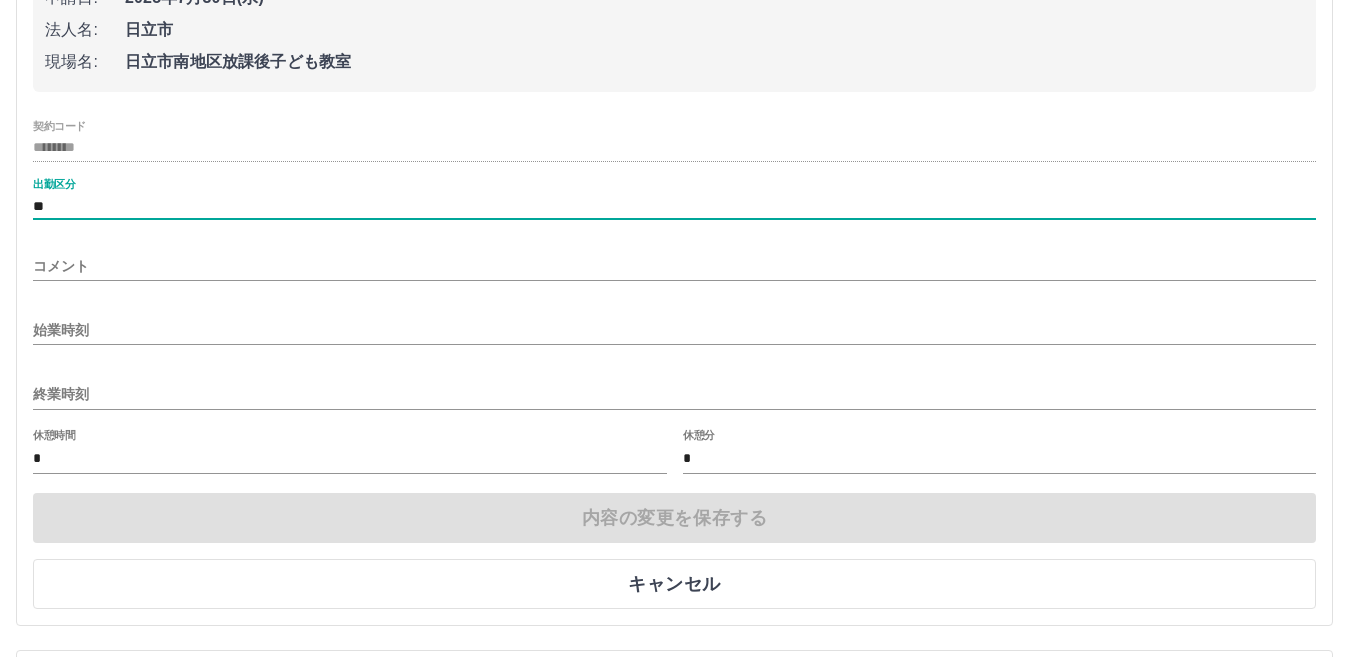 scroll, scrollTop: 600, scrollLeft: 0, axis: vertical 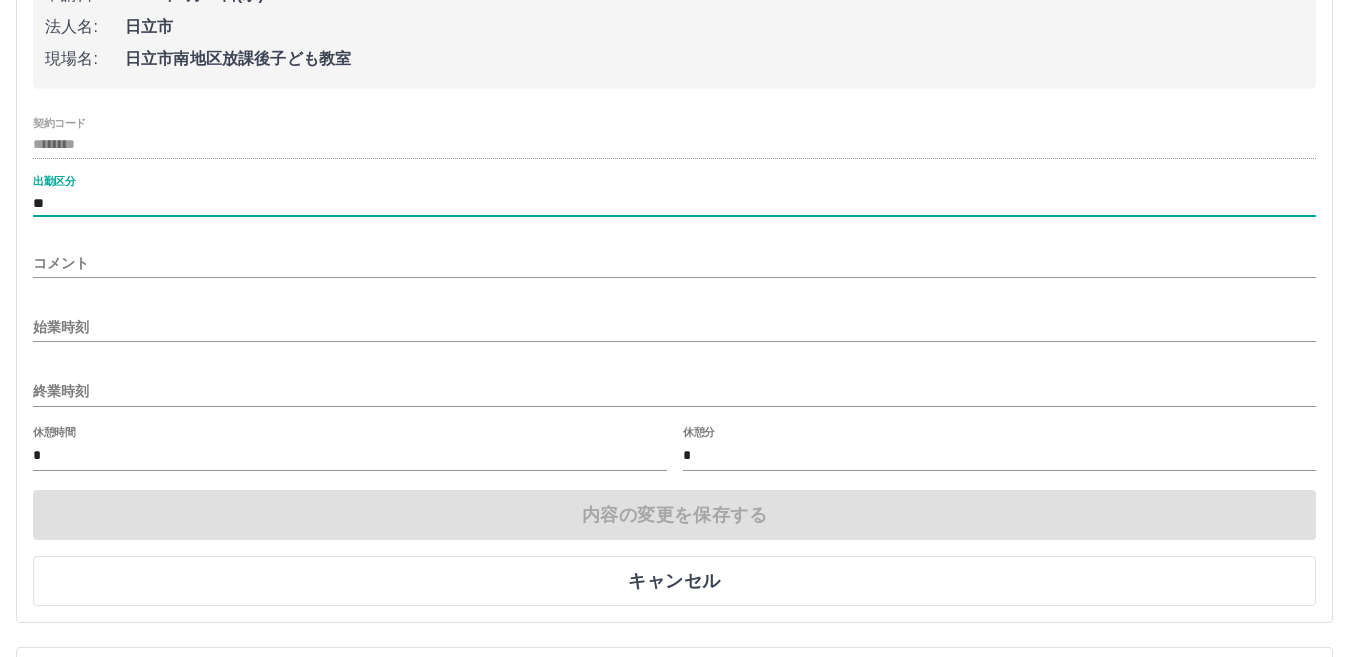 click on "始業時刻" at bounding box center (674, 327) 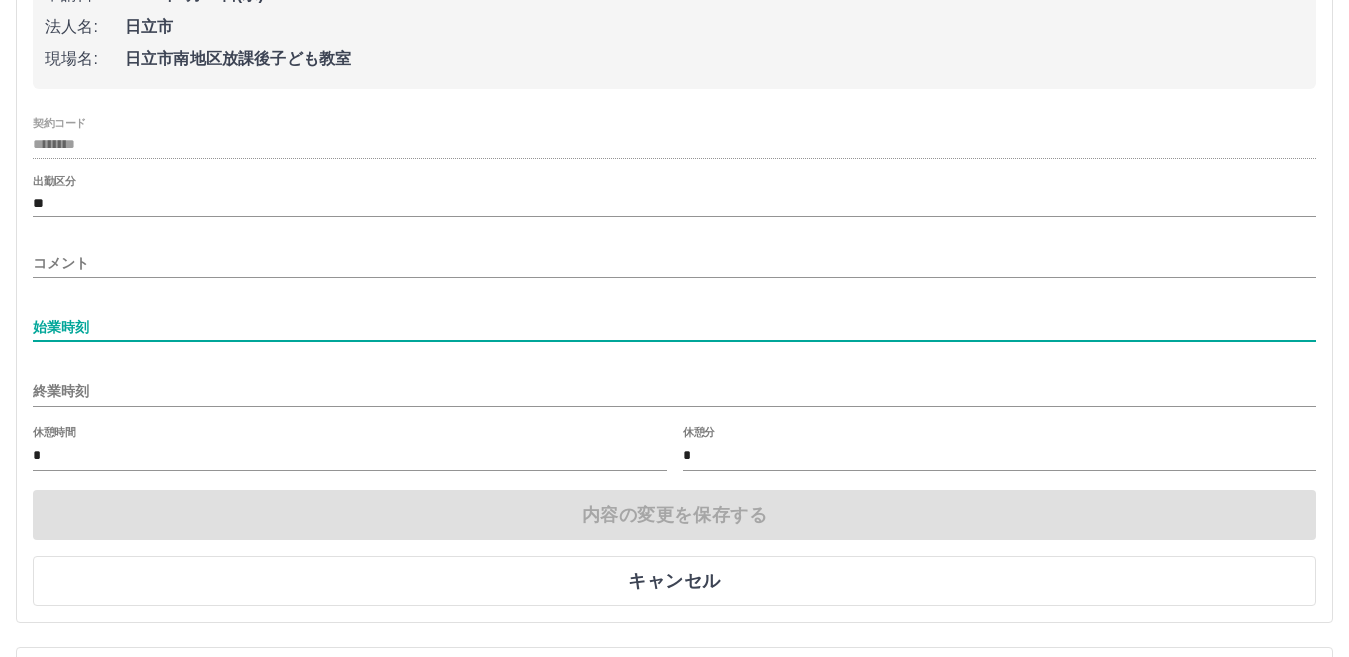 type on "****" 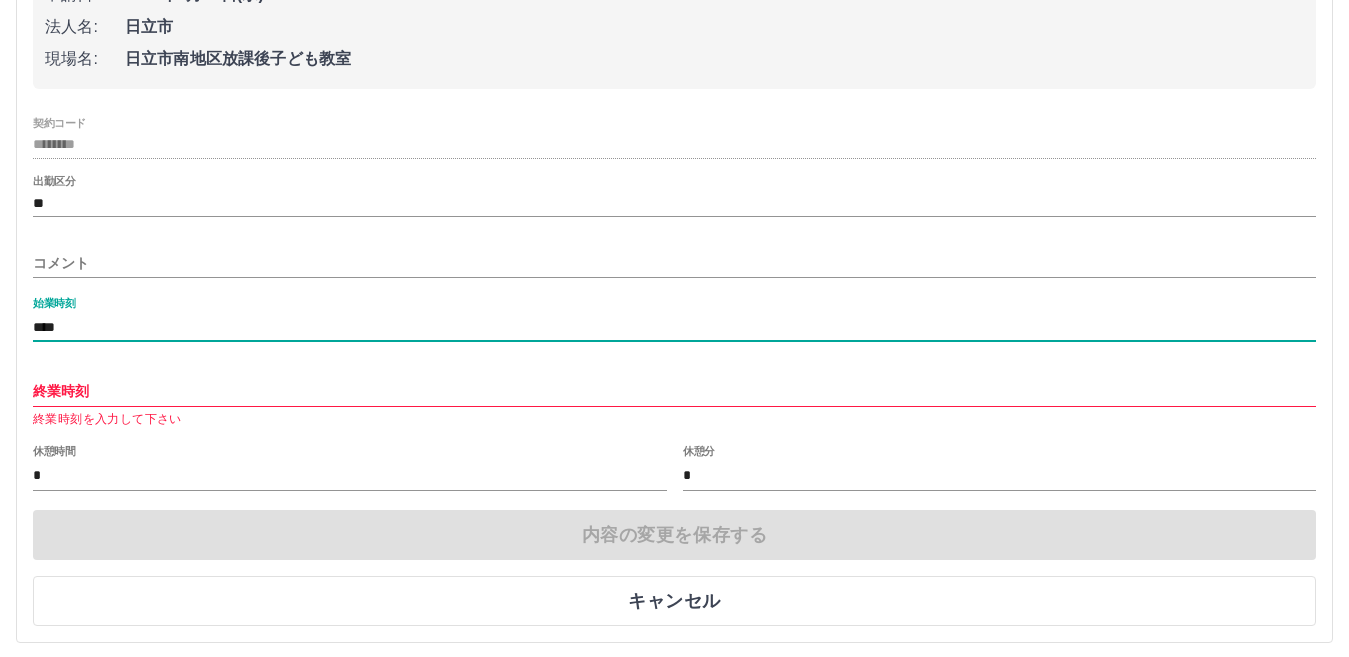 click on "終業時刻" at bounding box center (674, 391) 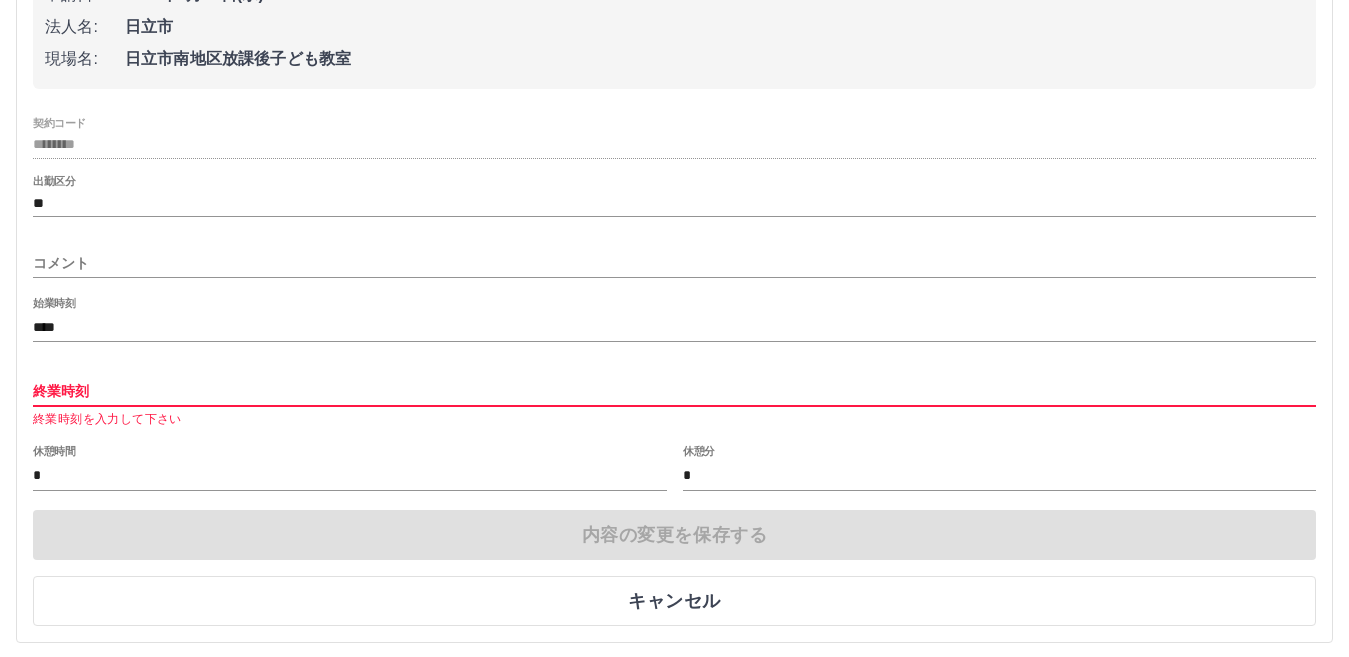 type on "****" 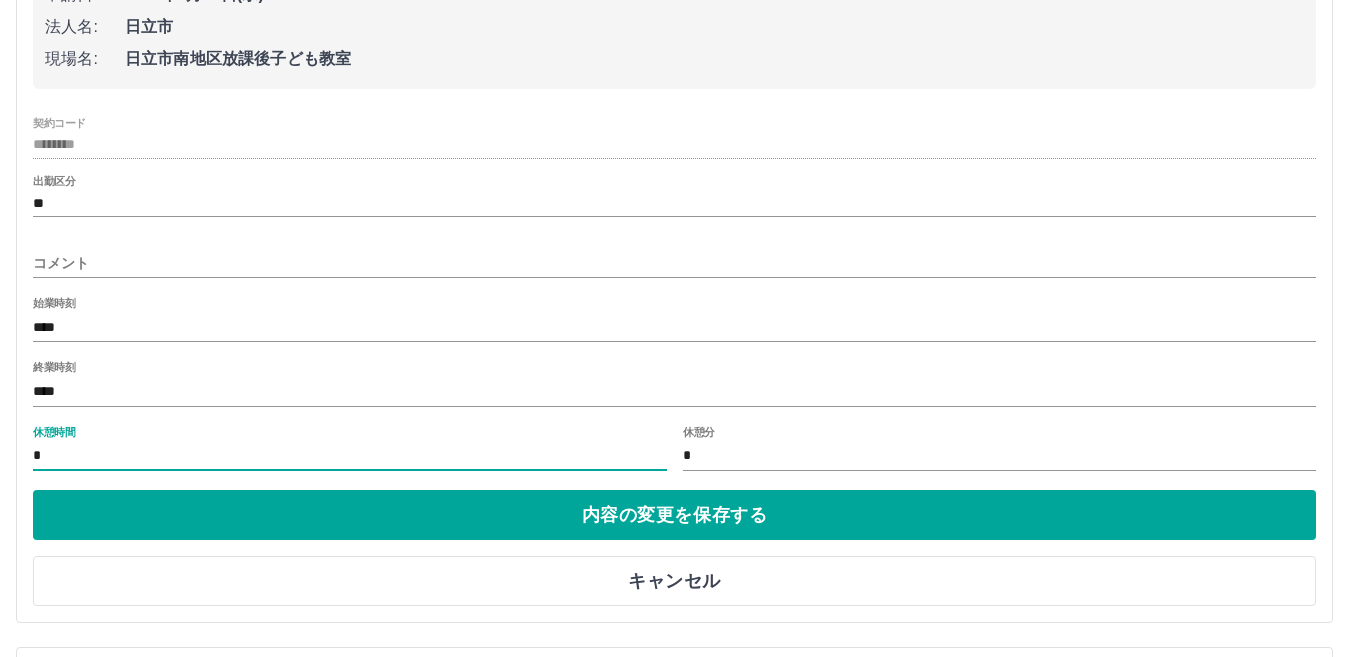 click on "*" at bounding box center [350, 456] 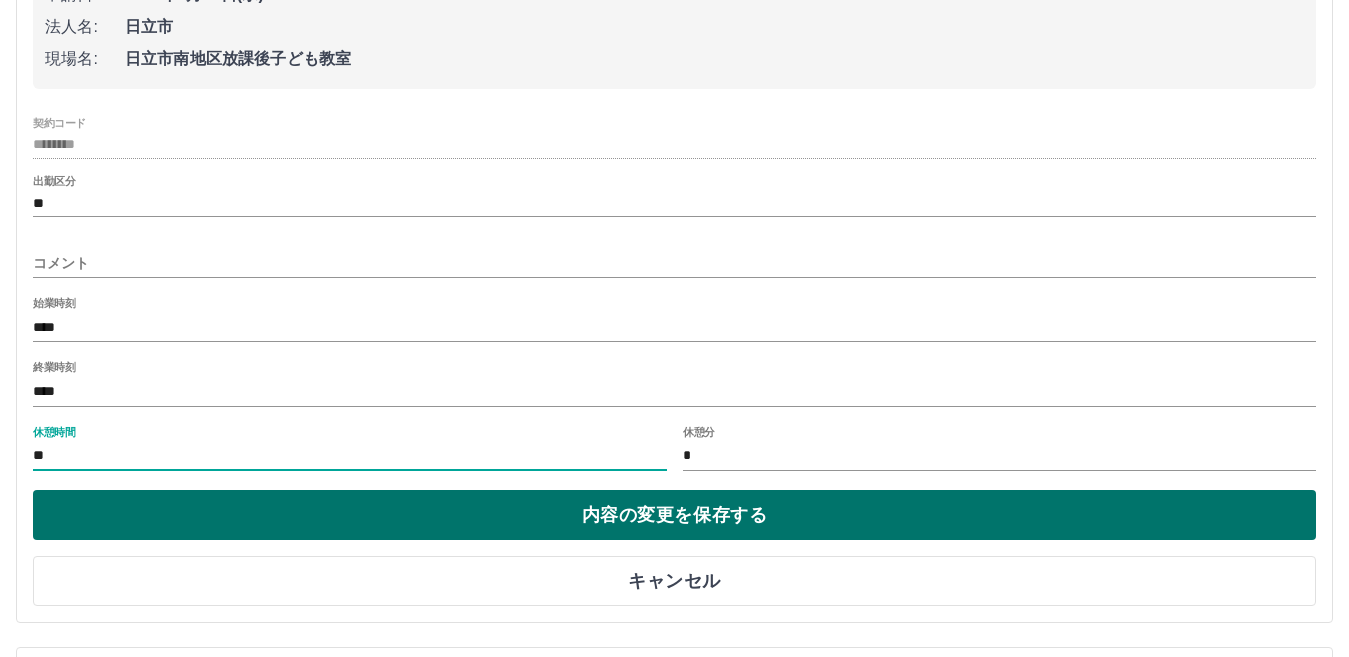 click on "内容の変更を保存する" at bounding box center [674, 515] 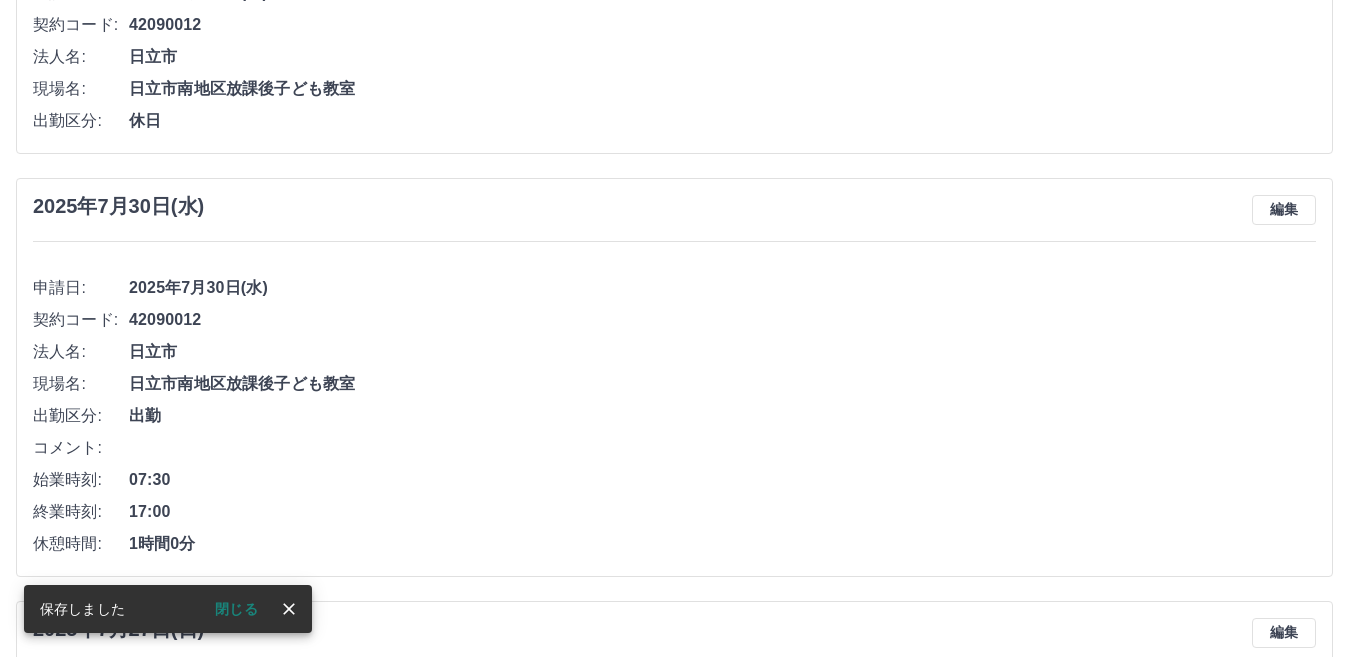 scroll, scrollTop: 100, scrollLeft: 0, axis: vertical 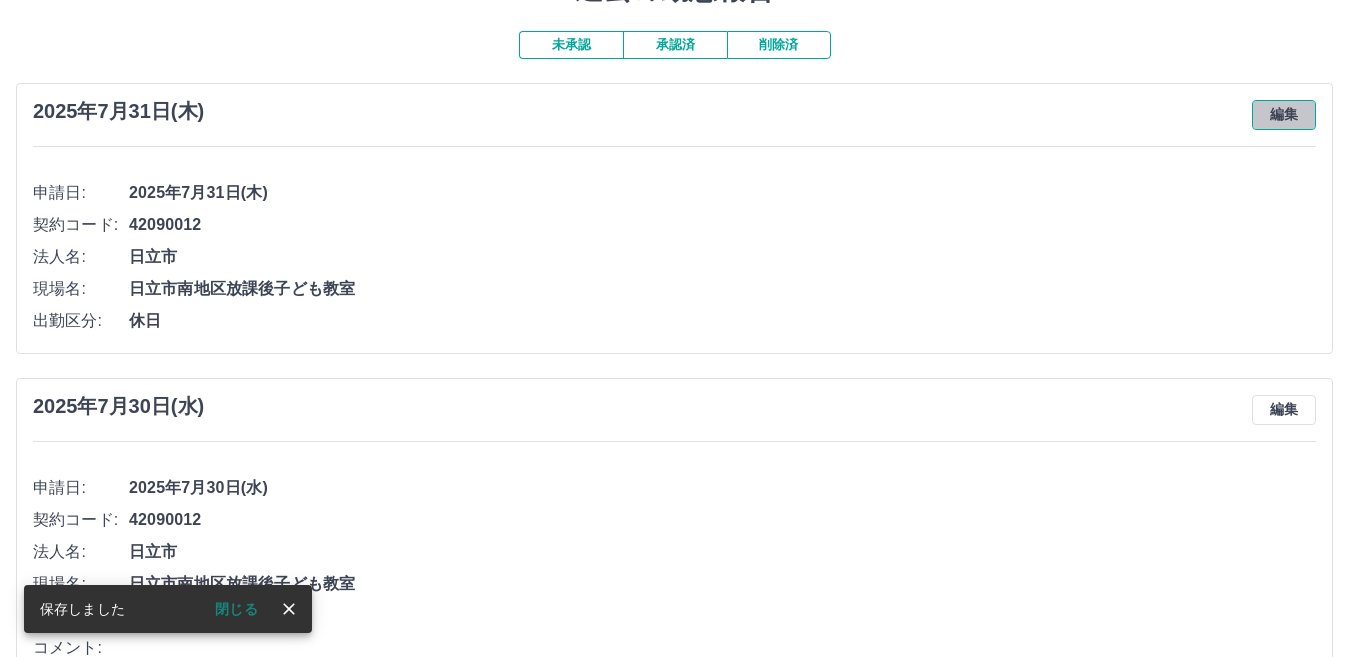 click on "編集" at bounding box center (1284, 115) 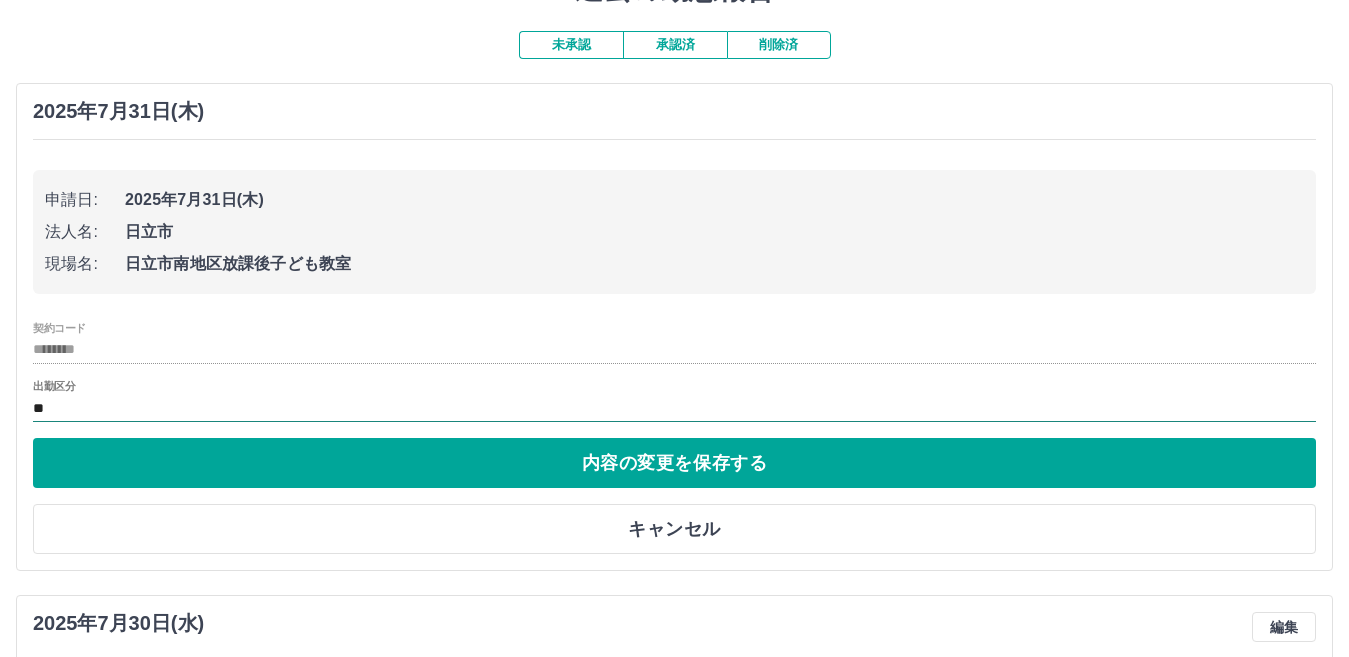 click on "**" at bounding box center (674, 408) 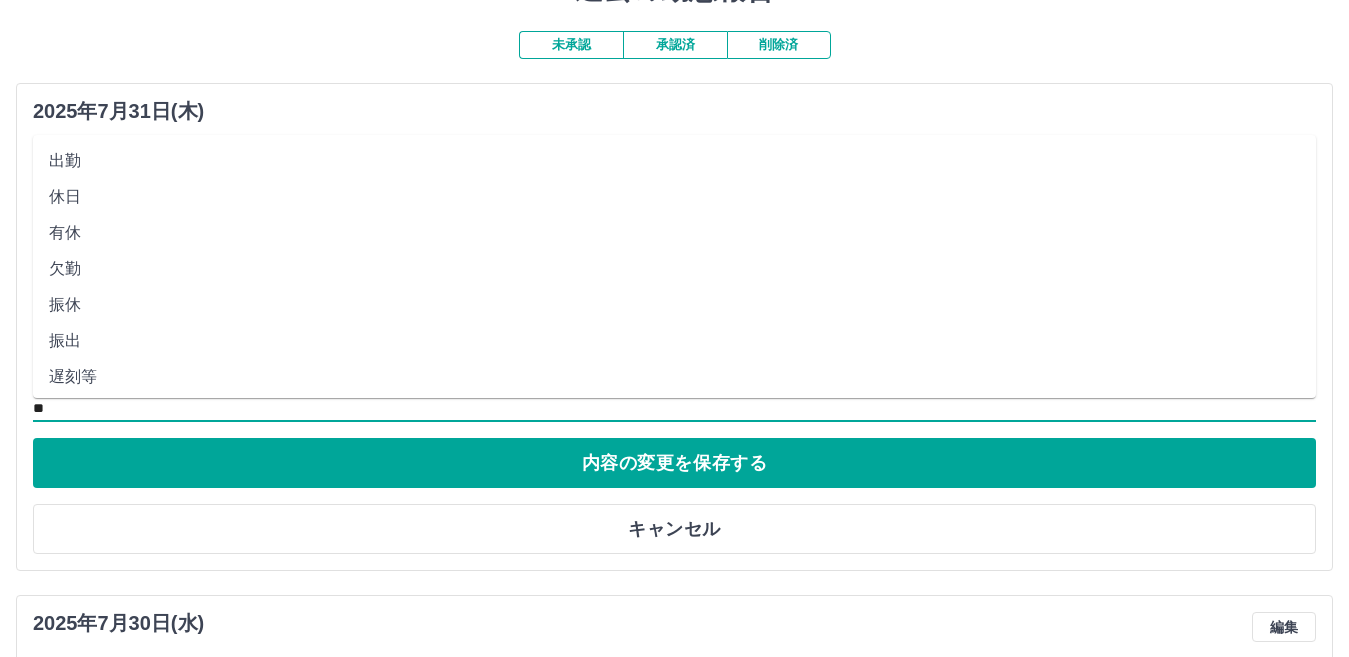 click on "出勤" at bounding box center [674, 161] 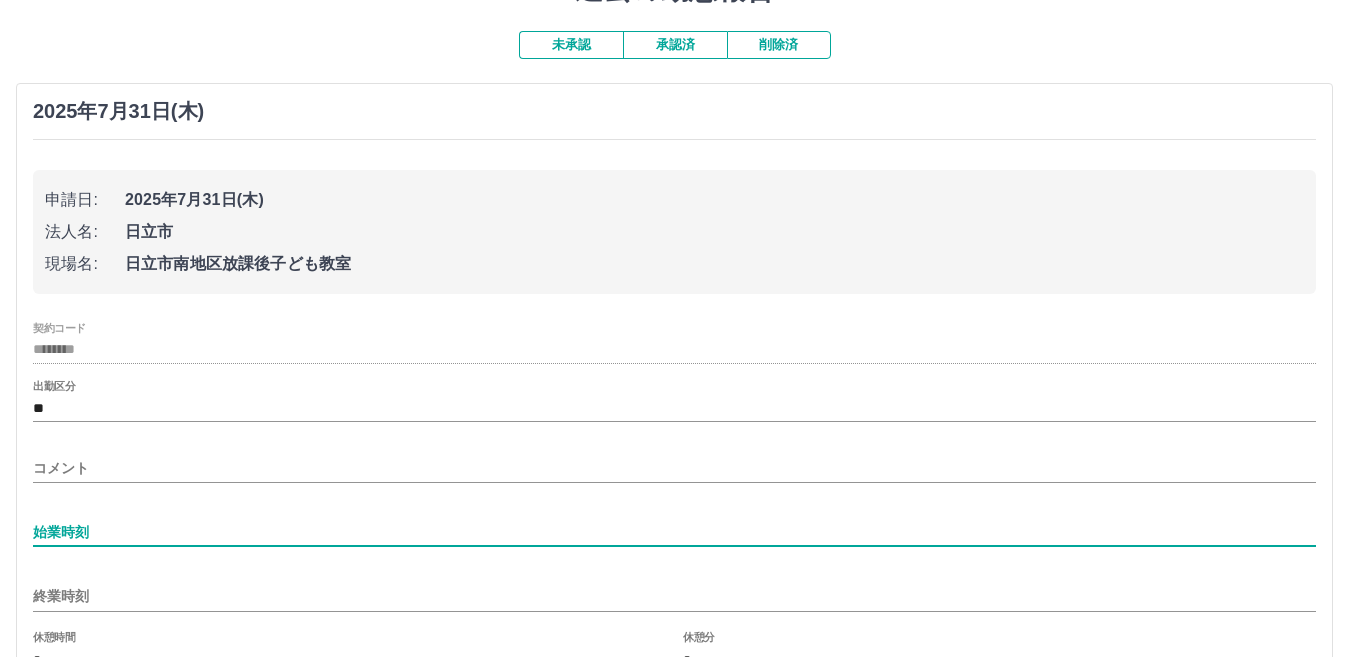 click on "始業時刻" at bounding box center [674, 532] 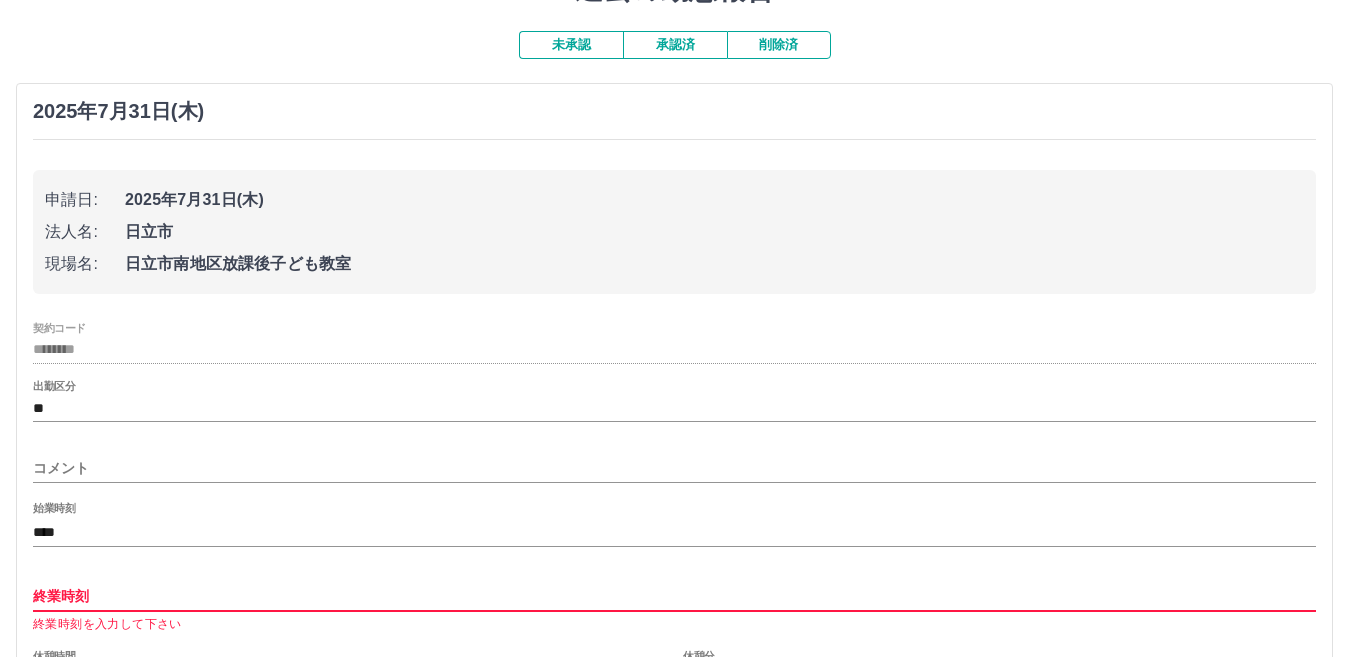 click on "終業時刻" at bounding box center [674, 596] 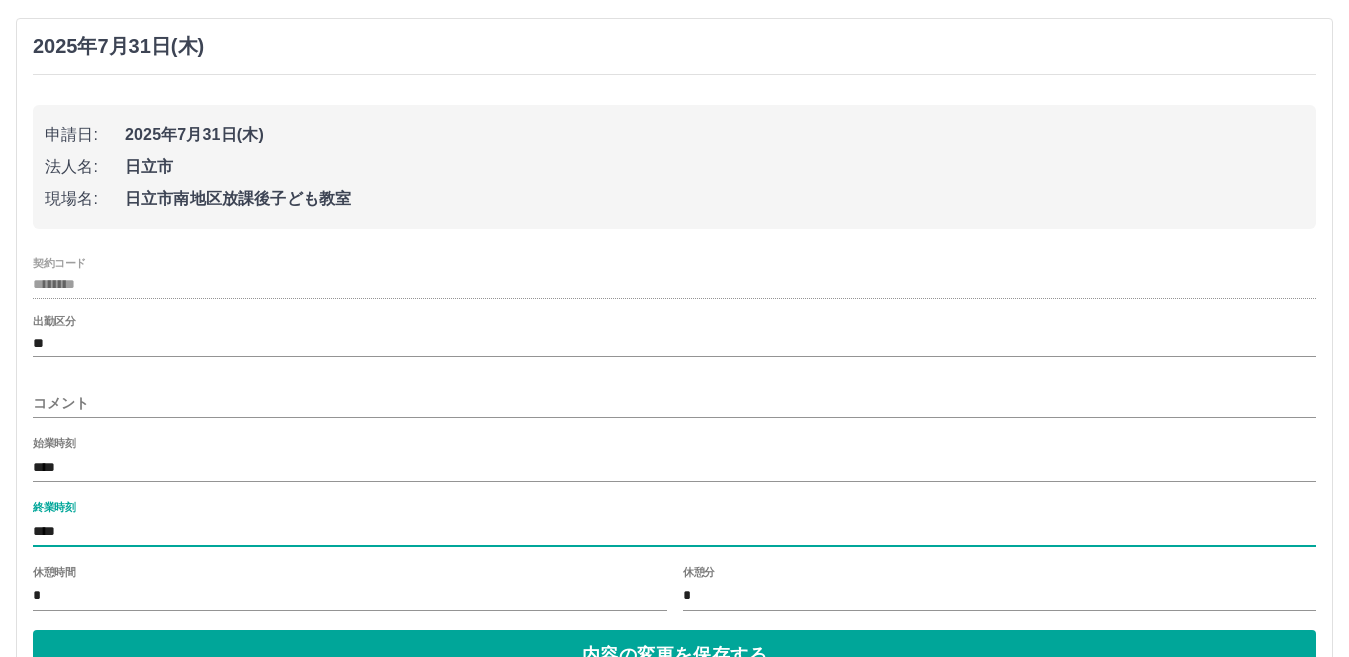 scroll, scrollTop: 200, scrollLeft: 0, axis: vertical 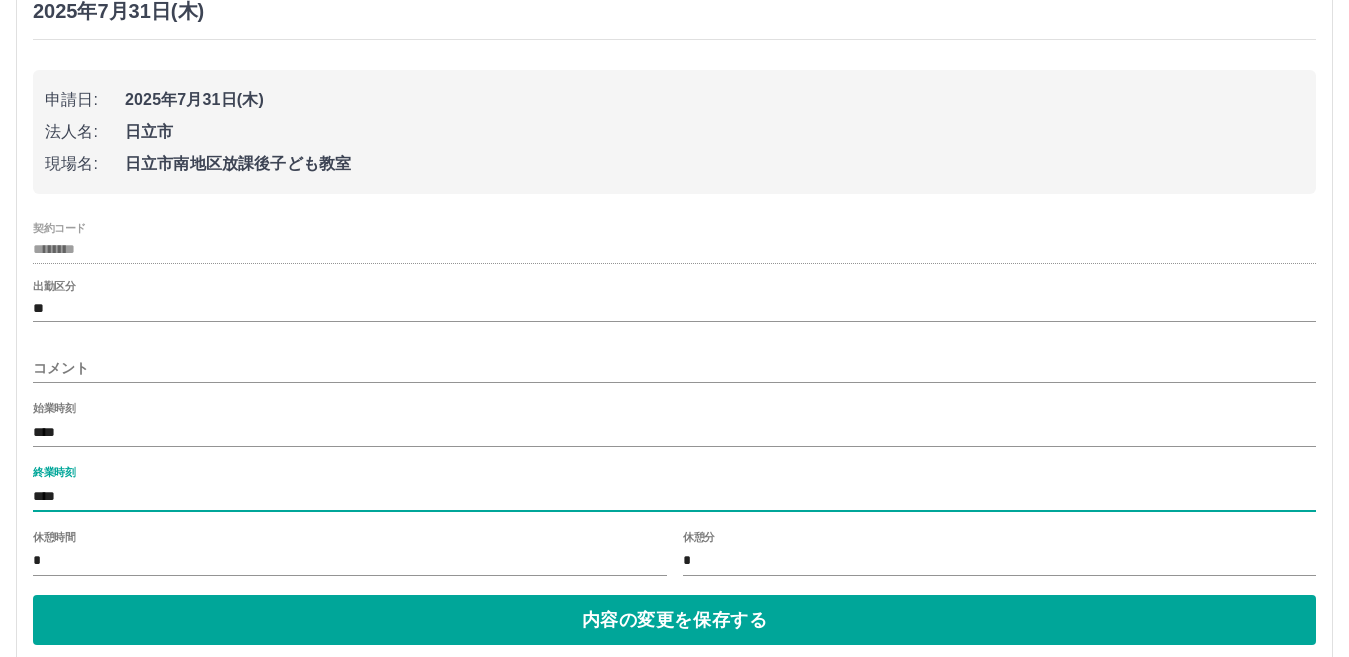 type on "****" 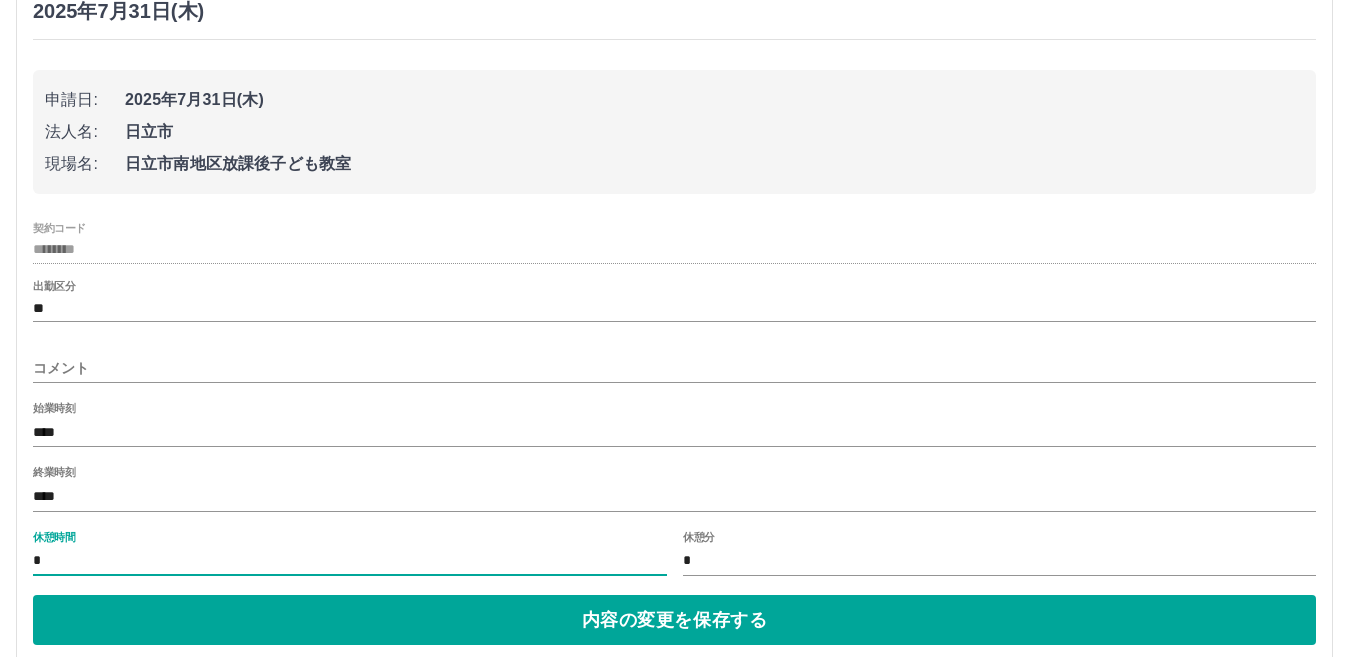 type on "**" 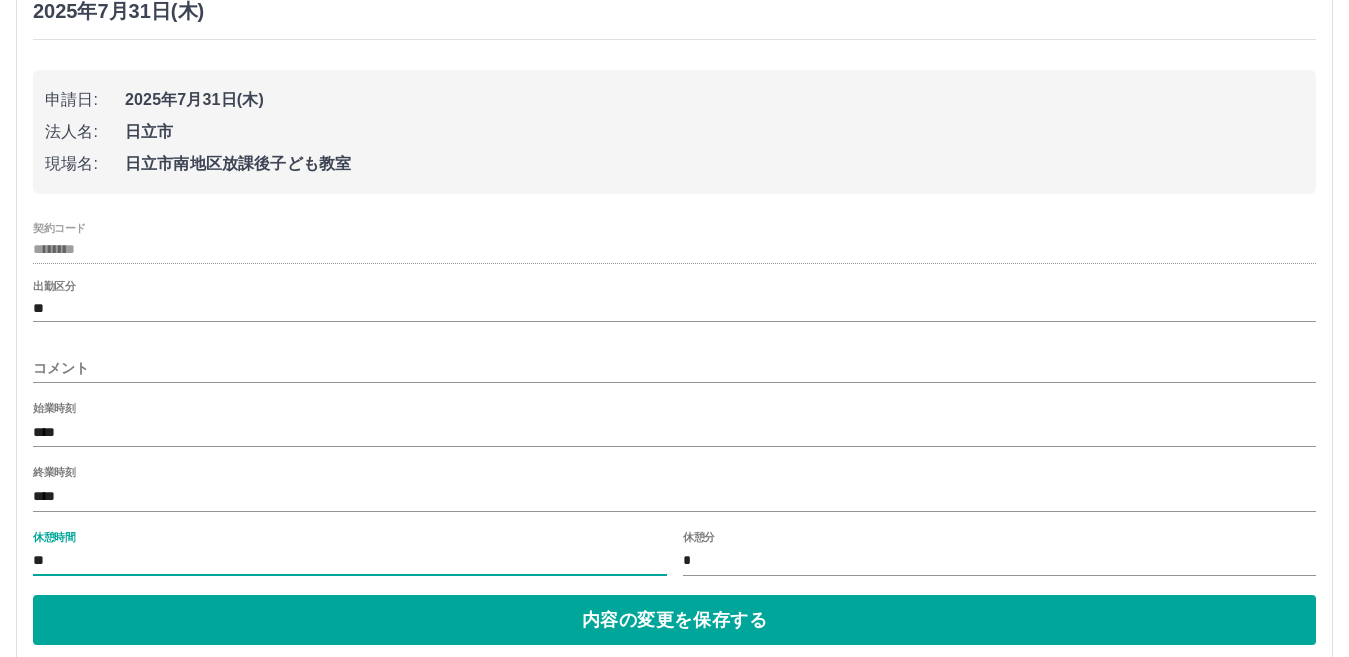 scroll, scrollTop: 300, scrollLeft: 0, axis: vertical 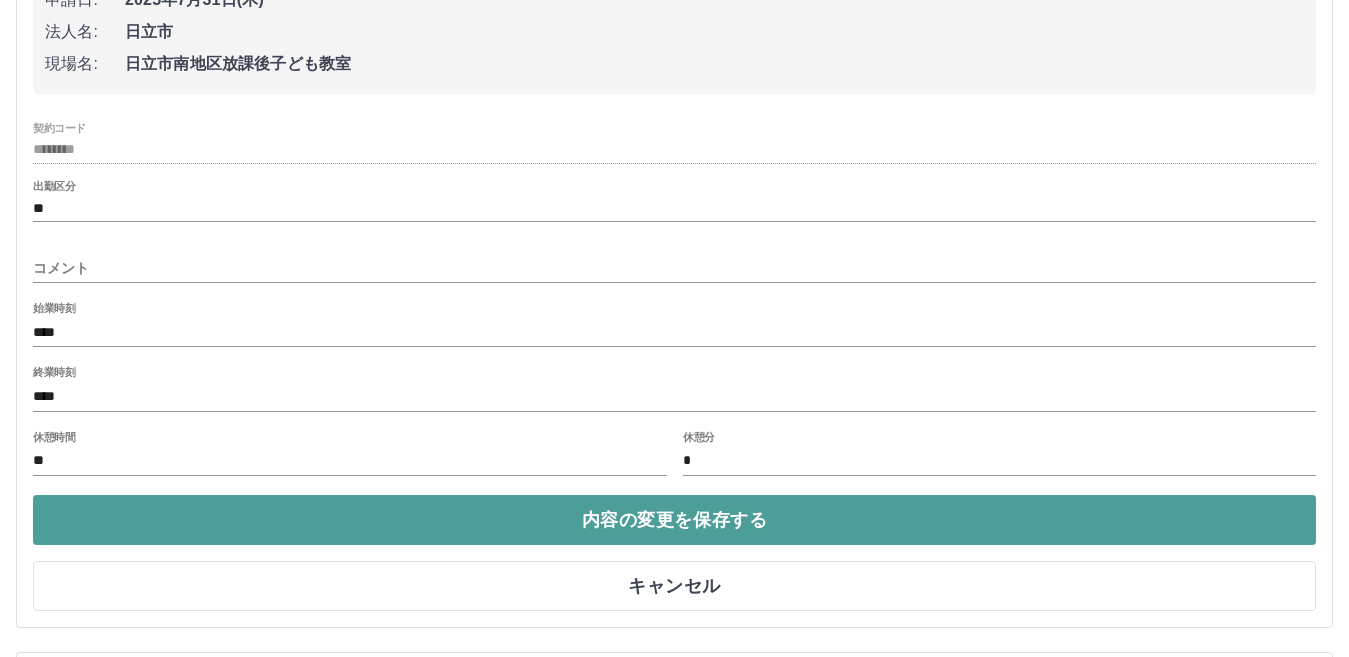click on "内容の変更を保存する" at bounding box center (674, 520) 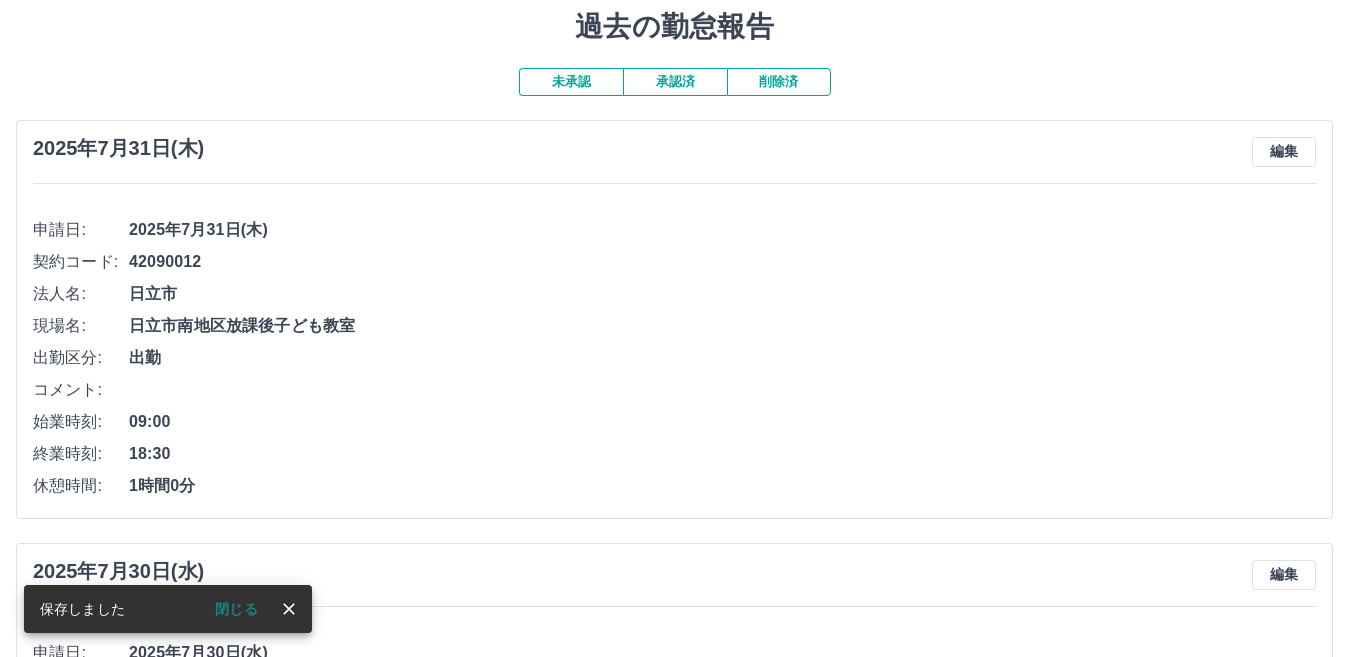 scroll, scrollTop: 0, scrollLeft: 0, axis: both 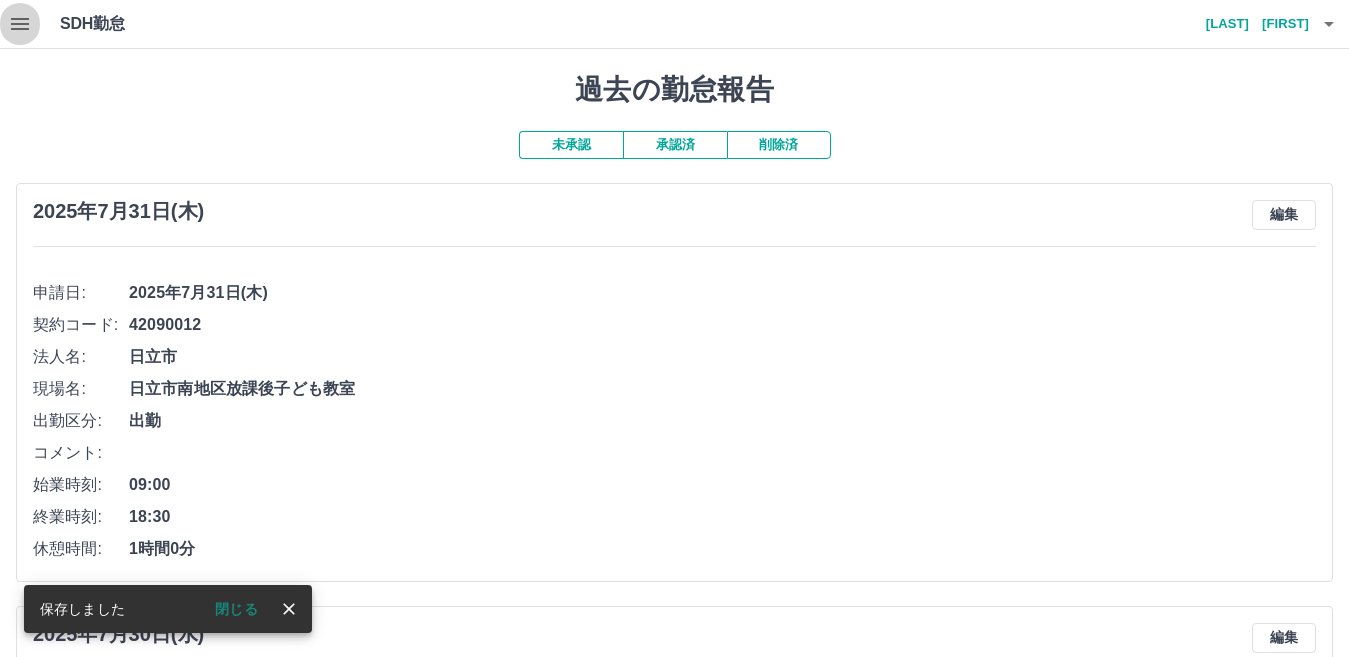 click 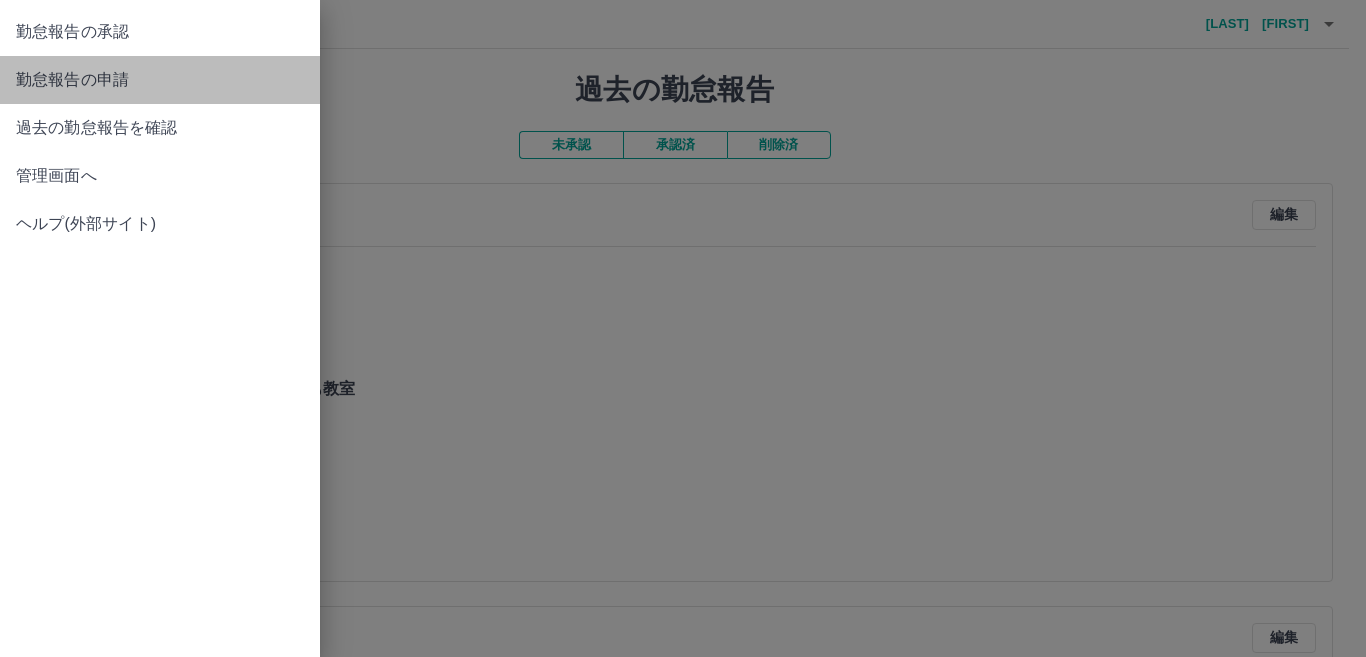 click on "勤怠報告の申請" at bounding box center [160, 80] 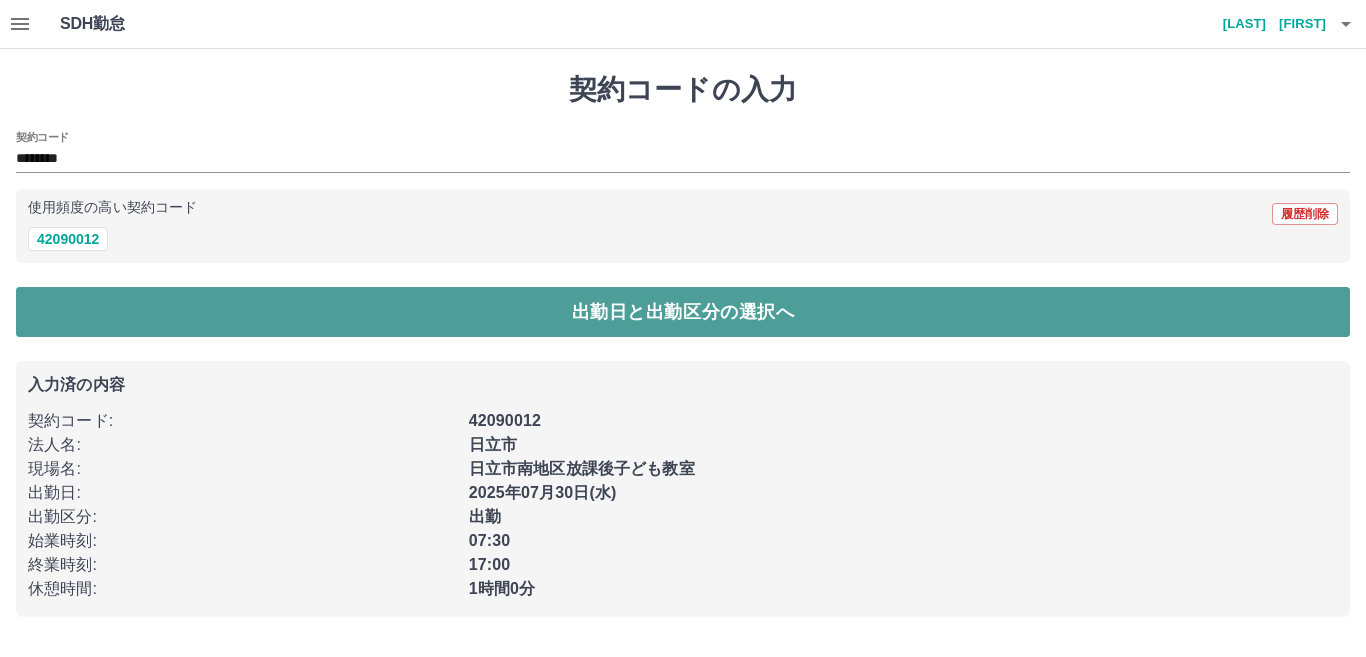 click on "出勤日と出勤区分の選択へ" at bounding box center (683, 312) 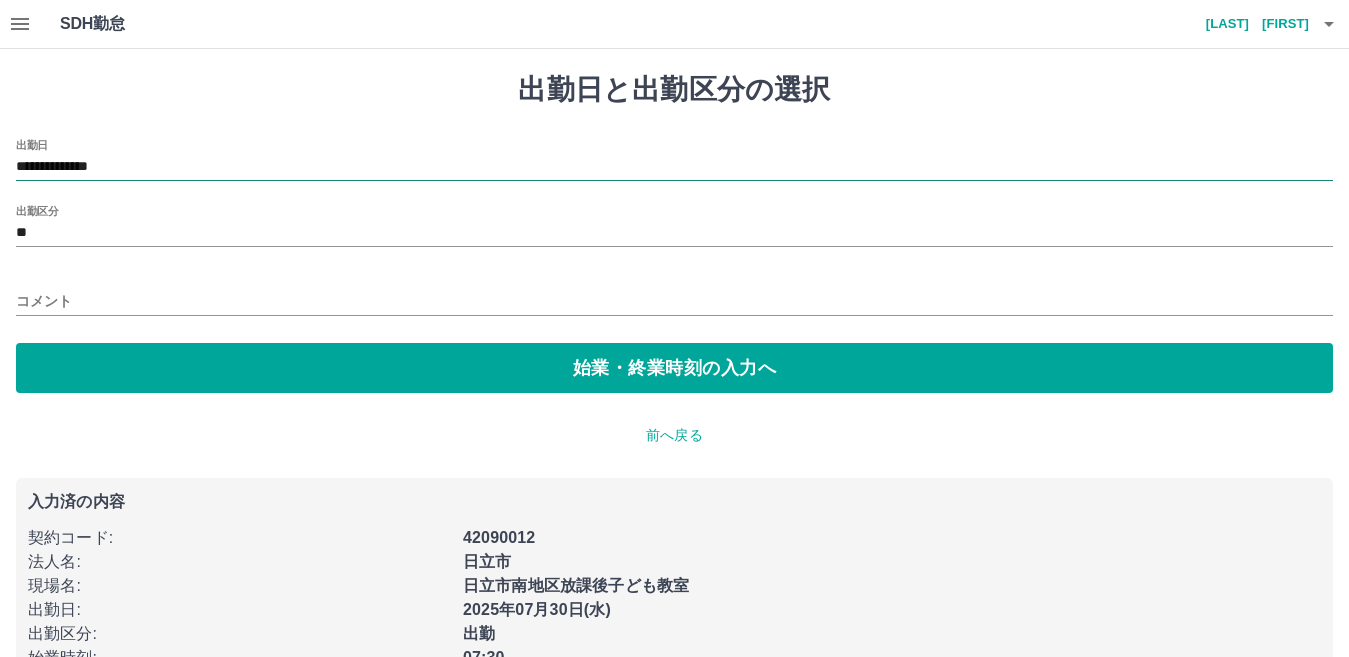 click on "**********" at bounding box center [674, 167] 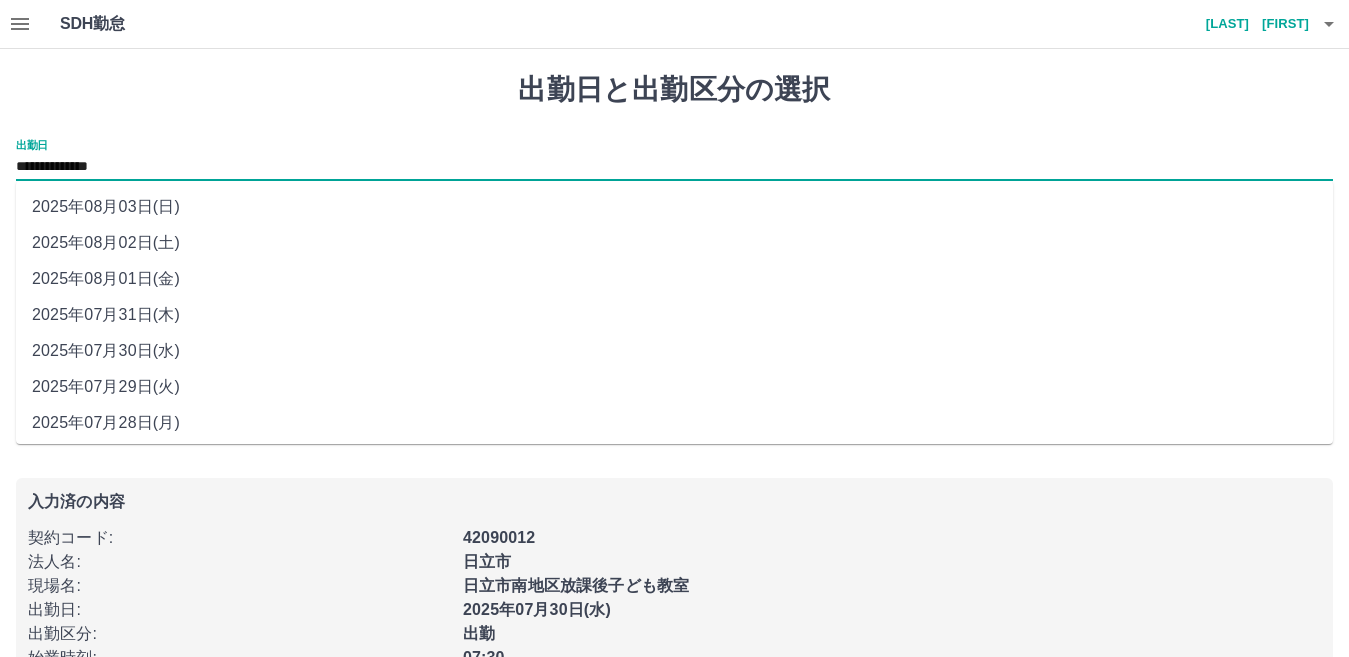 click on "2025年08月01日(金)" at bounding box center (674, 279) 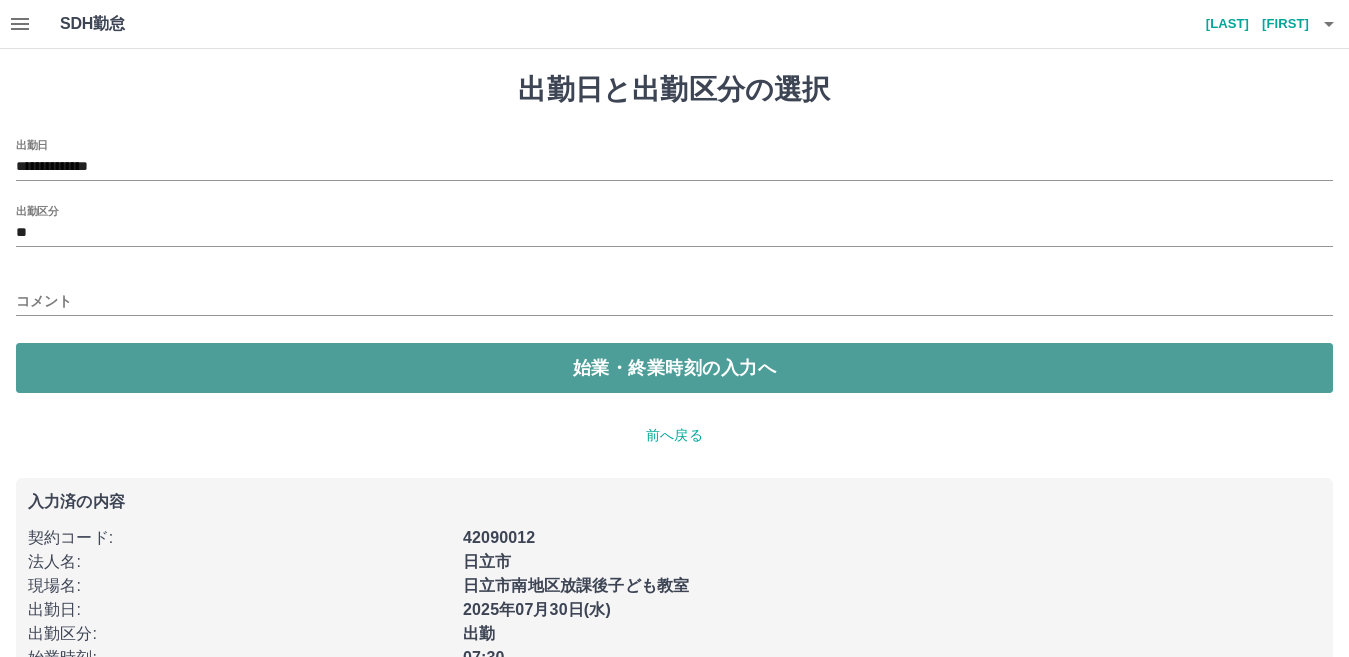click on "始業・終業時刻の入力へ" at bounding box center [674, 368] 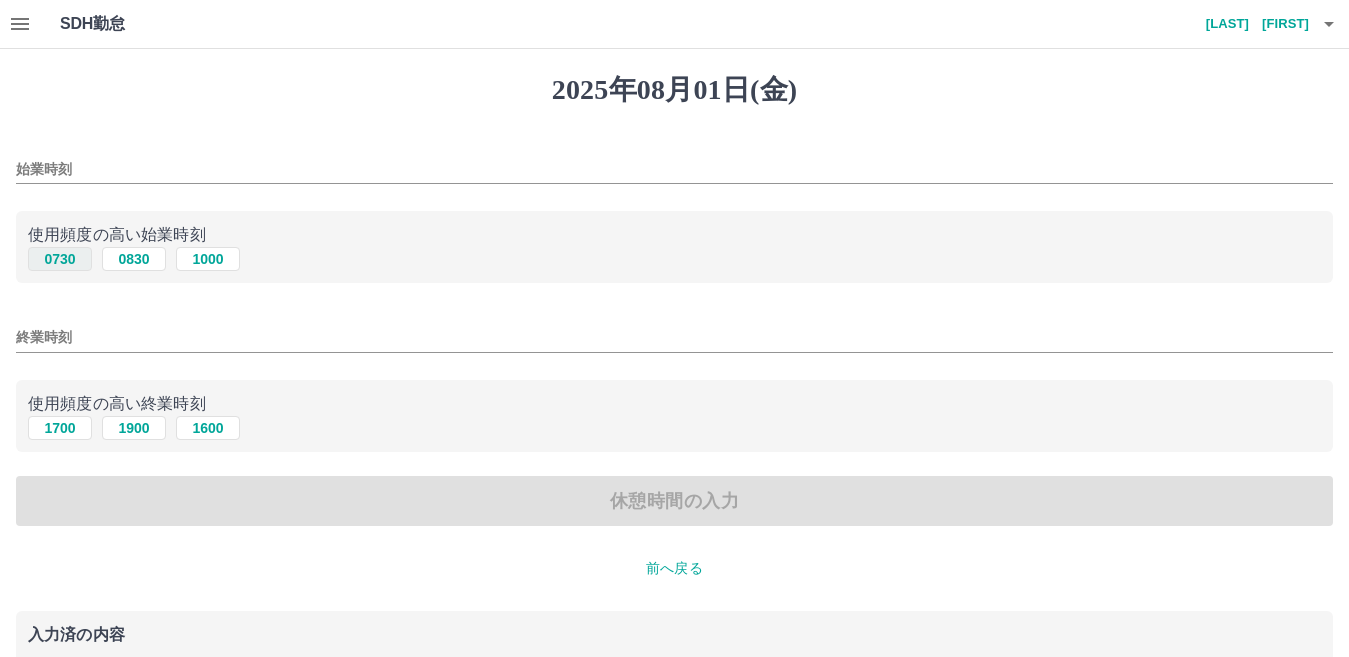 click on "0730" at bounding box center (60, 259) 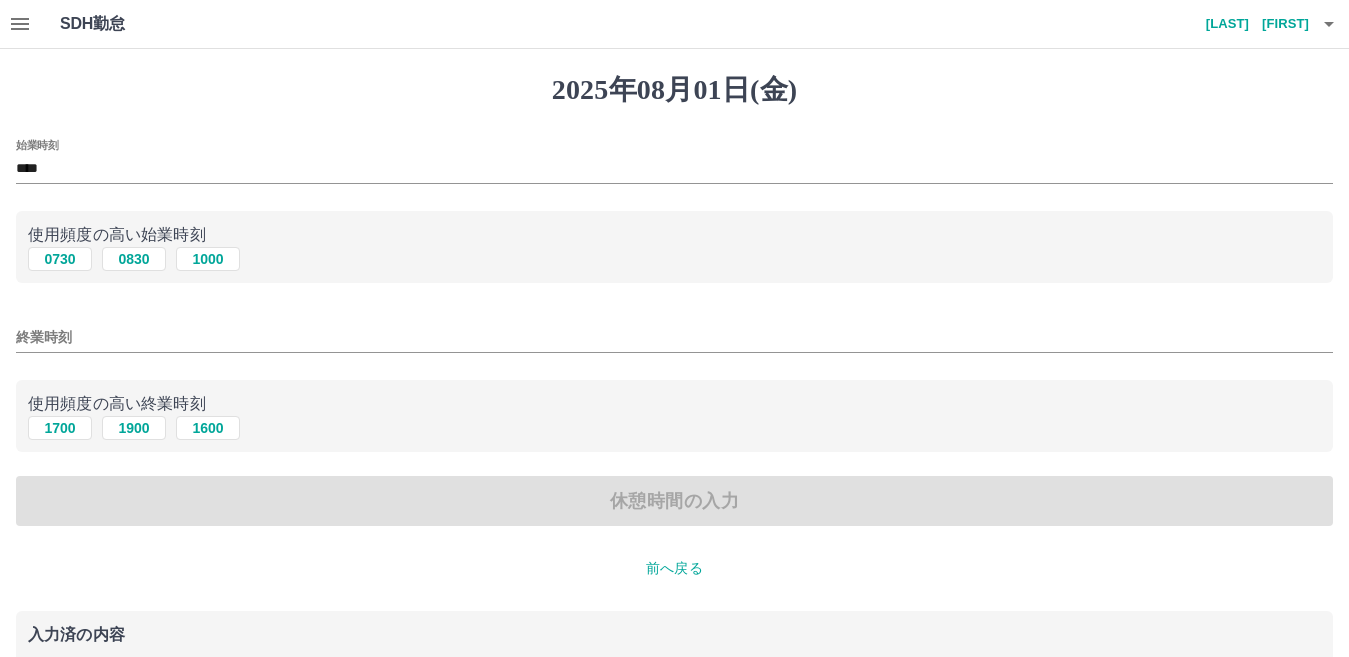 click on "終業時刻" at bounding box center [674, 337] 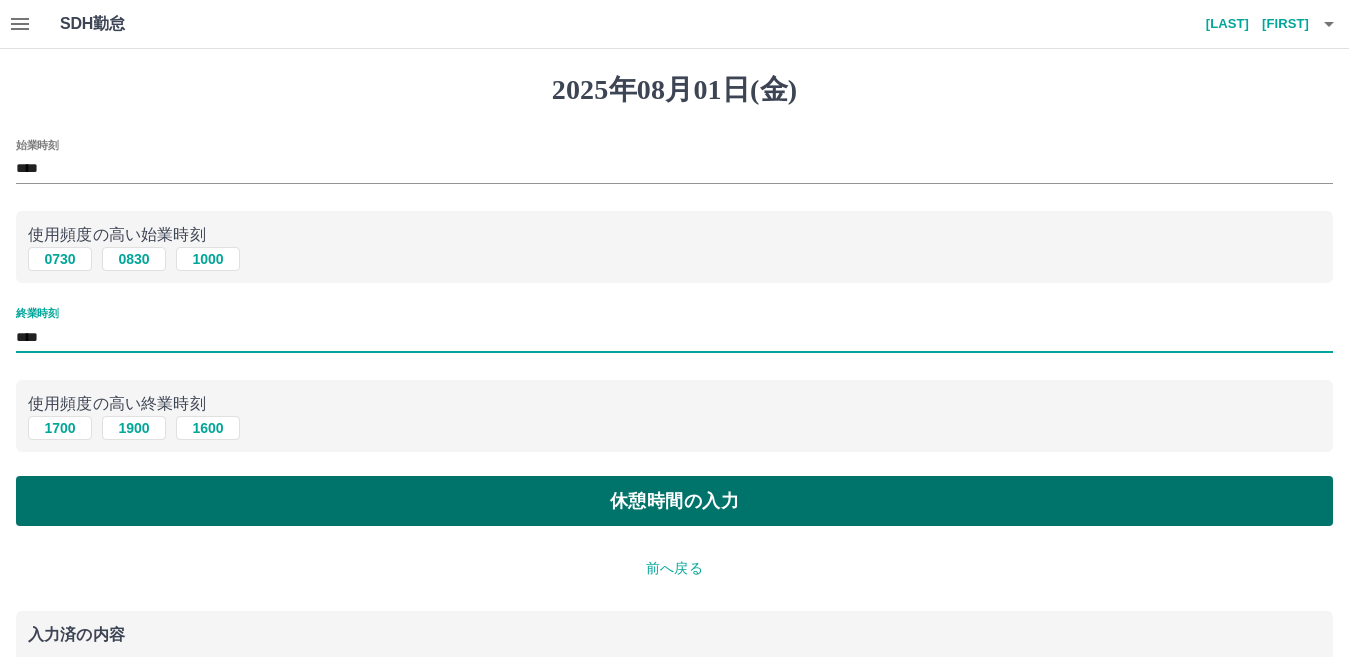 type on "****" 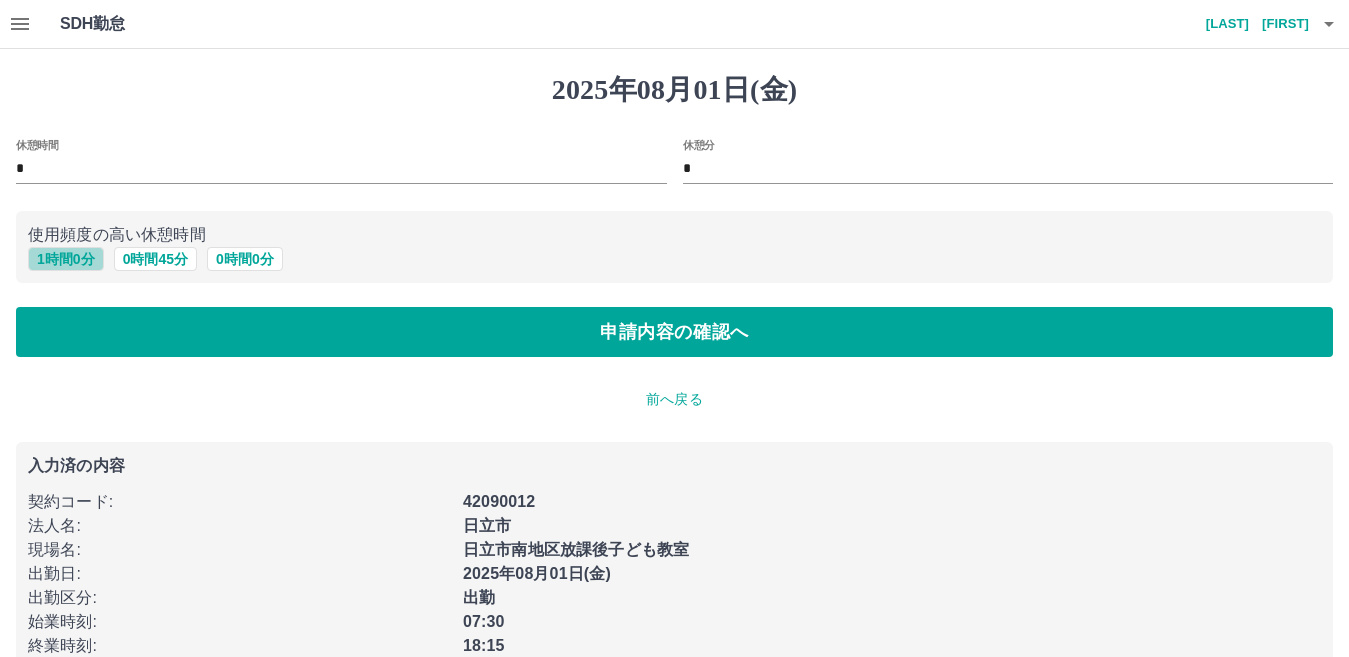 click on "1 時間 0 分" at bounding box center [66, 259] 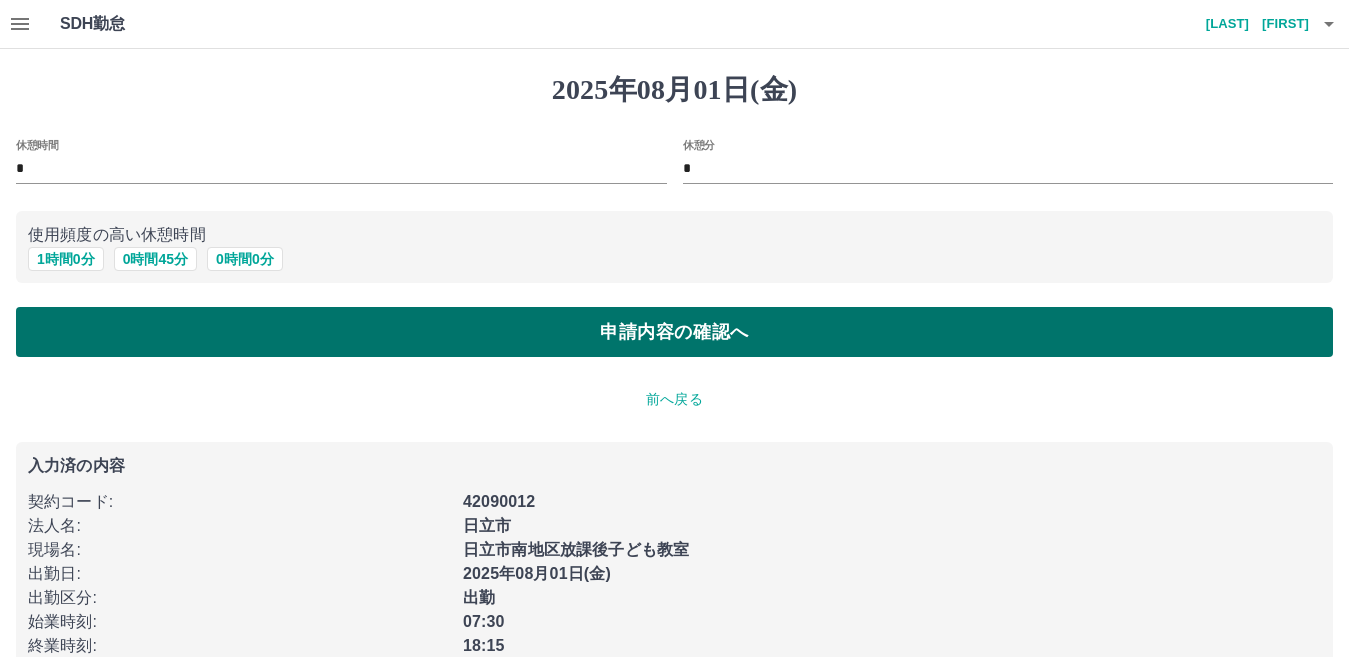 click on "申請内容の確認へ" at bounding box center [674, 332] 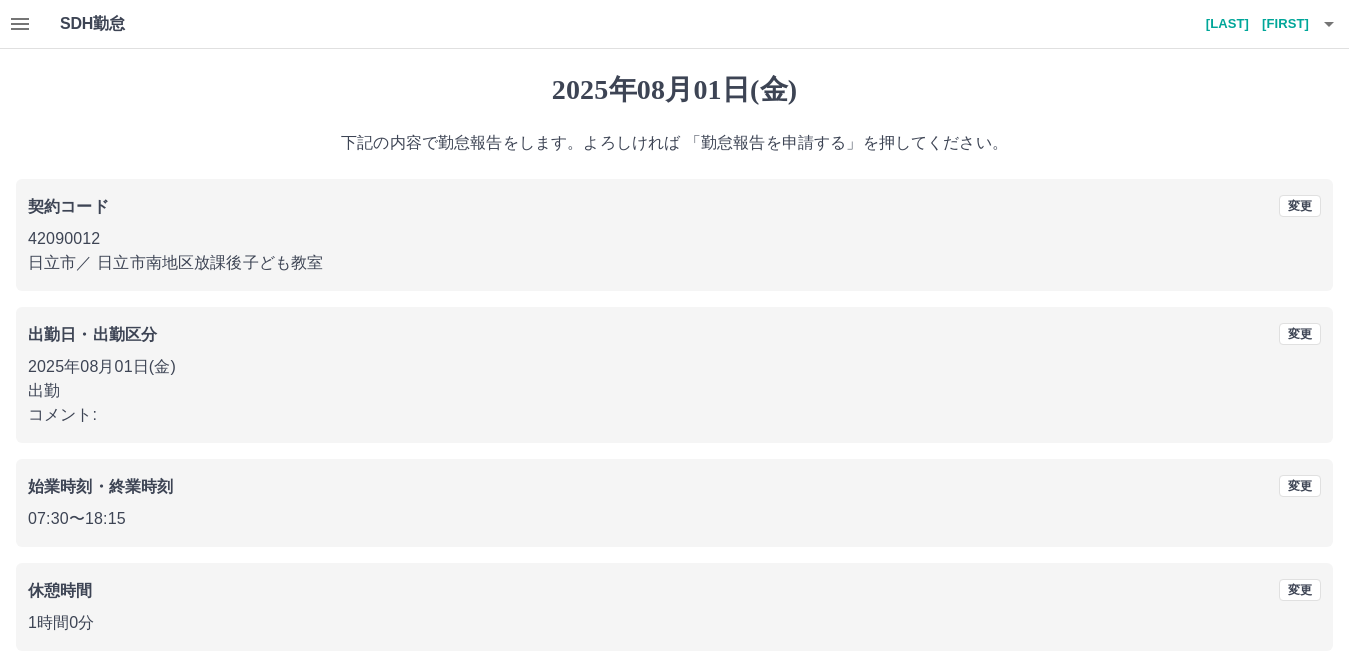 scroll, scrollTop: 92, scrollLeft: 0, axis: vertical 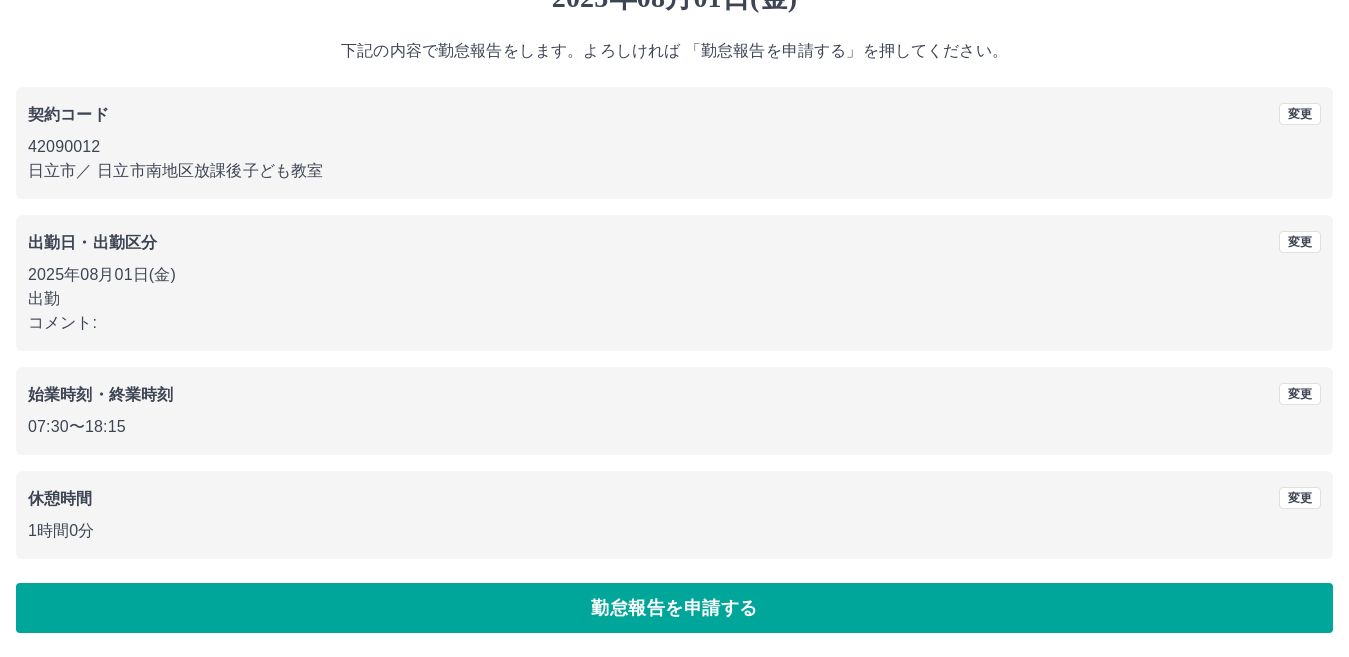 click on "勤怠報告を申請する" at bounding box center [674, 608] 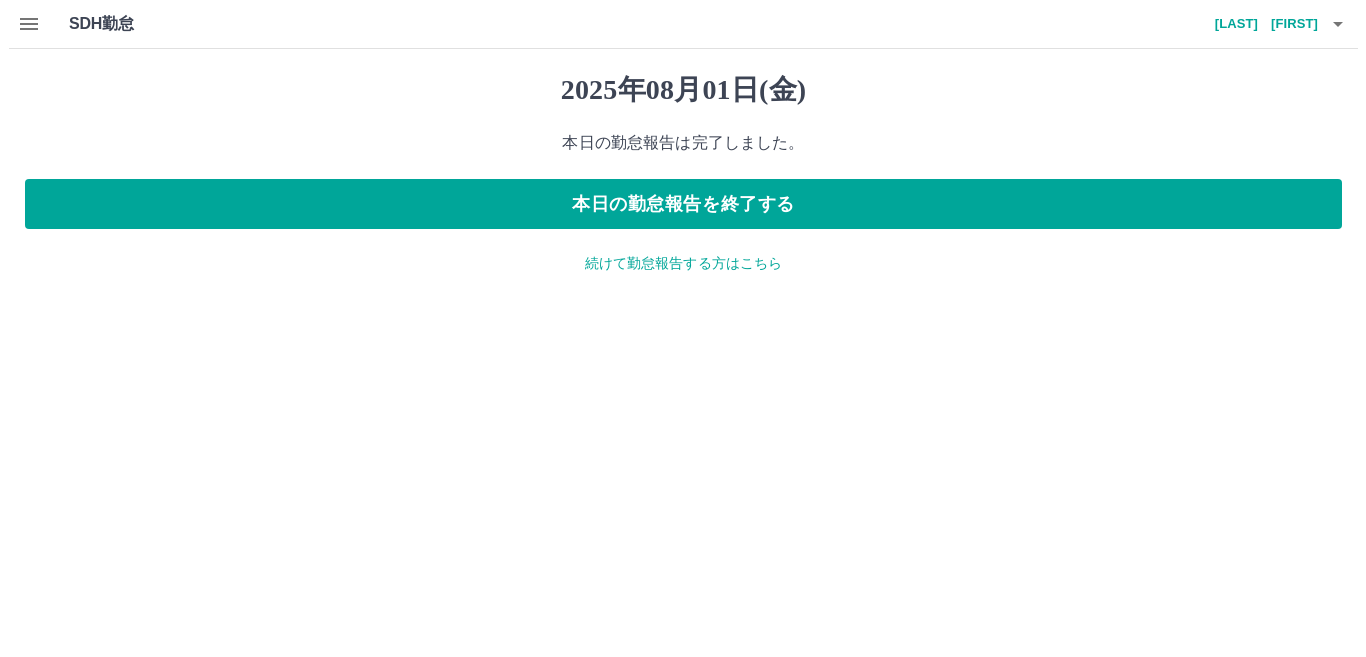 scroll, scrollTop: 0, scrollLeft: 0, axis: both 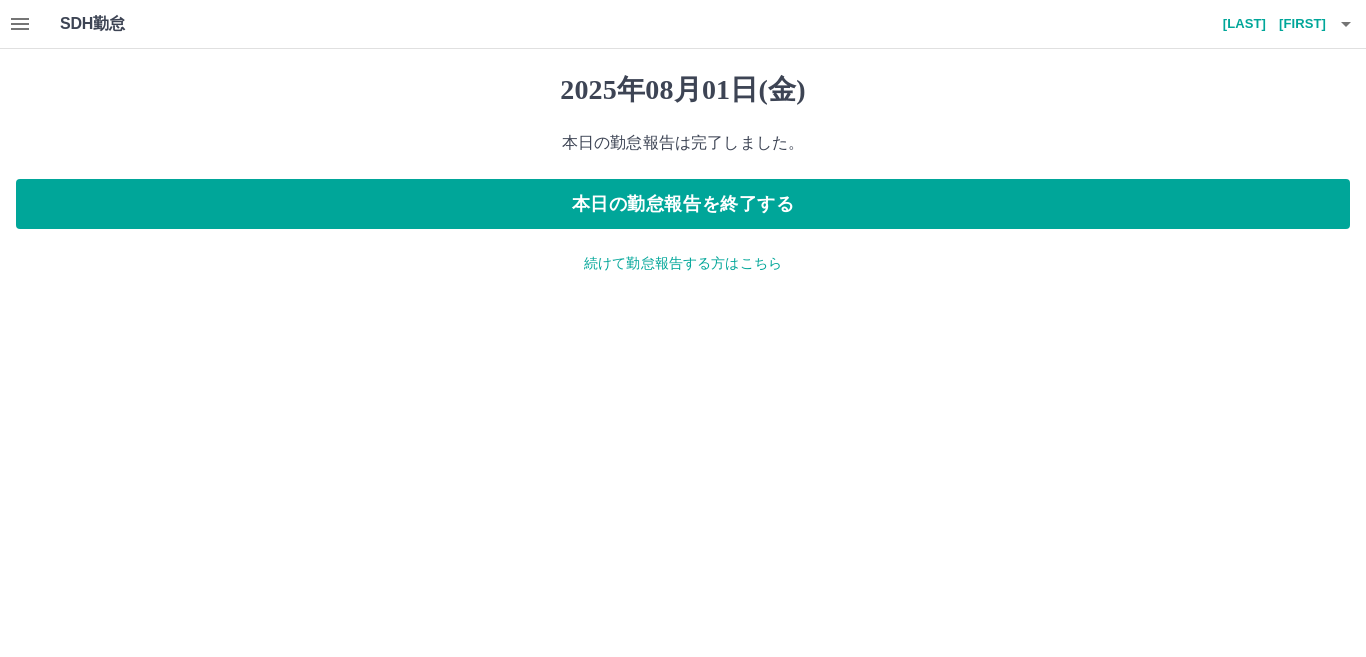 click on "続けて勤怠報告する方はこちら" at bounding box center [683, 263] 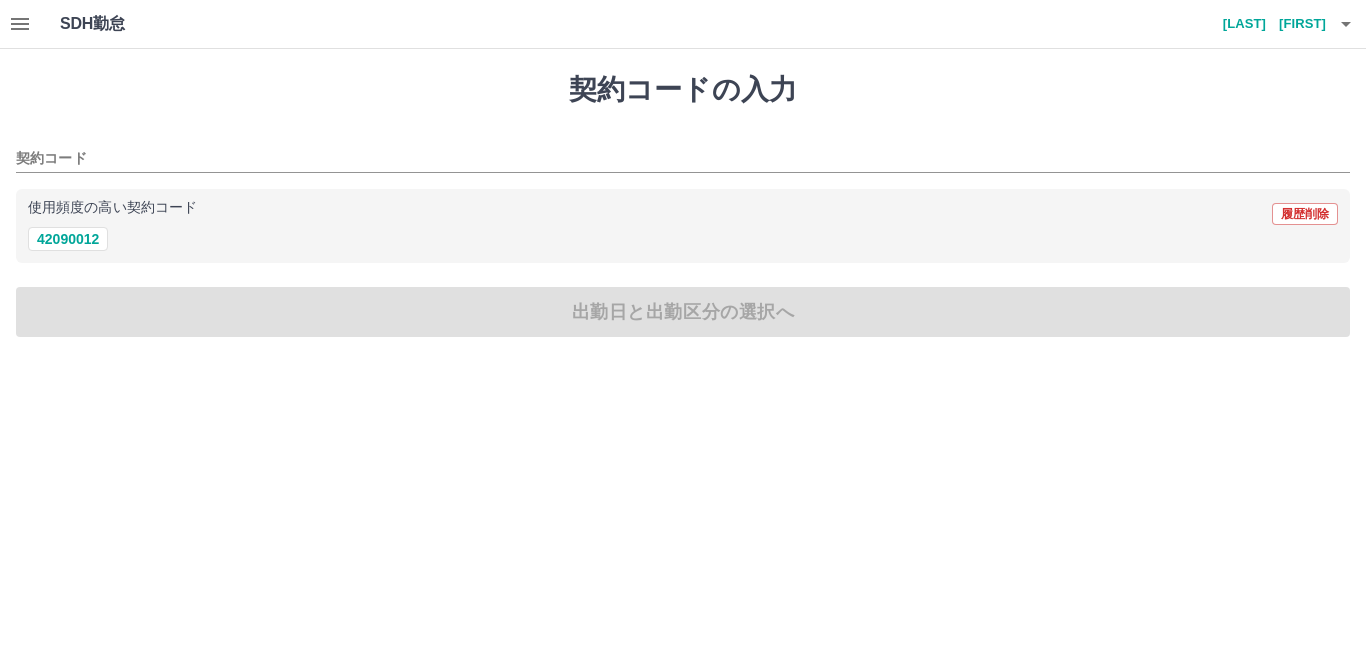click on "使用頻度の高い契約コード 履歴削除 [ID]" at bounding box center (683, 226) 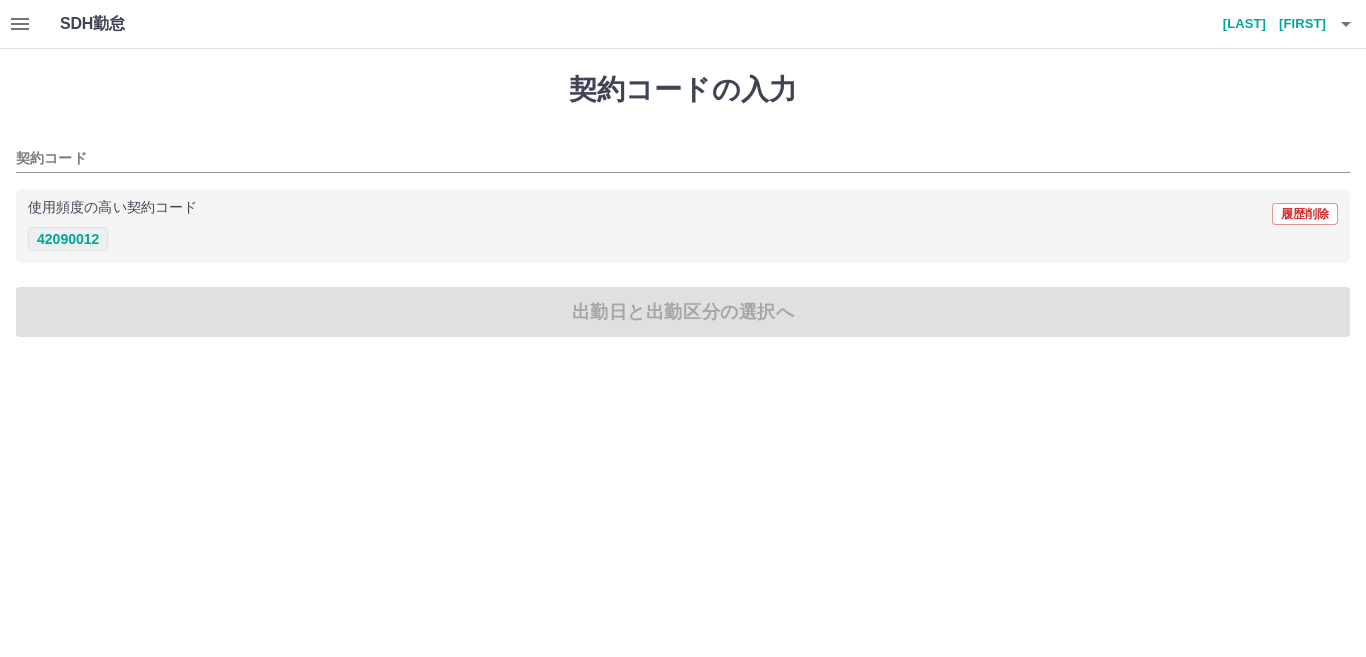 click on "42090012" at bounding box center [68, 239] 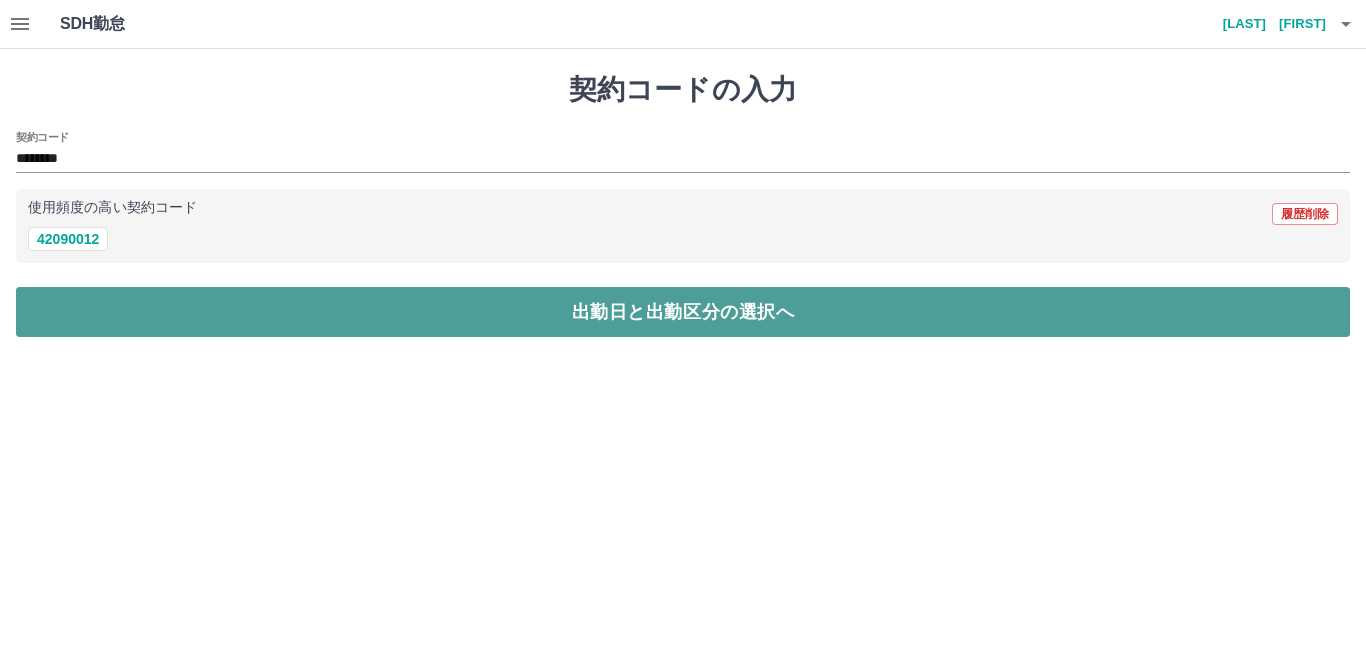 click on "出勤日と出勤区分の選択へ" at bounding box center [683, 312] 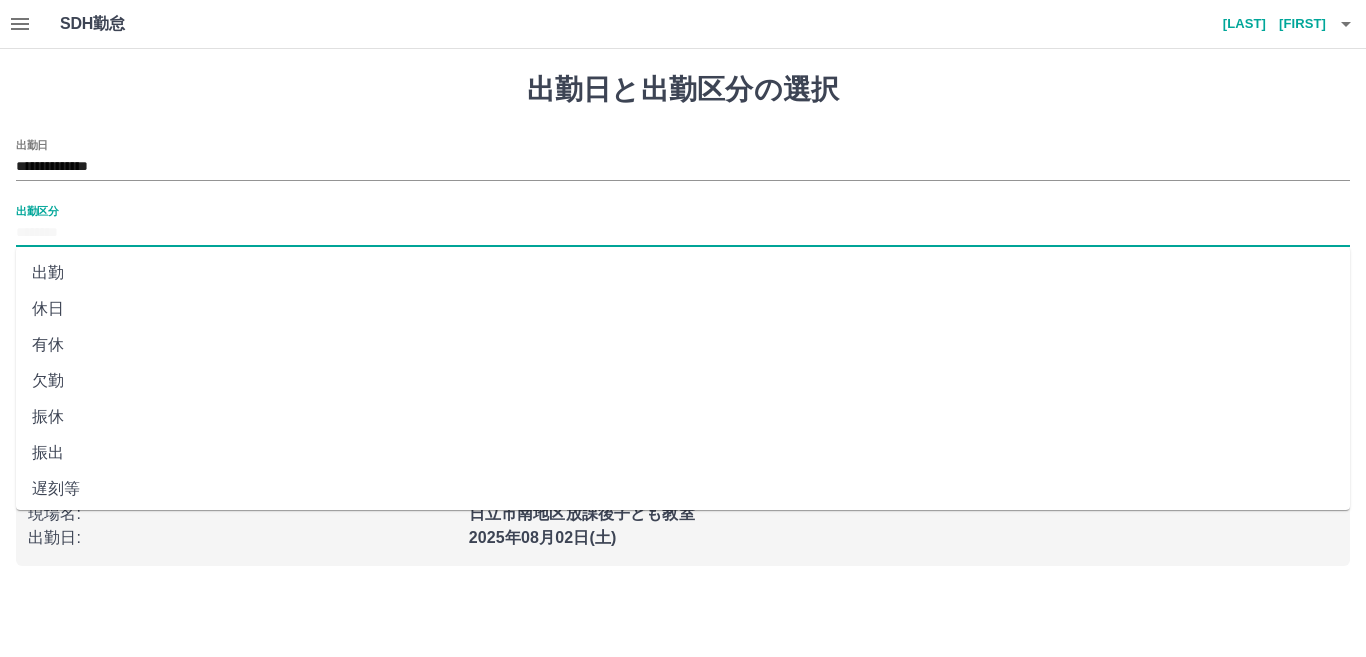 click on "出勤区分" at bounding box center [683, 233] 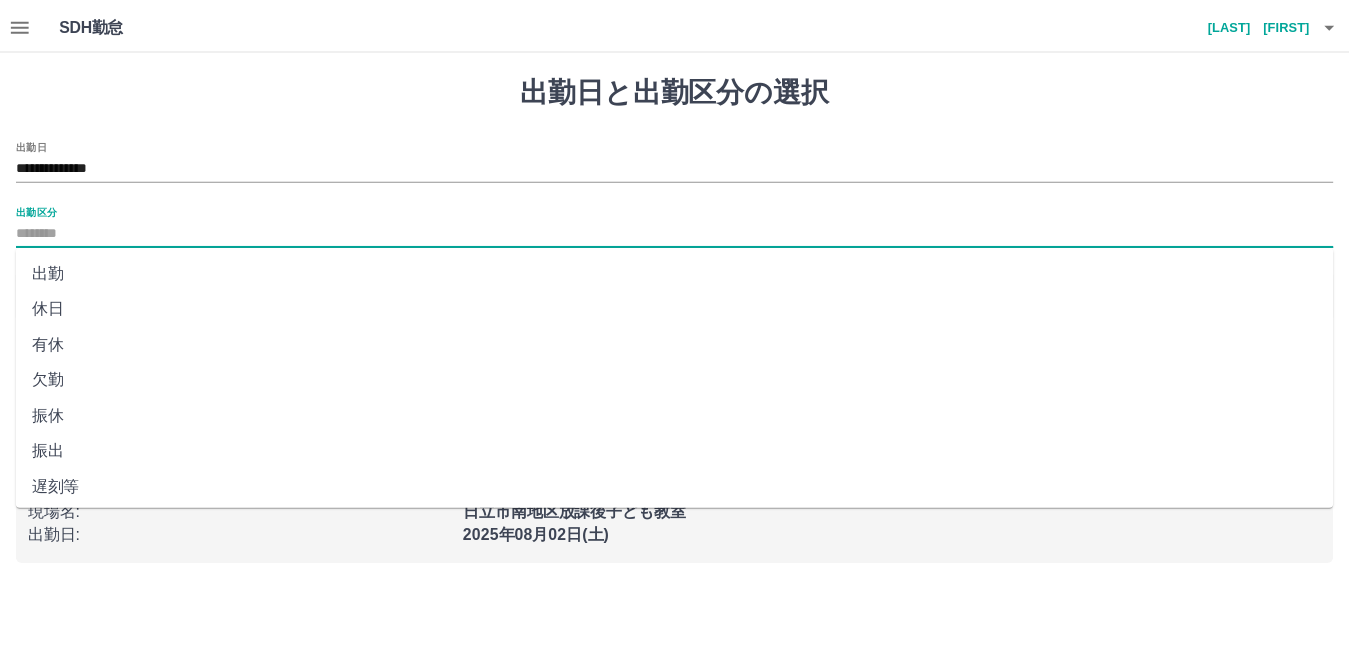 scroll, scrollTop: 100, scrollLeft: 0, axis: vertical 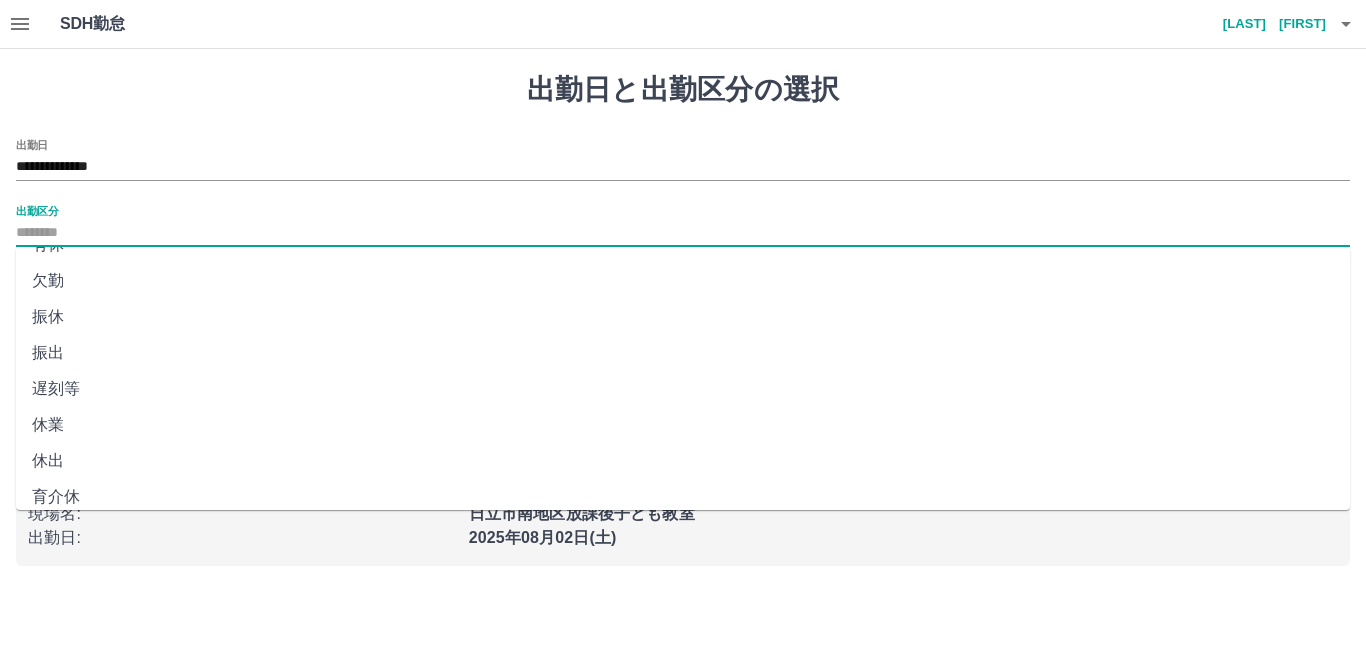 click on "休出" at bounding box center [683, 461] 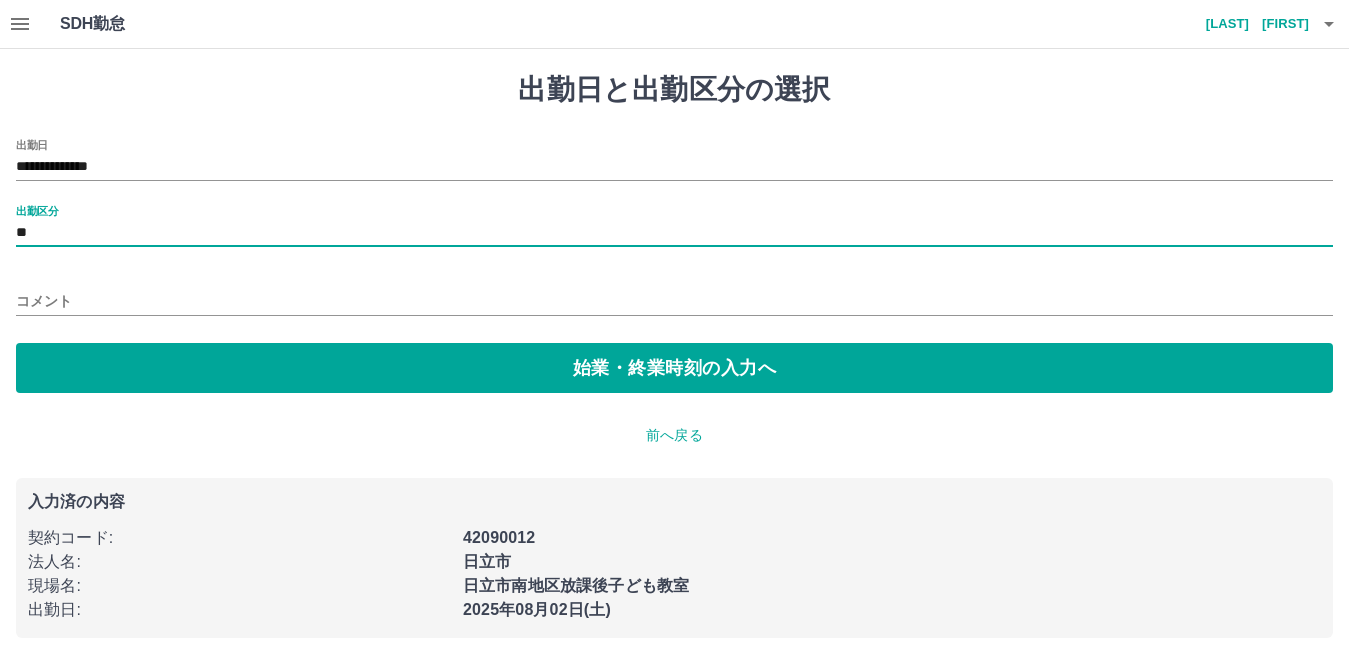 click on "**" at bounding box center (674, 233) 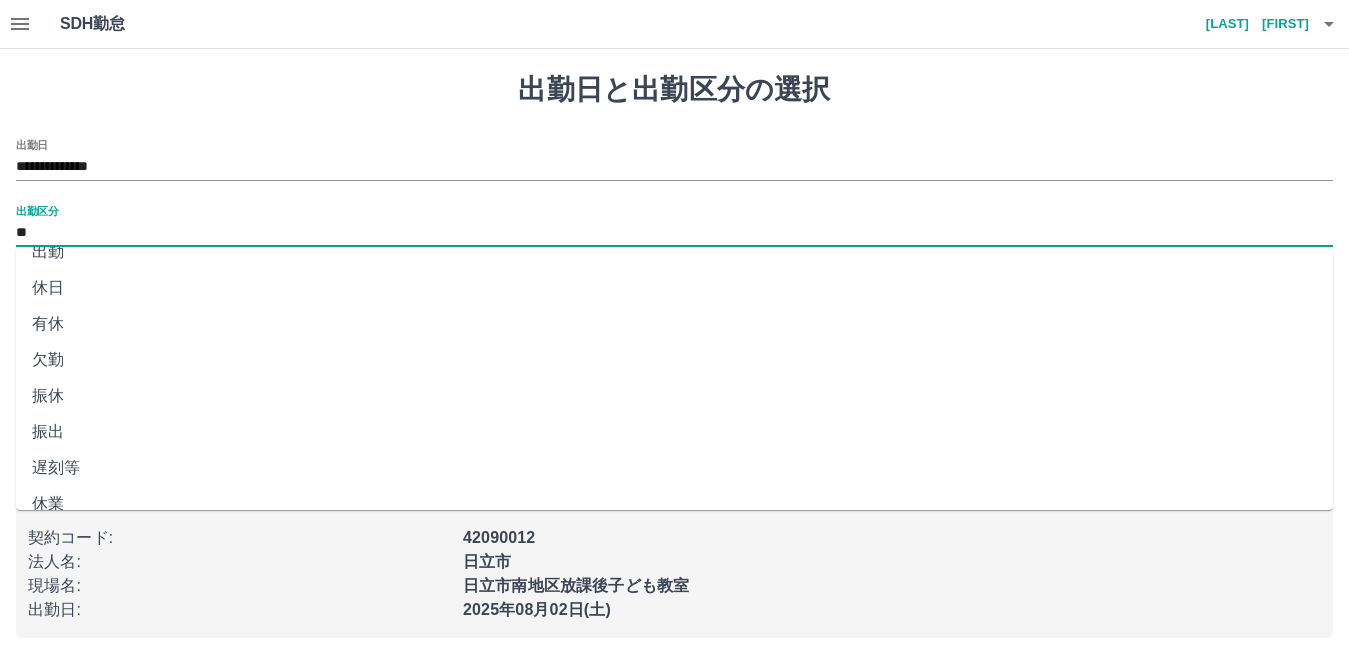 scroll, scrollTop: 0, scrollLeft: 0, axis: both 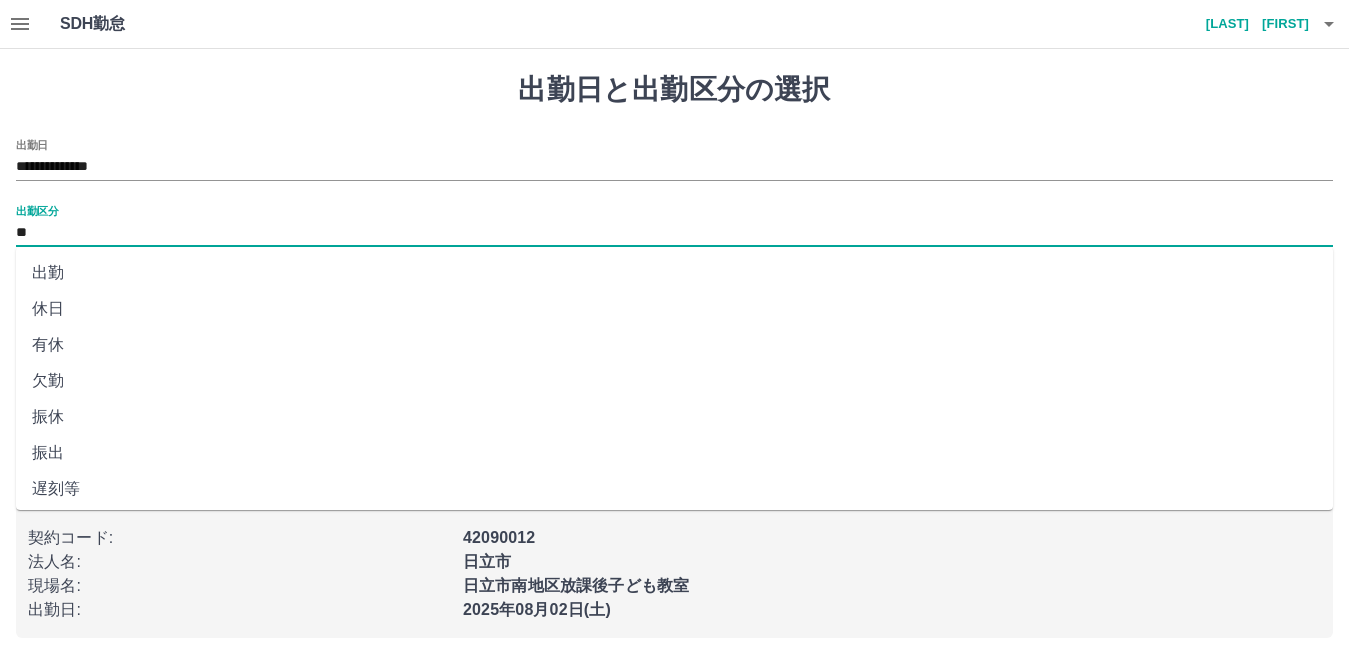 click on "出勤" at bounding box center [674, 273] 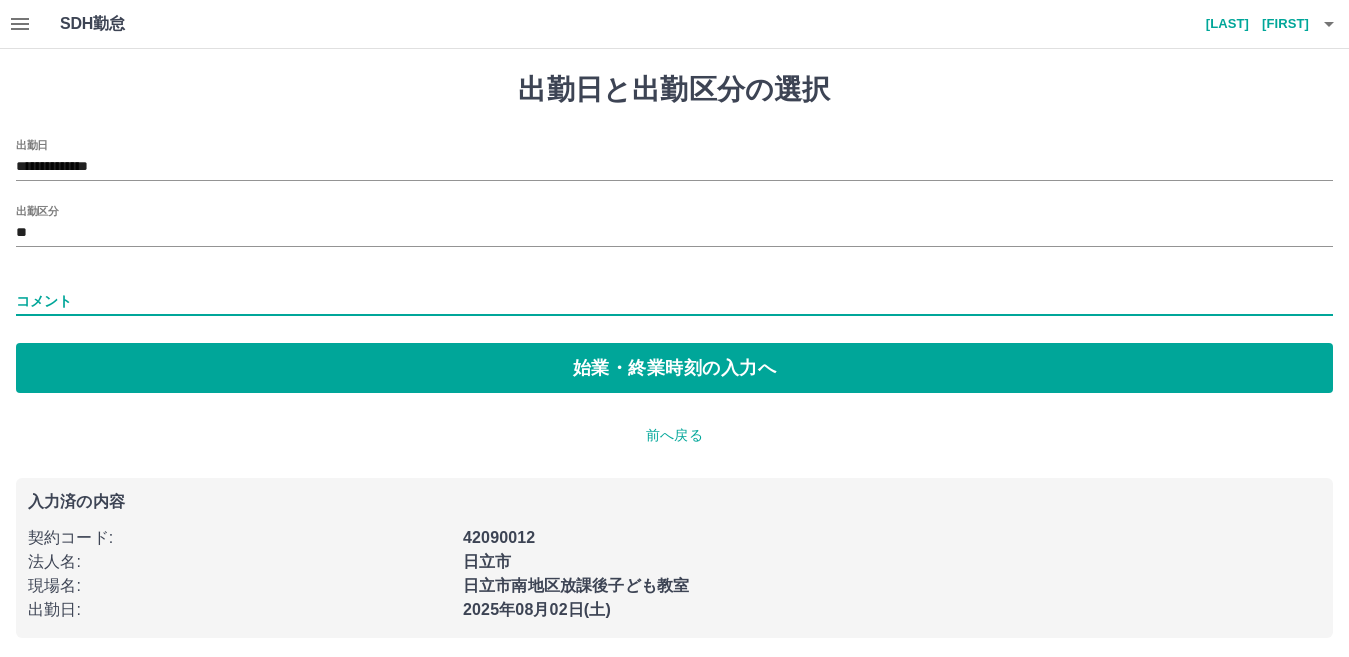 click on "コメント" at bounding box center (674, 301) 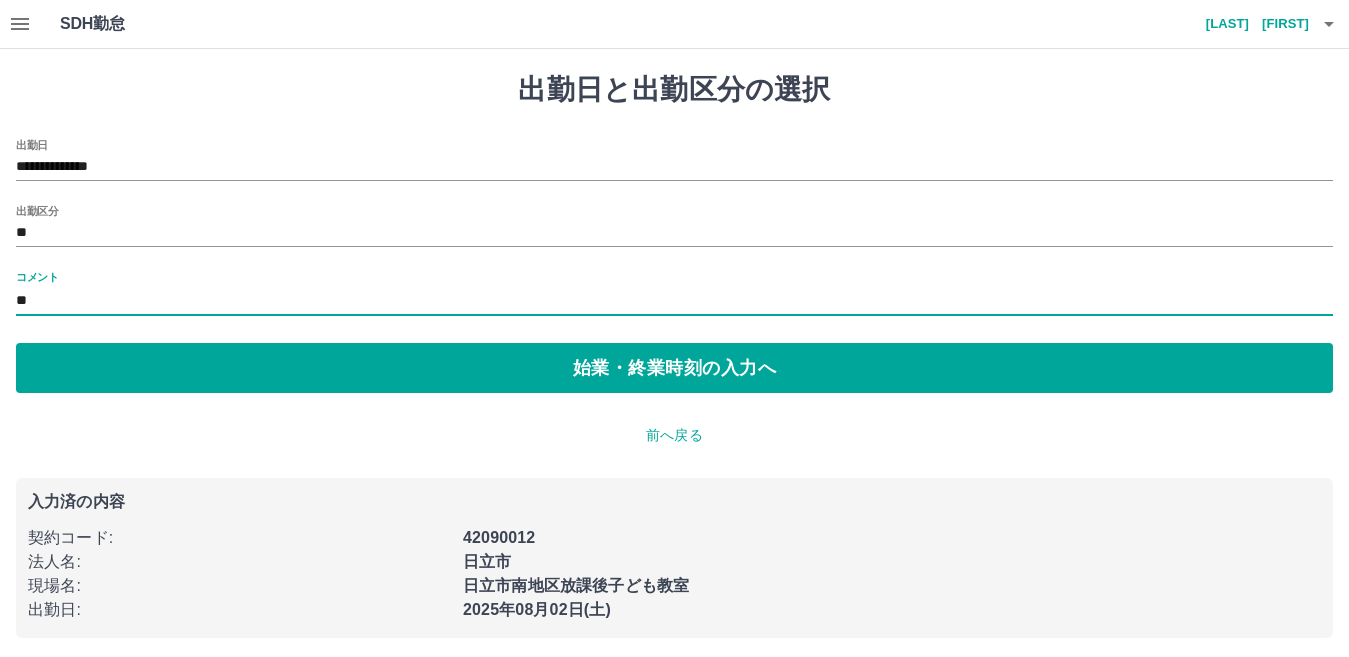 type on "*" 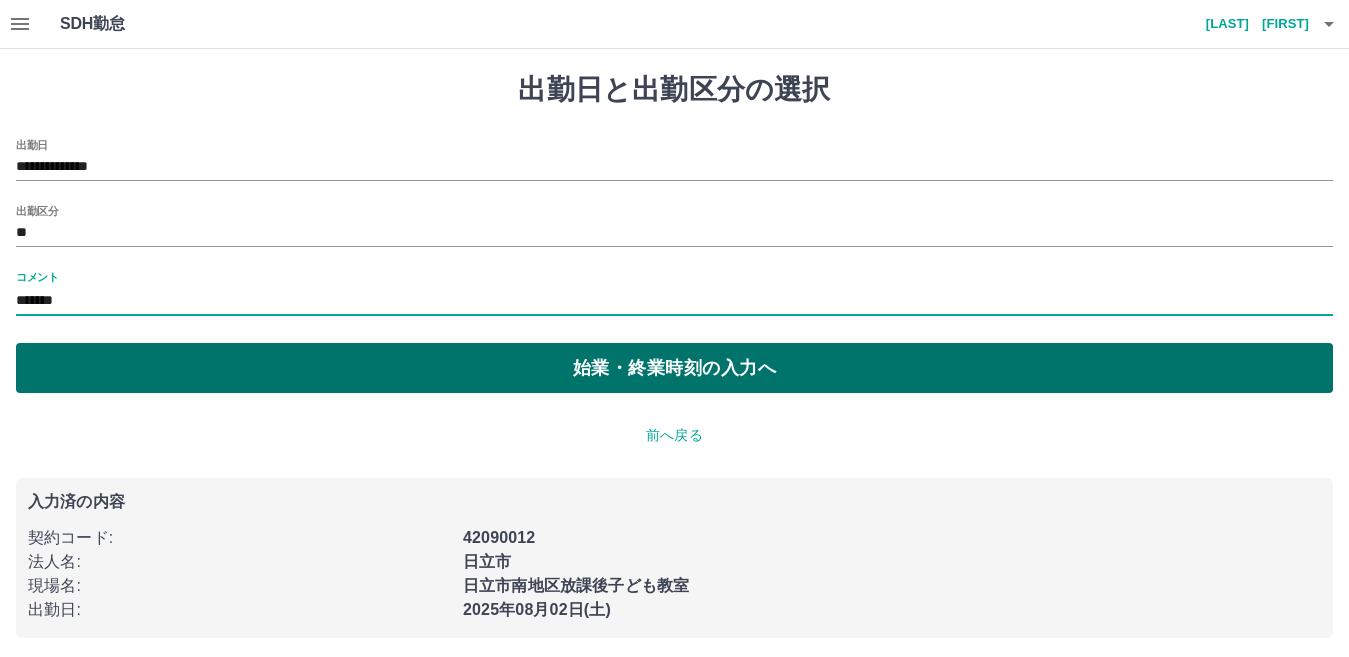 type on "*******" 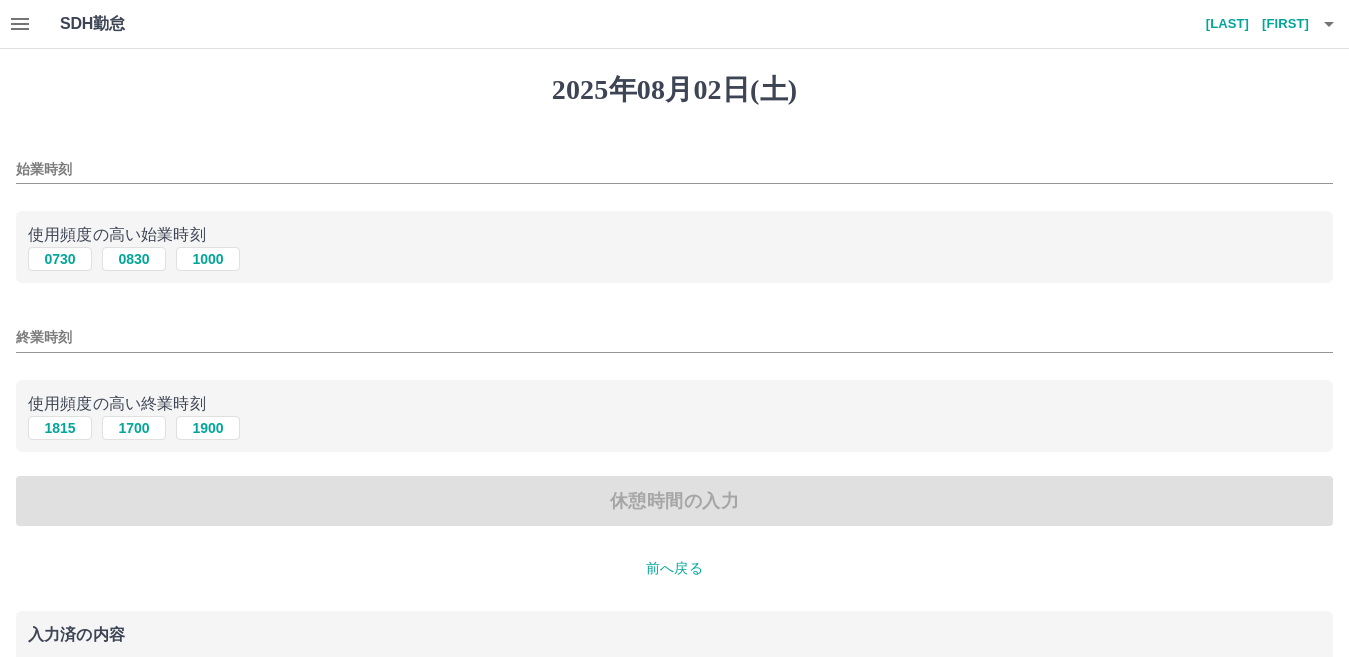 click on "始業時刻" at bounding box center [674, 169] 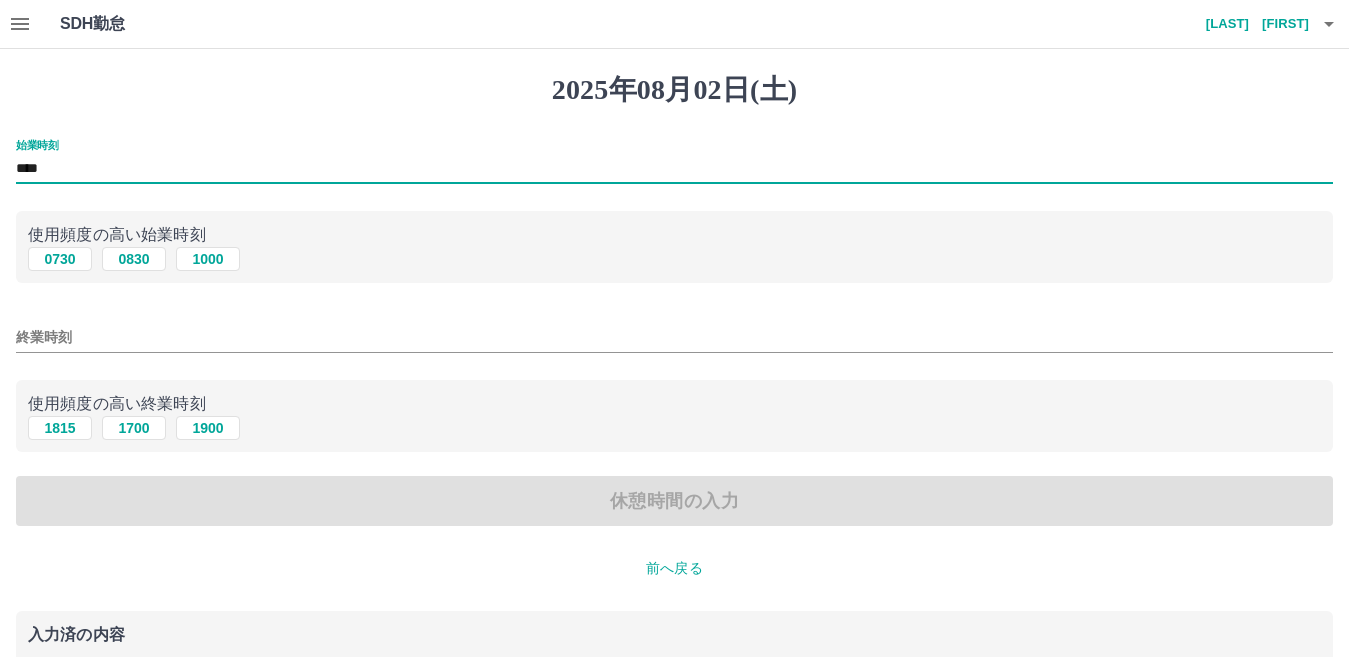 type on "****" 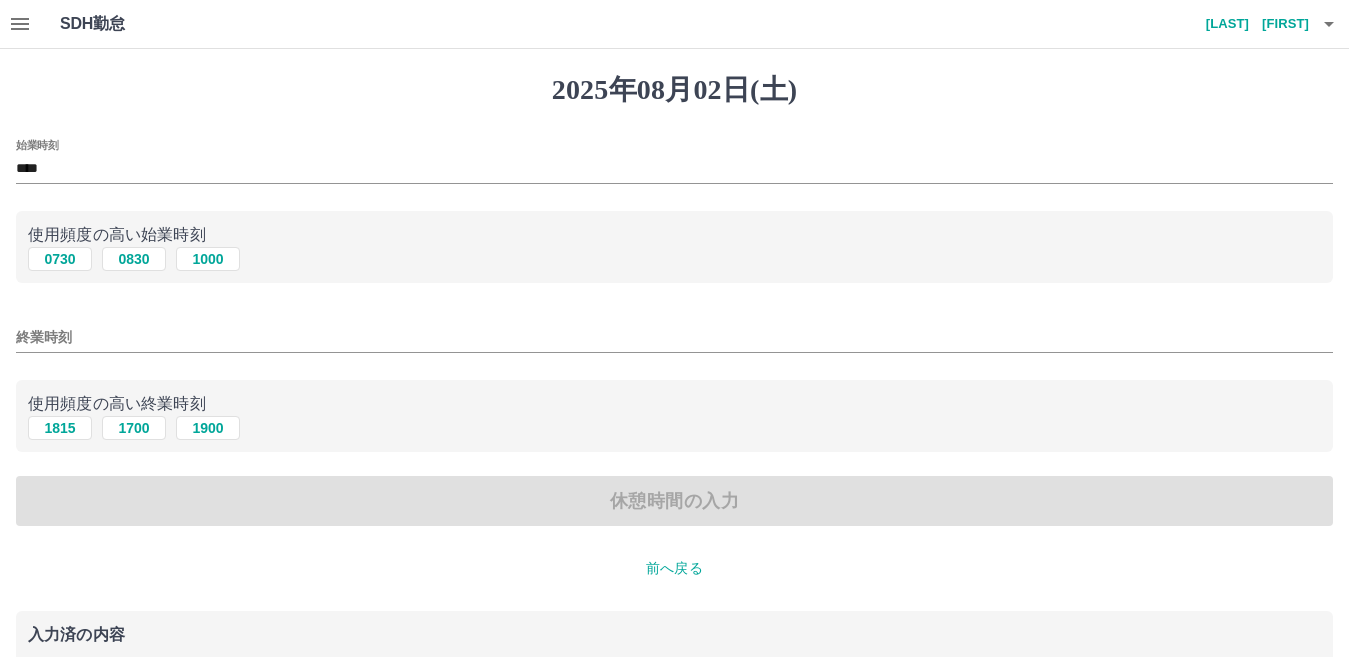 click on "終業時刻" at bounding box center [674, 337] 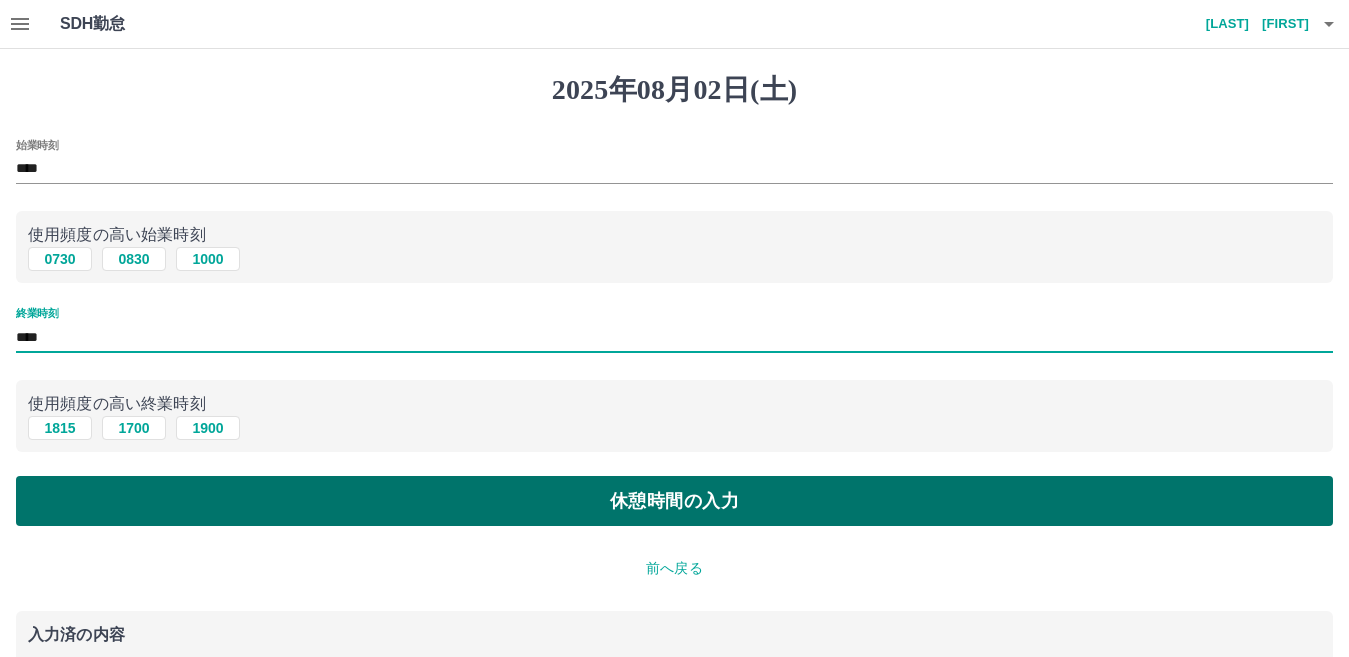 type on "****" 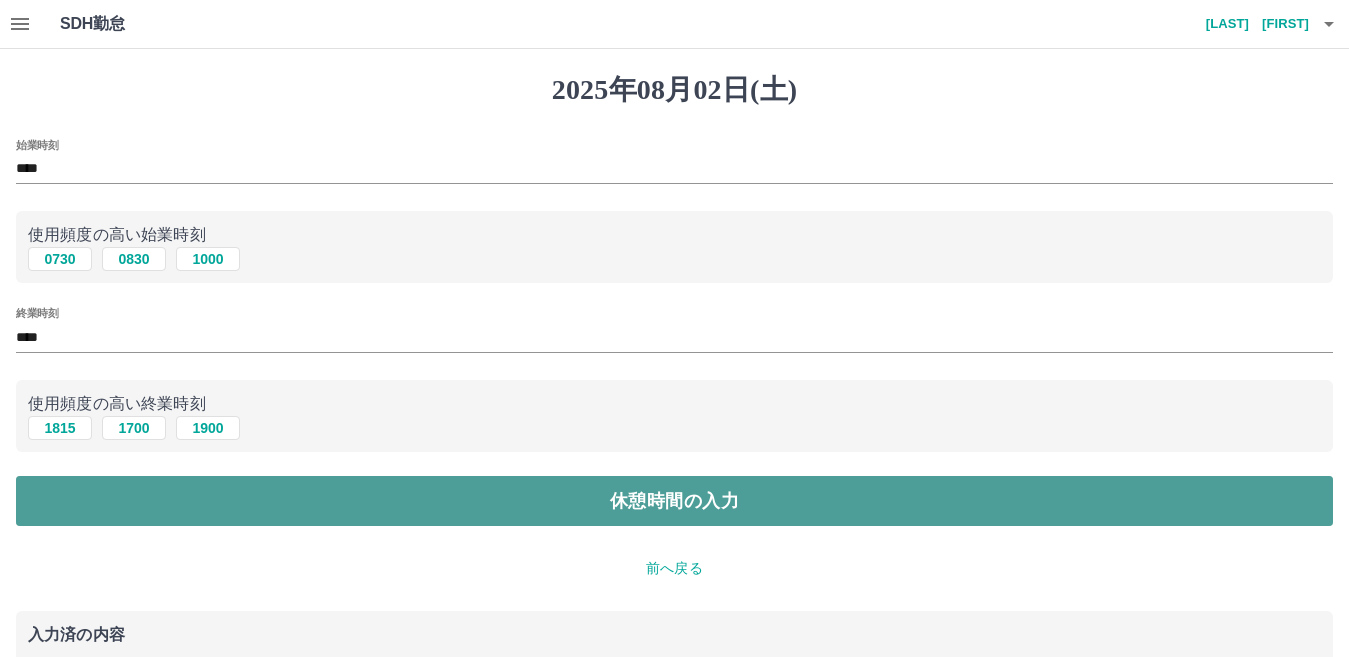 click on "休憩時間の入力" at bounding box center (674, 501) 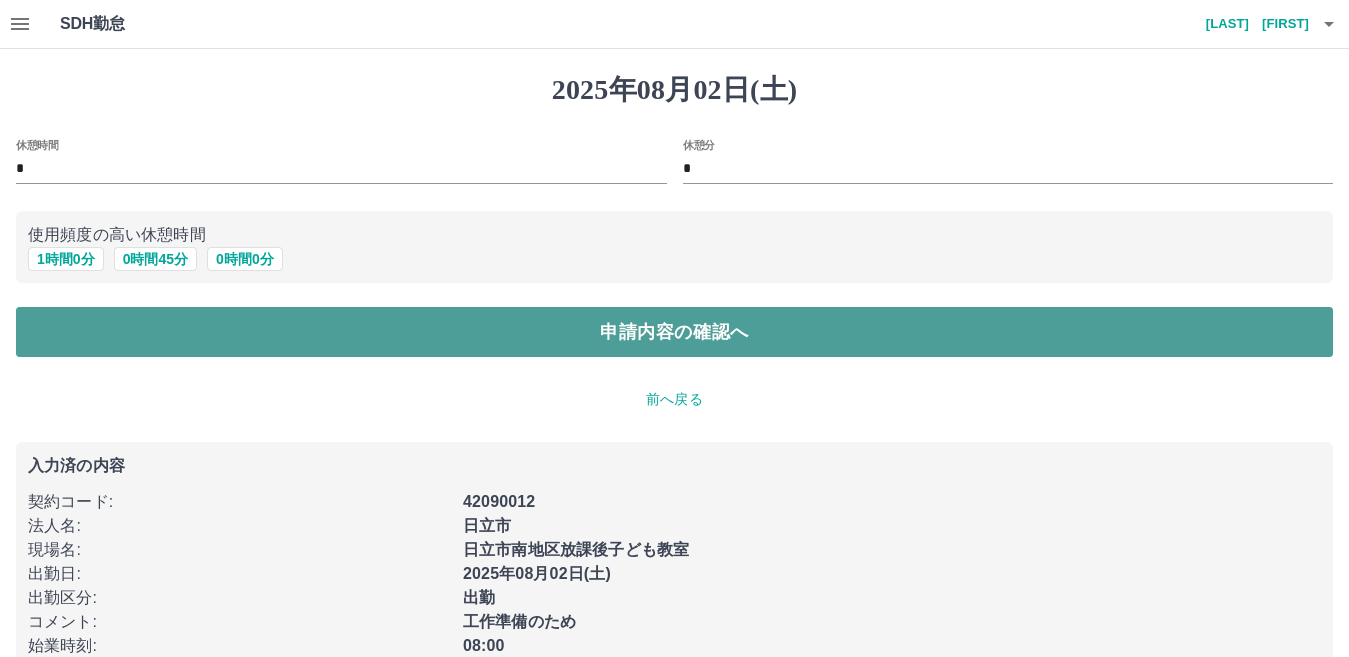 click on "申請内容の確認へ" at bounding box center [674, 332] 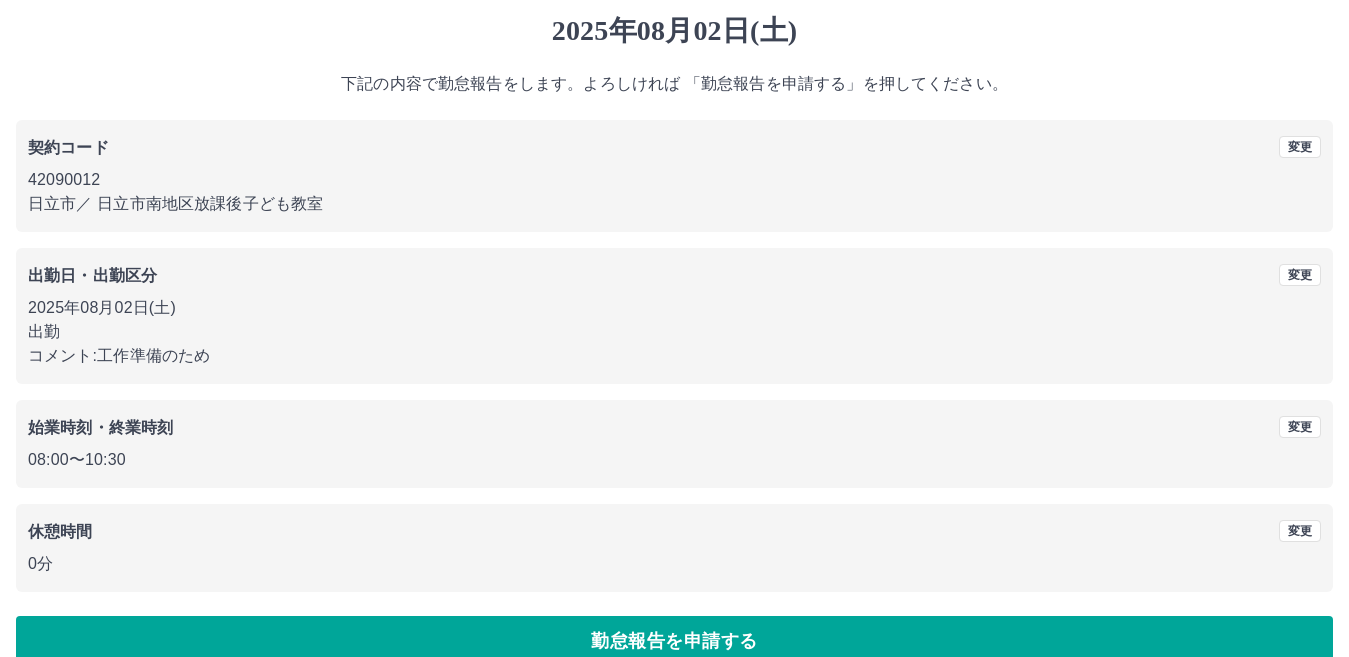 scroll, scrollTop: 92, scrollLeft: 0, axis: vertical 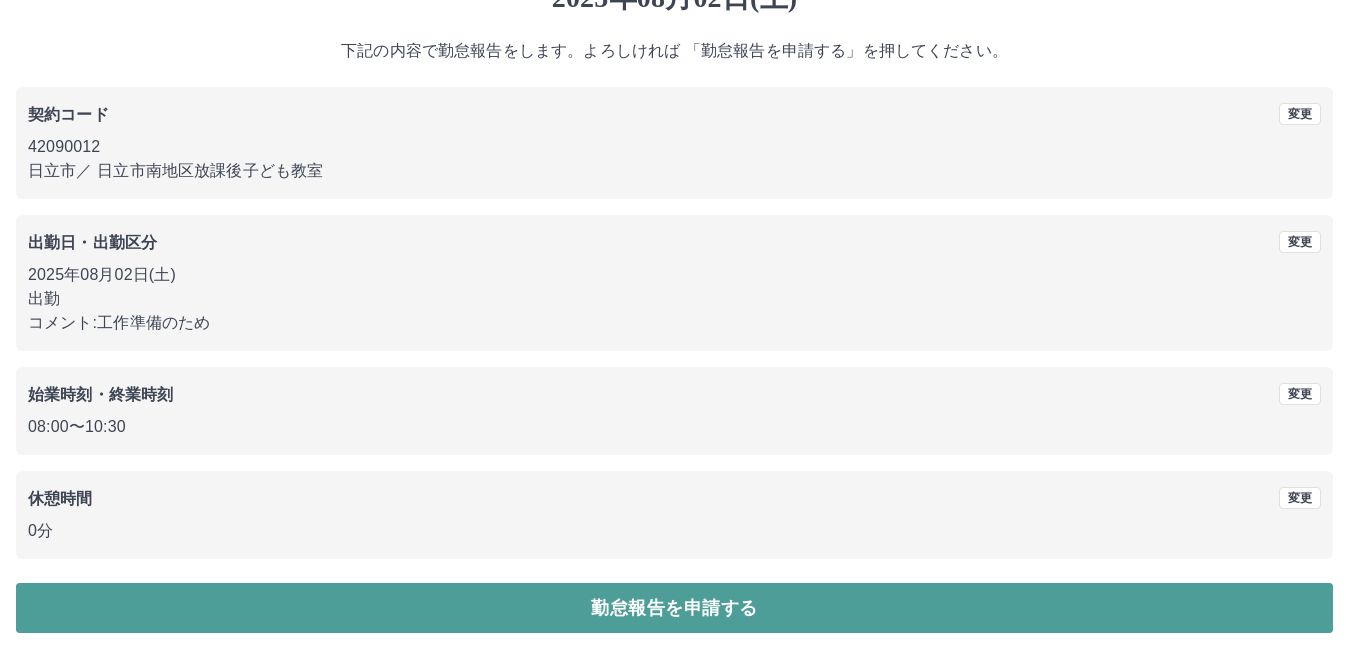 click on "勤怠報告を申請する" at bounding box center [674, 608] 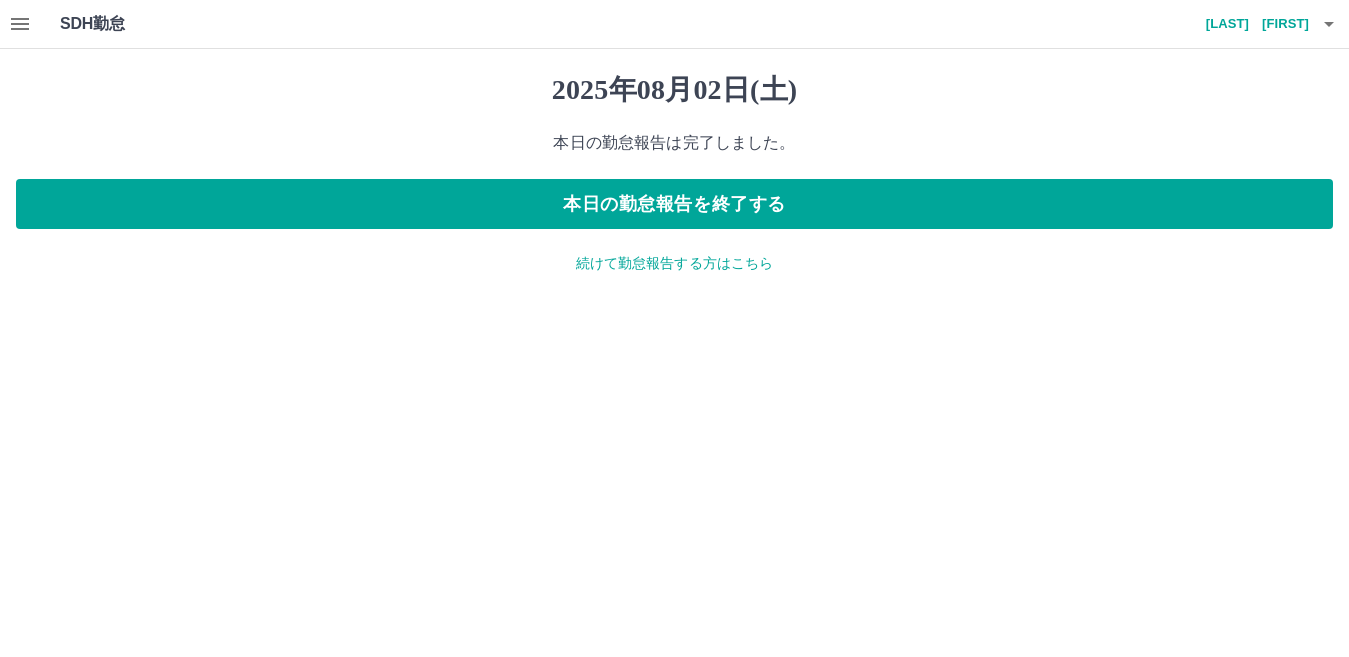 scroll, scrollTop: 0, scrollLeft: 0, axis: both 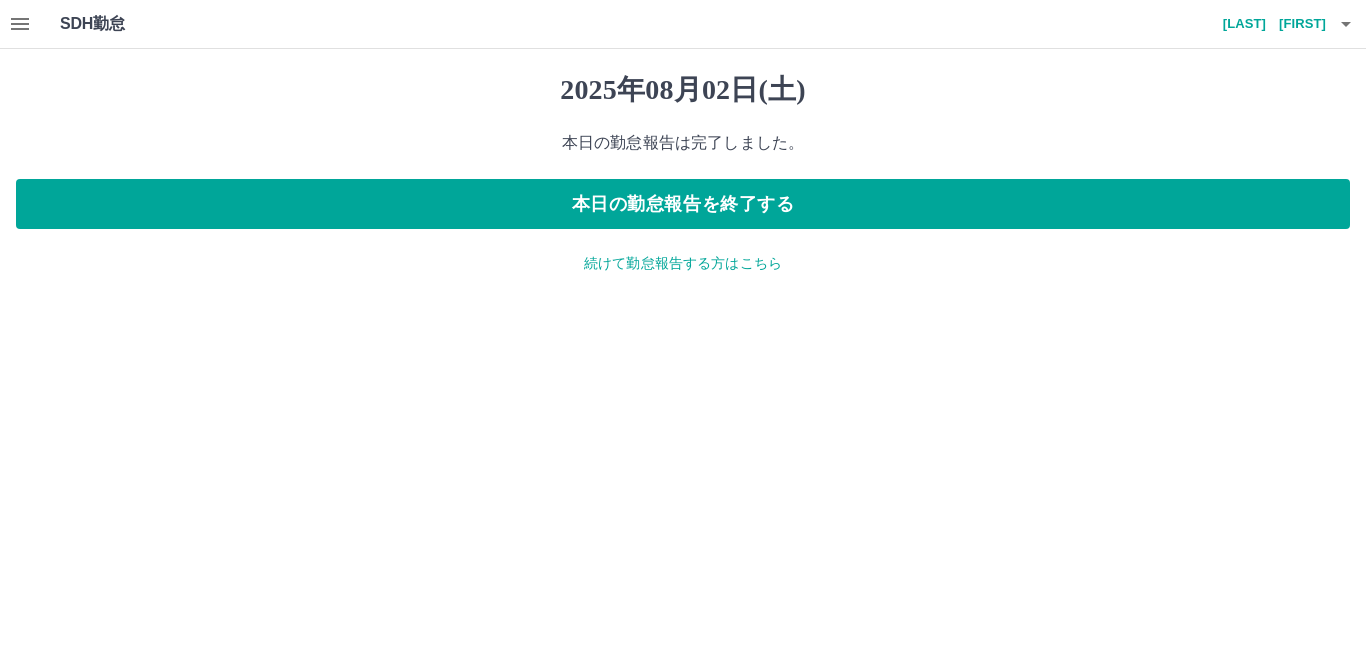 click on "続けて勤怠報告する方はこちら" at bounding box center [683, 263] 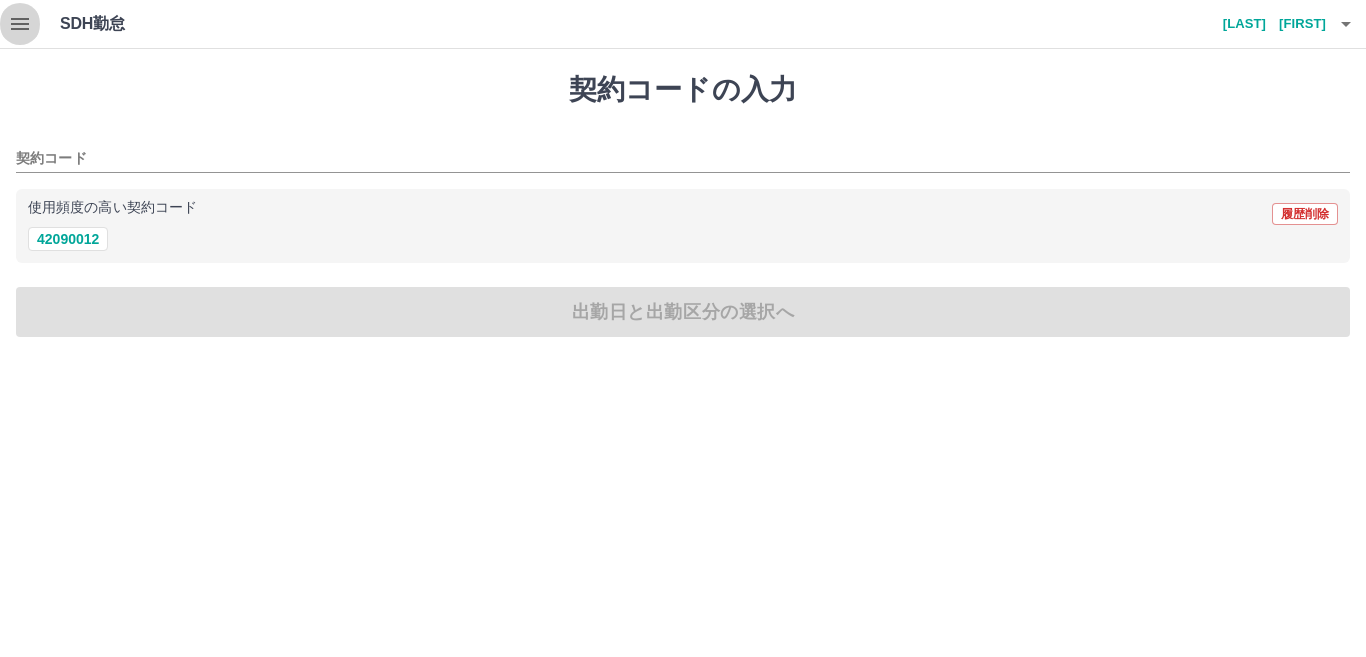 click 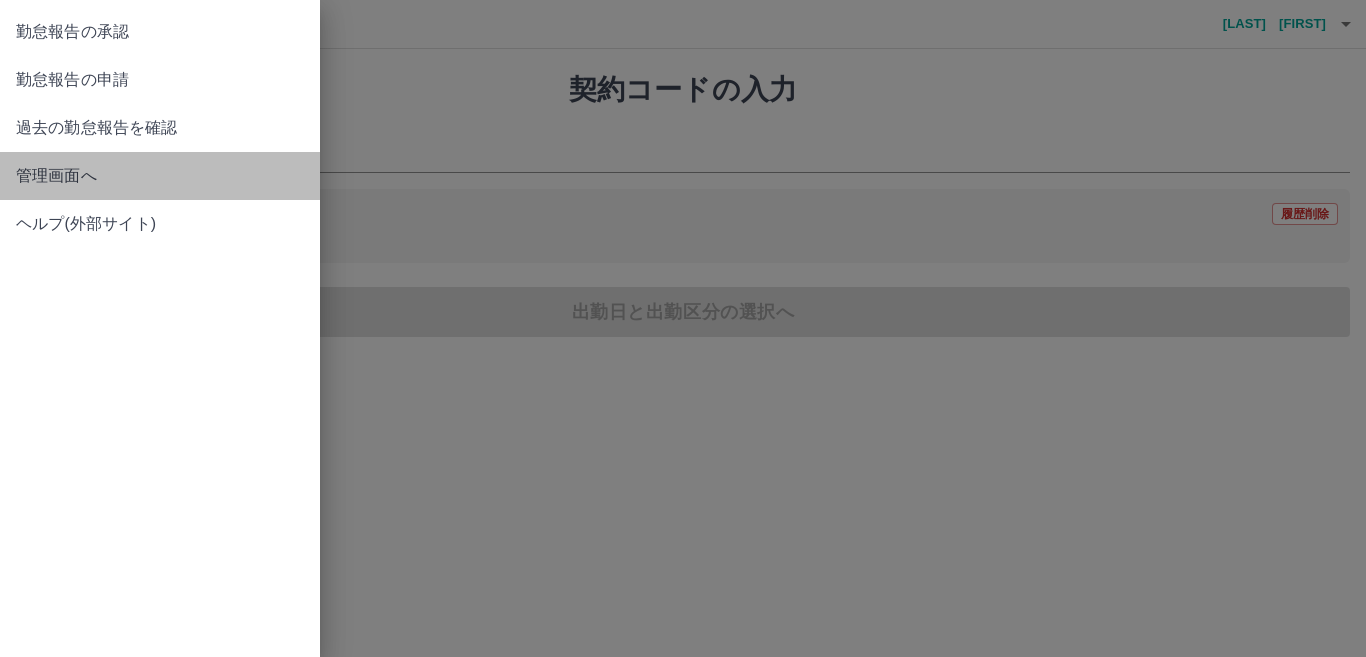 click on "管理画面へ" at bounding box center [160, 176] 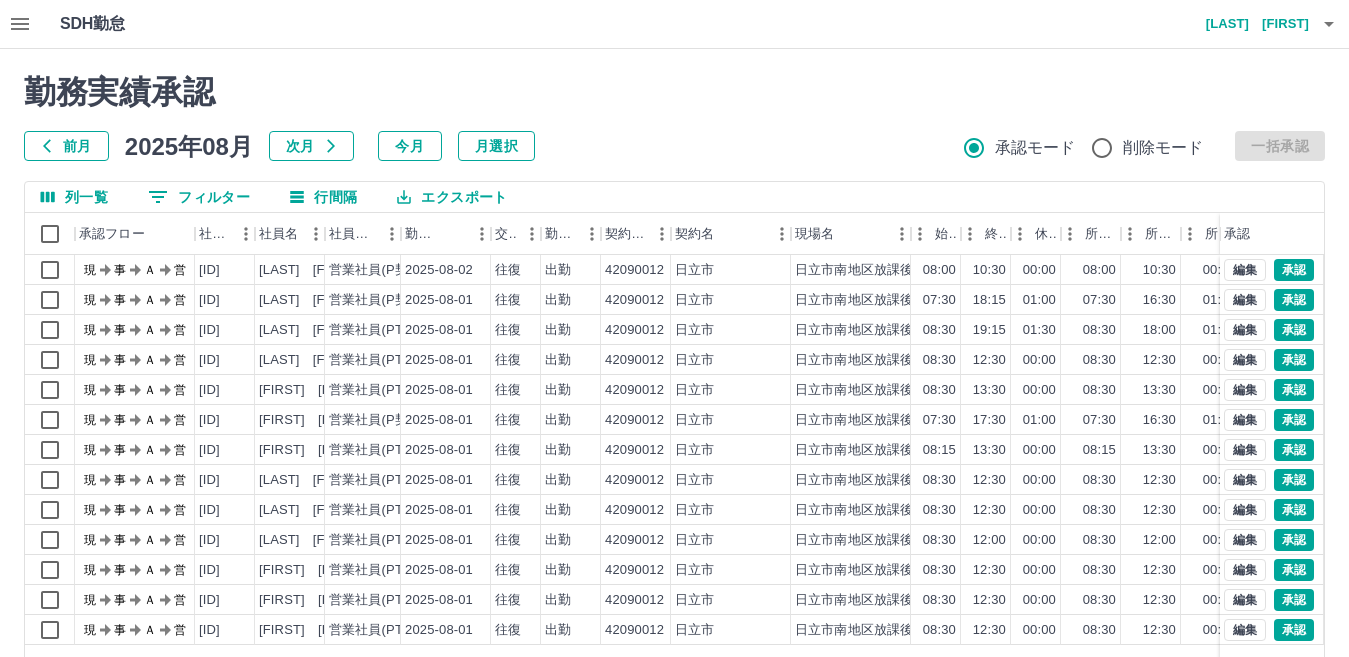 click on "前月" at bounding box center (66, 146) 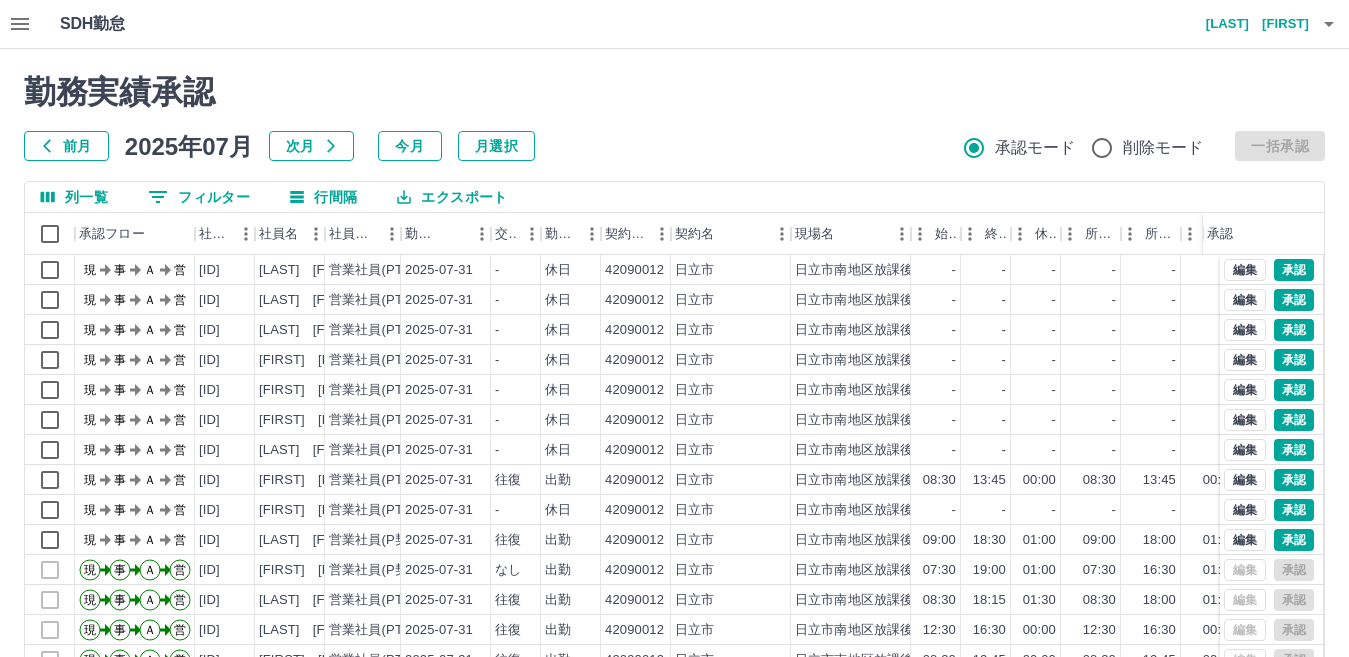 click on "0 フィルター" at bounding box center [199, 197] 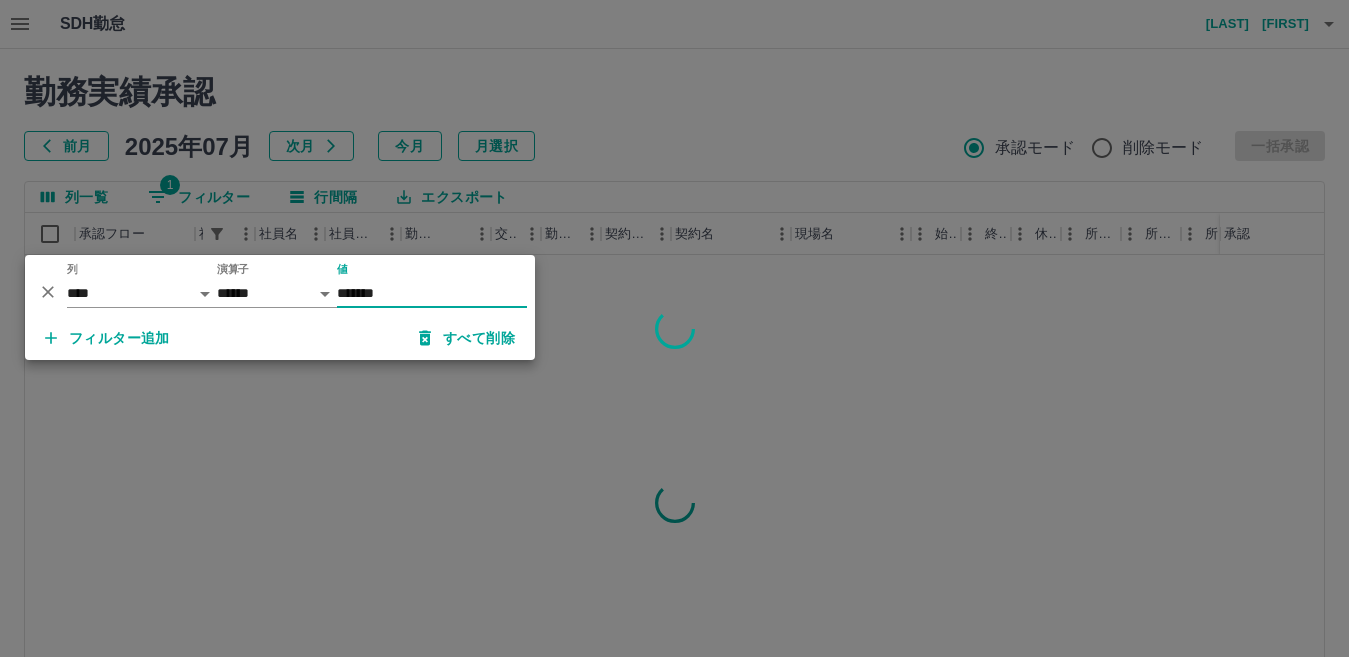 type on "*******" 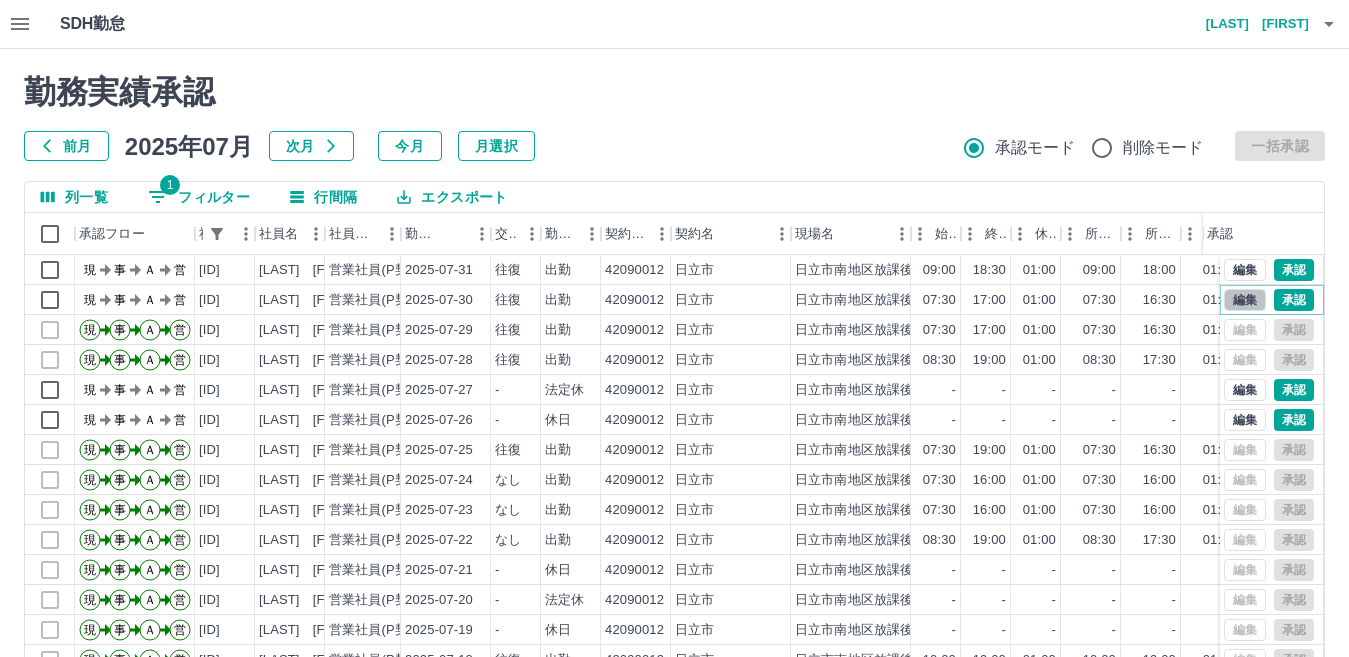 click on "編集" at bounding box center (1245, 300) 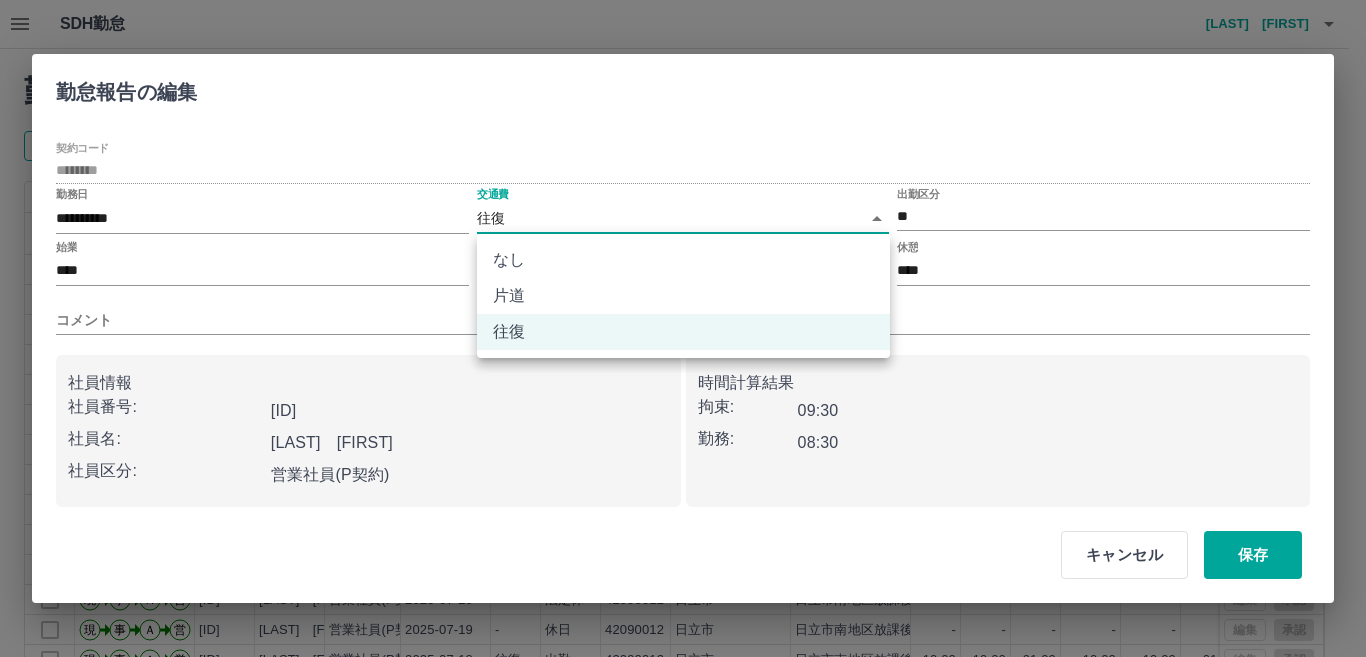 click on "SDH勤怠 [LAST]　[FIRST] 勤務実績承認 前月 [DATE] 次月 今月 月選択 承認モード 削除モード 一括承認 列一覧 1 フィルター 行間隔 エクスポート 承認フロー 社員番号 社員名 社員区分 勤務日 交通費 勤務区分 契約コード 契約名 現場名 始業 終業 休憩 所定開始 所定終業 所定休憩 拘束 勤務 遅刻等 コメント ステータス 承認 現 事 Ａ 営 [ID] [LAST]　[FIRST] 営業社員(P契約) [DATE] 往復 出勤 [ID] [CITY] [CITY][CITY]放課後子ども教室 09:00 18:30 01:00 09:00 18:00 01:00 09:30 08:30 00:00 現場責任者承認待 現 事 Ａ 営 [ID] [LAST]　[FIRST] 営業社員(P契約) [DATE] 往復 出勤 [ID] [CITY] [CITY][CITY]放課後子ども教室 07:30 17:00 01:00 07:30 16:30 01:00 09:30 08:30 00:00 現場責任者承認待 現 事 Ａ 営 [ID] [LAST]　[FIRST] 営業社員(P契約) [DATE] 往復 出勤 [ID] [CITY] 07:30 17:00 01:00 07:30 16:30" at bounding box center [683, 422] 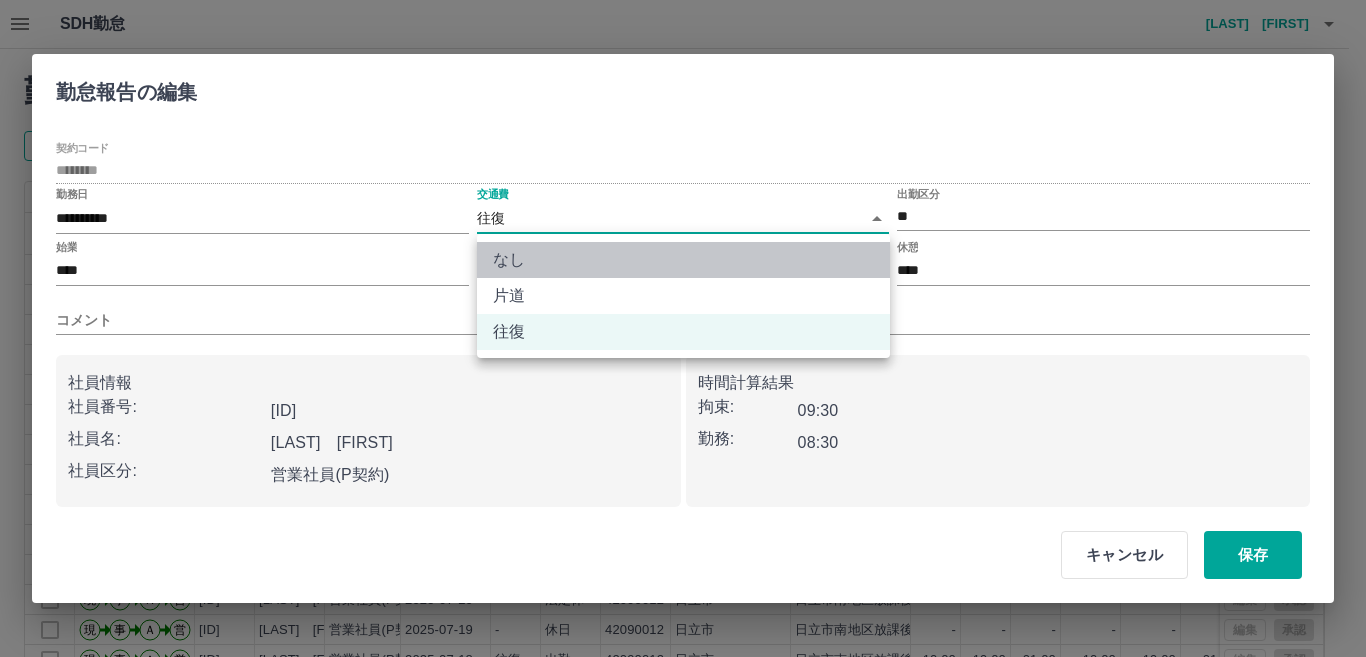 click on "なし" at bounding box center [683, 260] 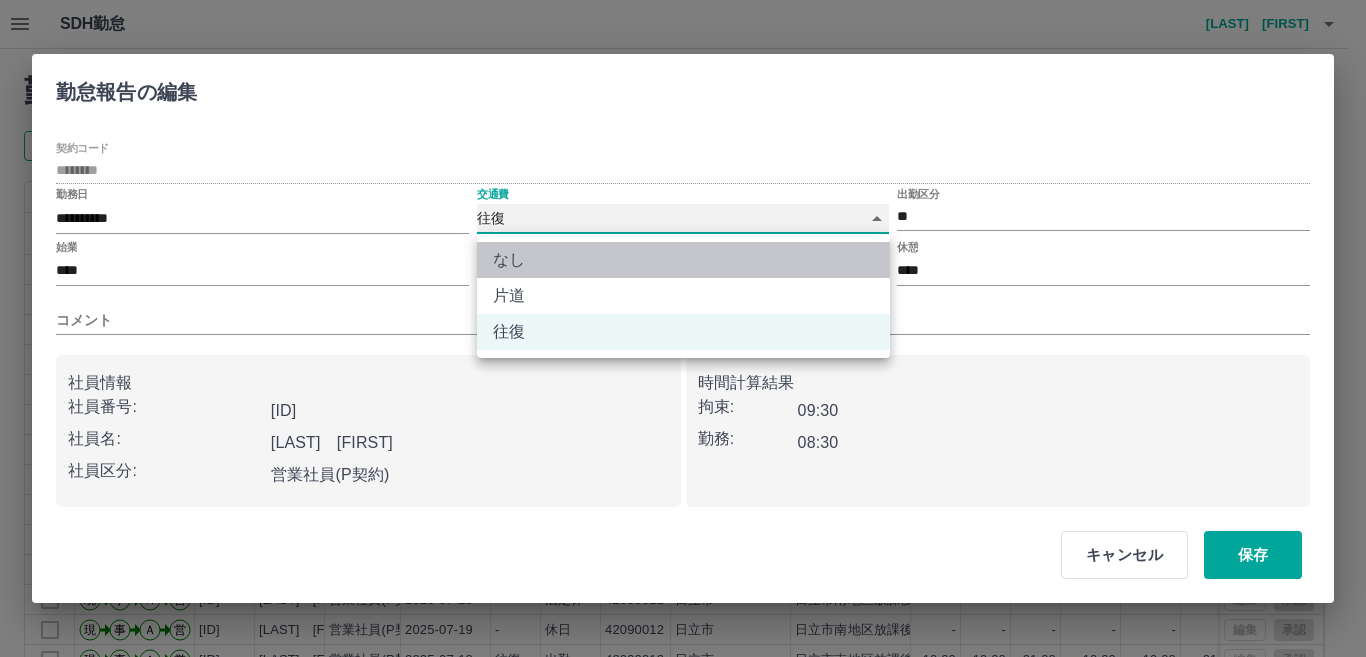 type on "****" 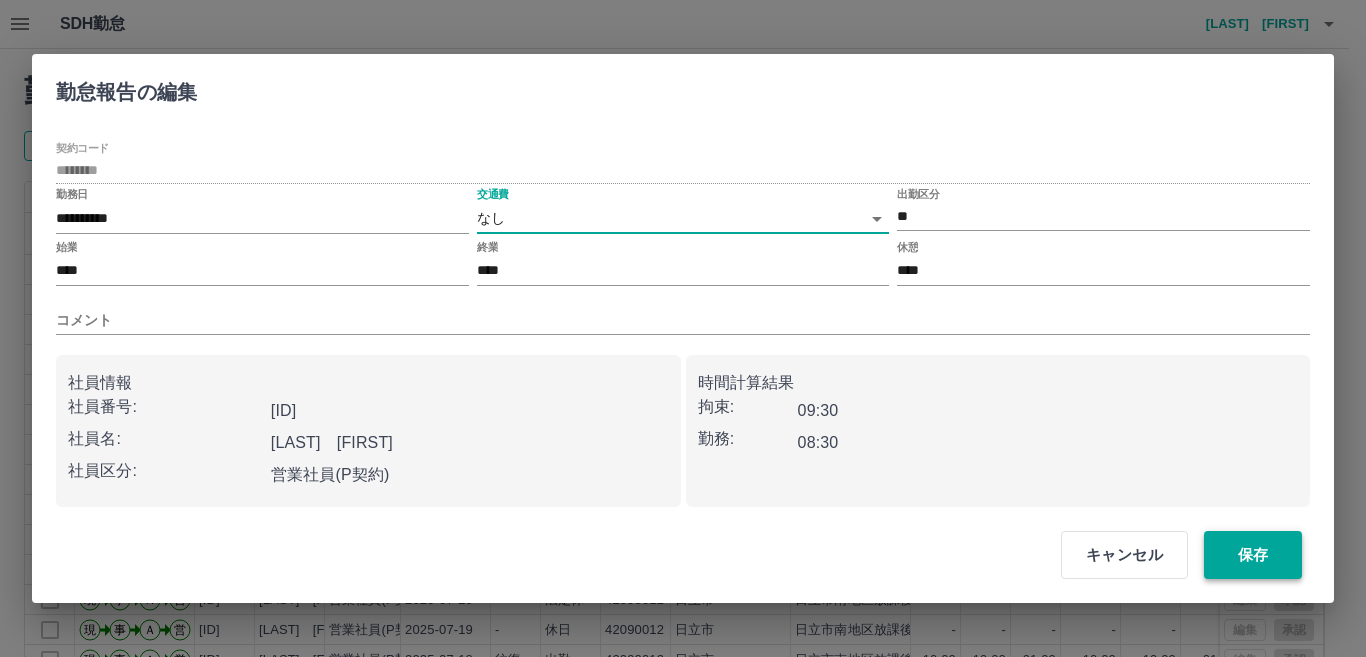 click on "保存" at bounding box center [1253, 555] 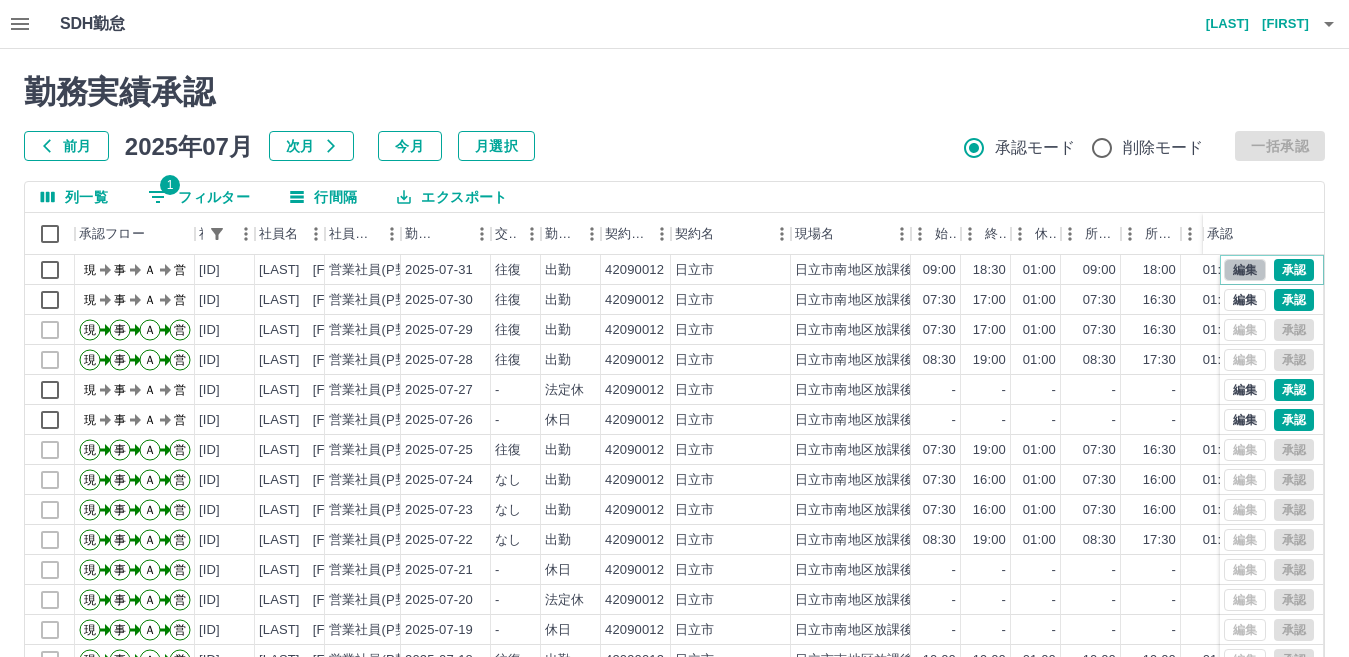 click on "編集" at bounding box center (1245, 270) 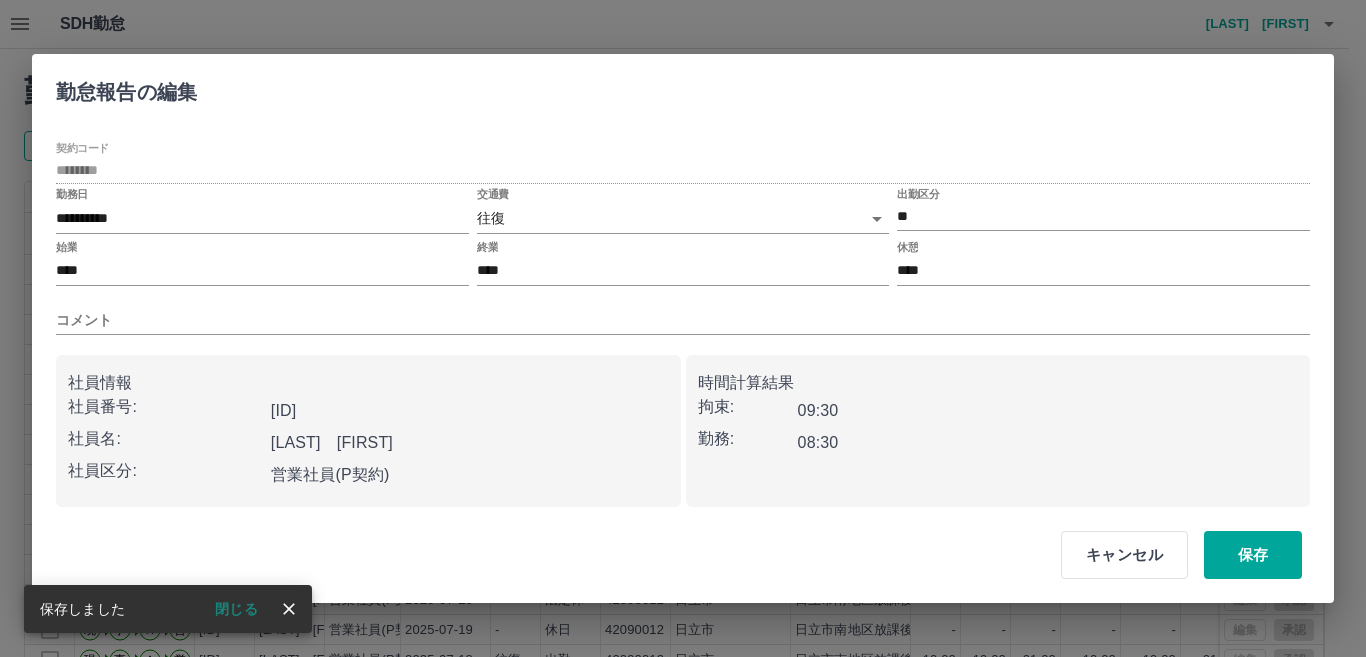 click on "SDH勤怠 [LAST]　[FIRST] 勤務実績承認 前月 [DATE] 次月 今月 月選択 承認モード 削除モード 一括承認 列一覧 1 フィルター 行間隔 エクスポート 承認フロー 社員番号 社員名 社員区分 勤務日 交通費 勤務区分 契約コード 契約名 現場名 始業 終業 休憩 所定開始 所定終業 所定休憩 拘束 勤務 遅刻等 コメント ステータス 承認 現 事 Ａ 営 [ID] [LAST]　[FIRST] 営業社員(P契約) [DATE] 往復 出勤 [ID] [CITY] [CITY][CITY]放課後子ども教室 09:00 18:30 01:00 09:00 18:00 01:00 09:30 08:30 00:00 現場責任者承認待 現 事 Ａ 営 [ID] [LAST]　[FIRST] 営業社員(P契約) [DATE] なし 出勤 [ID] [CITY] [CITY][CITY]放課後子ども教室 07:30 17:00 01:00 07:30 16:30 01:00 09:30 08:30 00:00 現場責任者承認待 現 事 Ａ 営 [ID] [LAST]　[FIRST] 営業社員(P契約) [DATE] 往復 出勤 [ID] [CITY] 07:30 17:00 01:00 07:30 16:30" at bounding box center [683, 422] 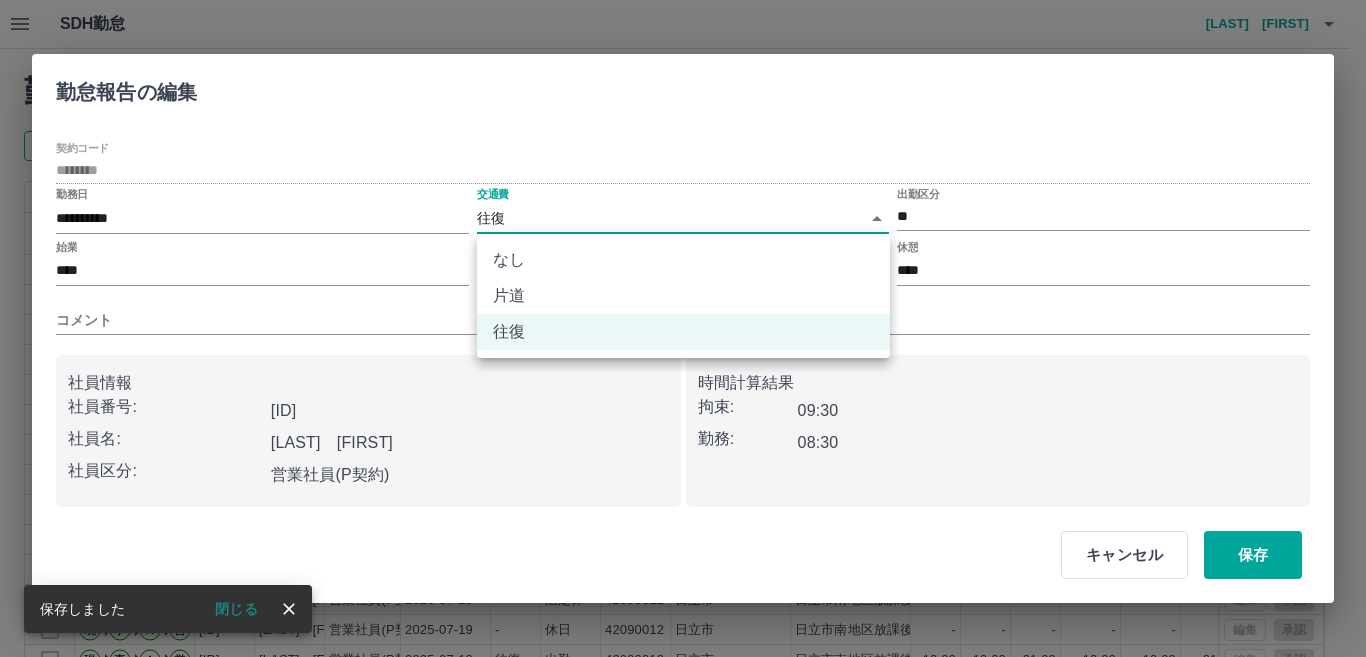 click on "なし" at bounding box center [683, 260] 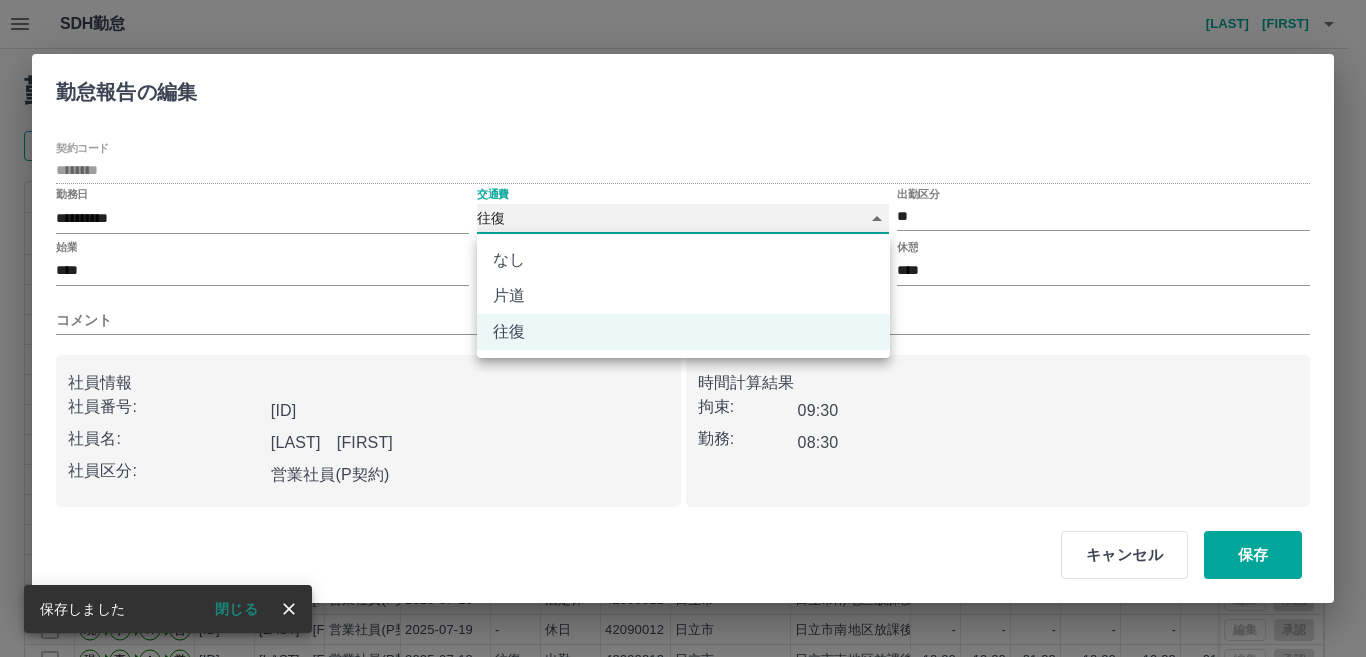 type on "****" 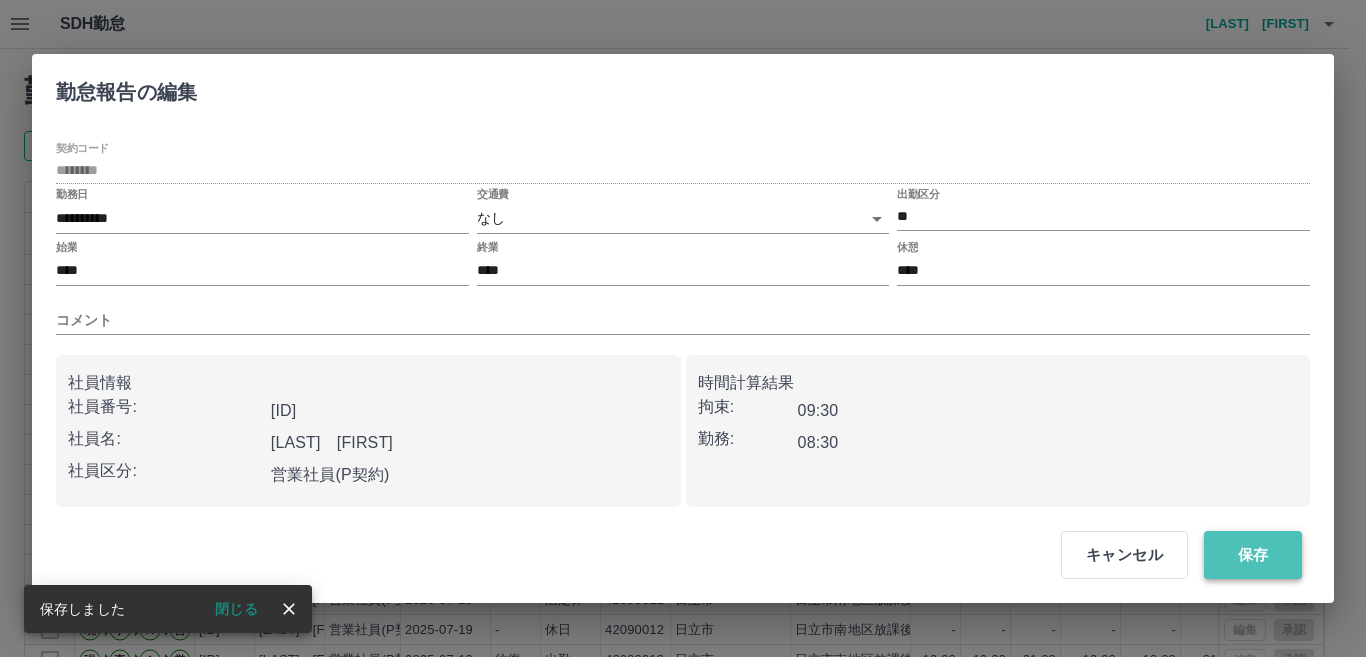 click on "保存" at bounding box center (1253, 555) 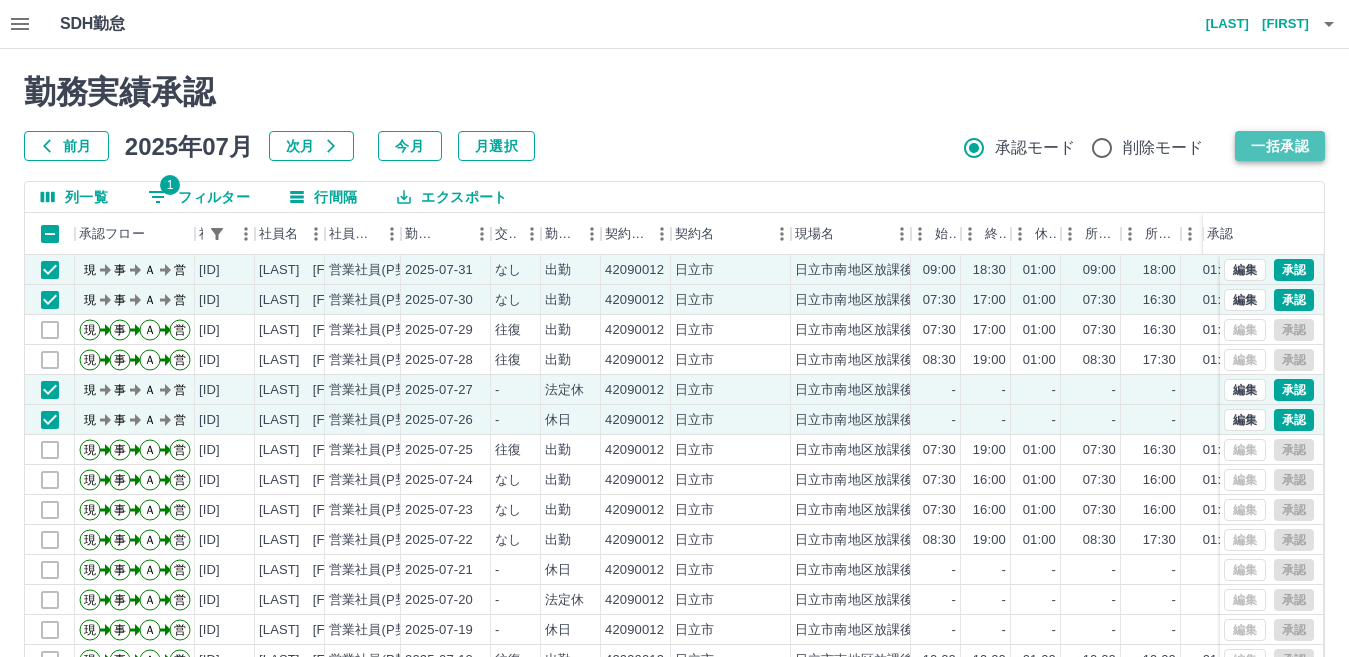click on "一括承認" at bounding box center [1280, 146] 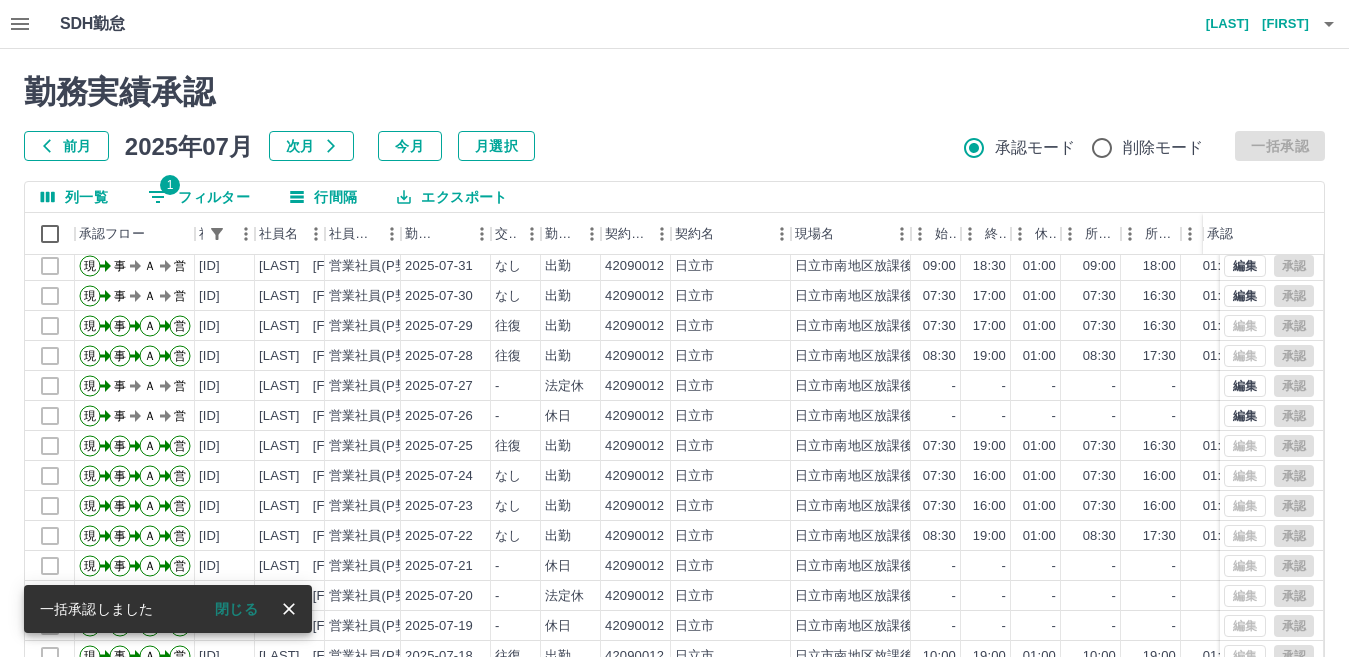 scroll, scrollTop: 104, scrollLeft: 0, axis: vertical 